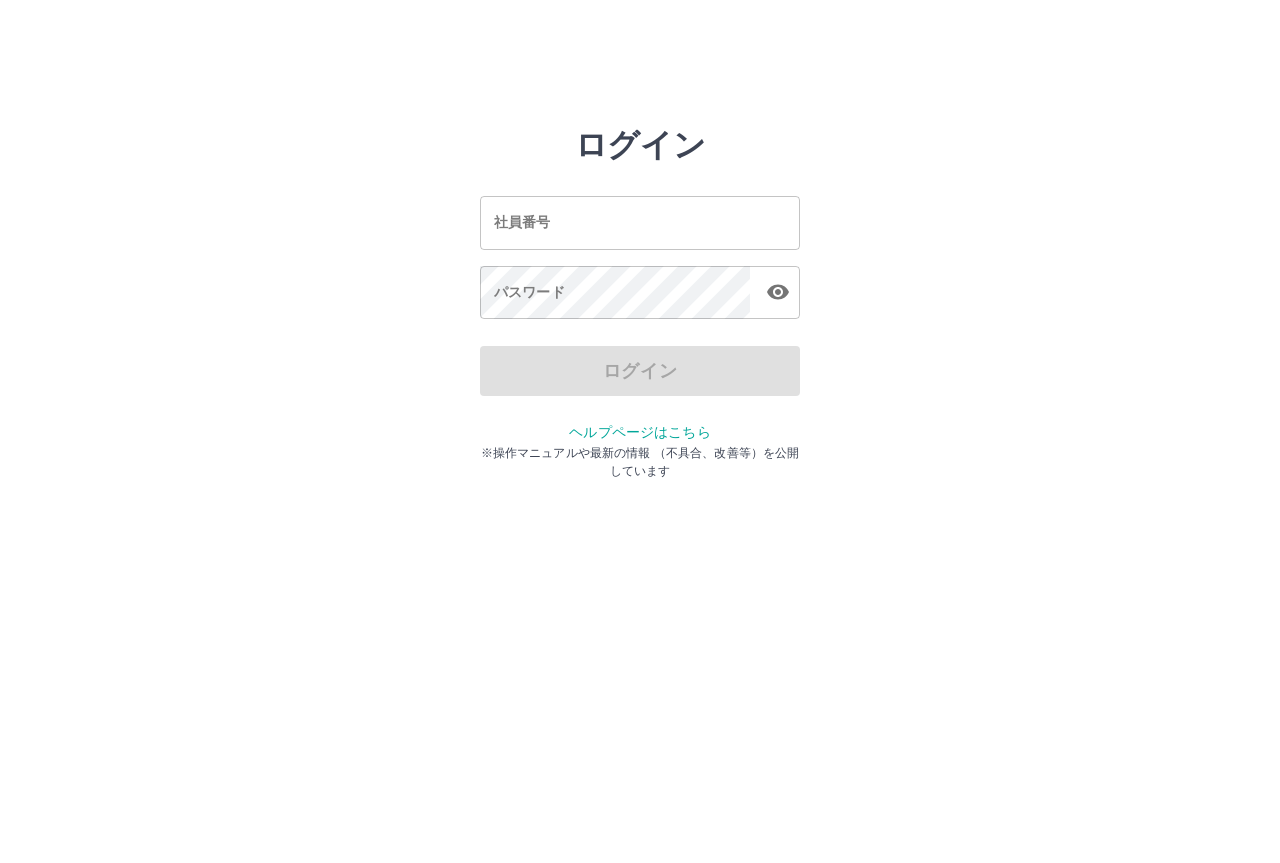 scroll, scrollTop: 0, scrollLeft: 0, axis: both 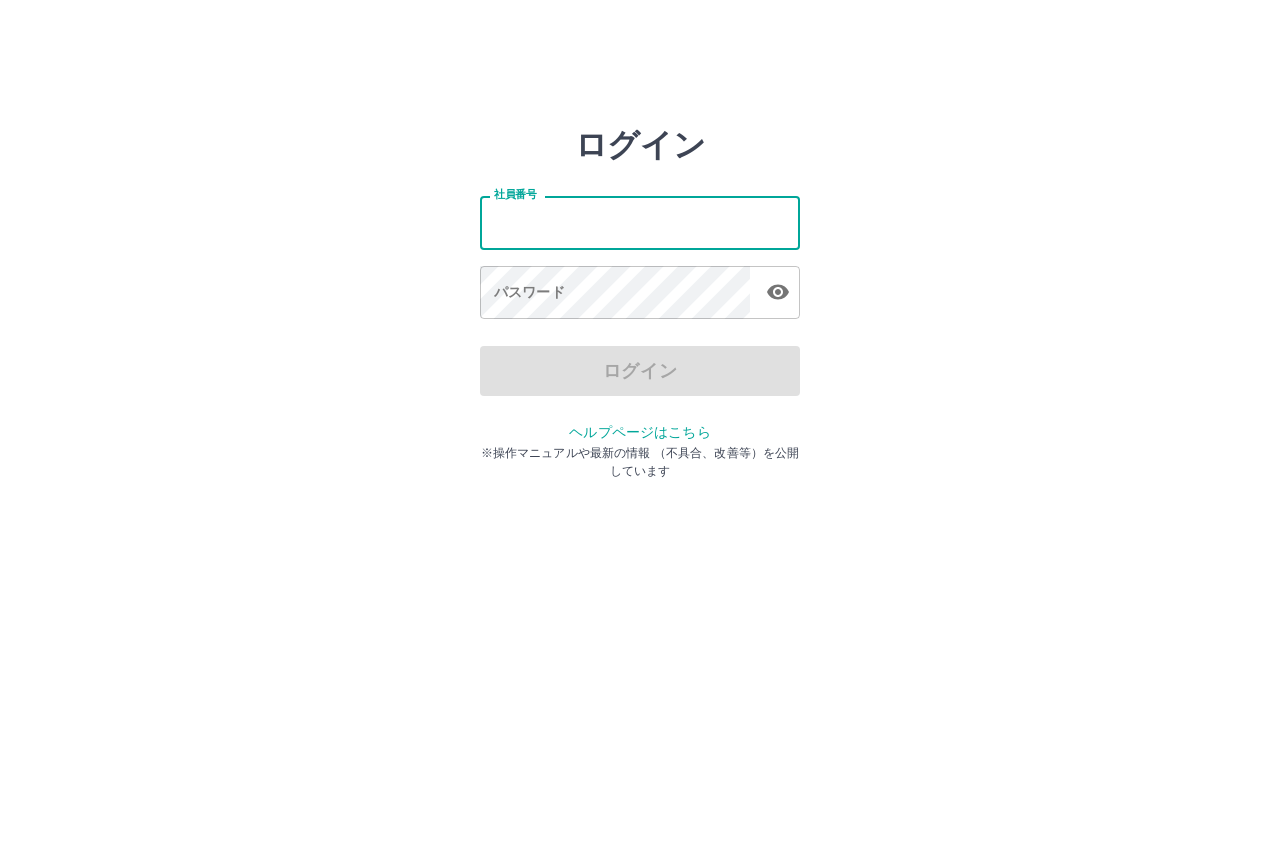 type on "*******" 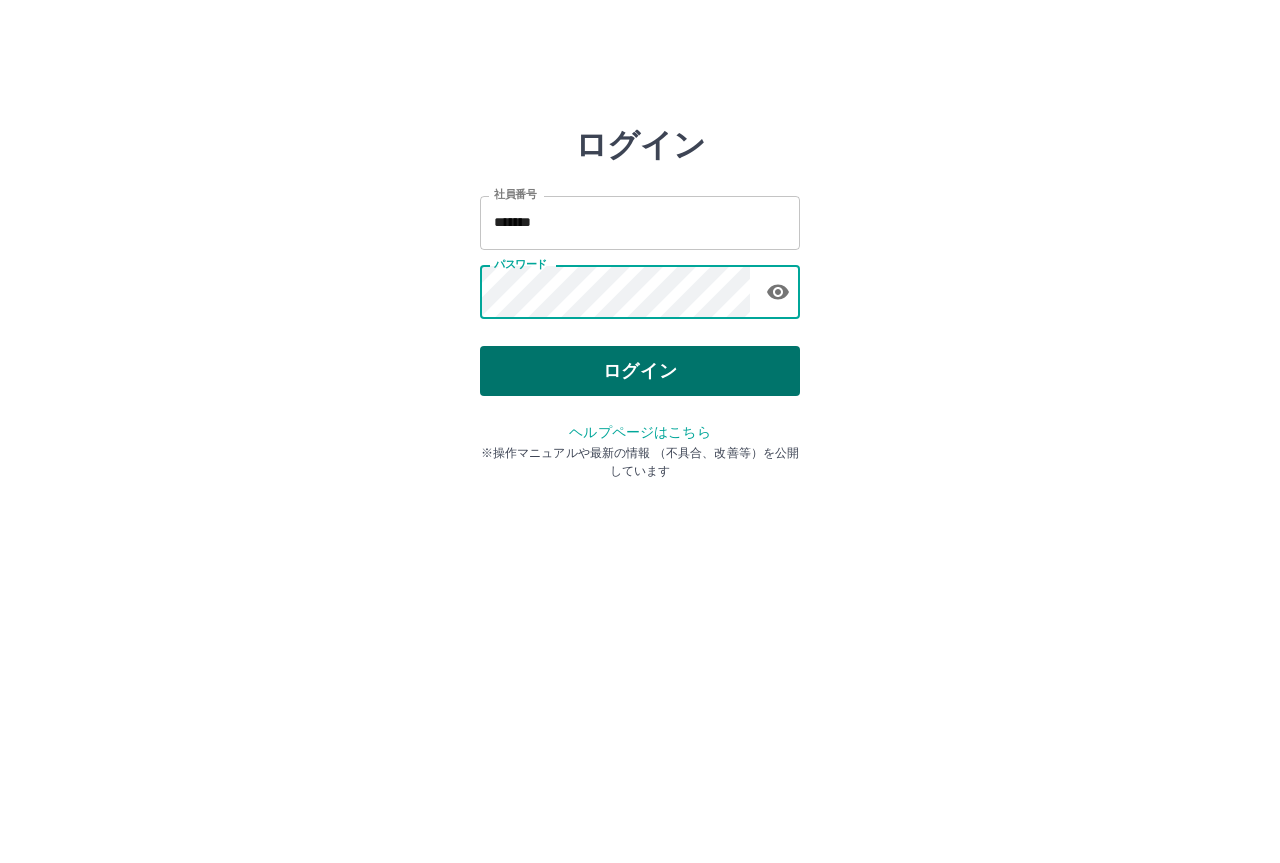 click on "ログイン" at bounding box center [640, 371] 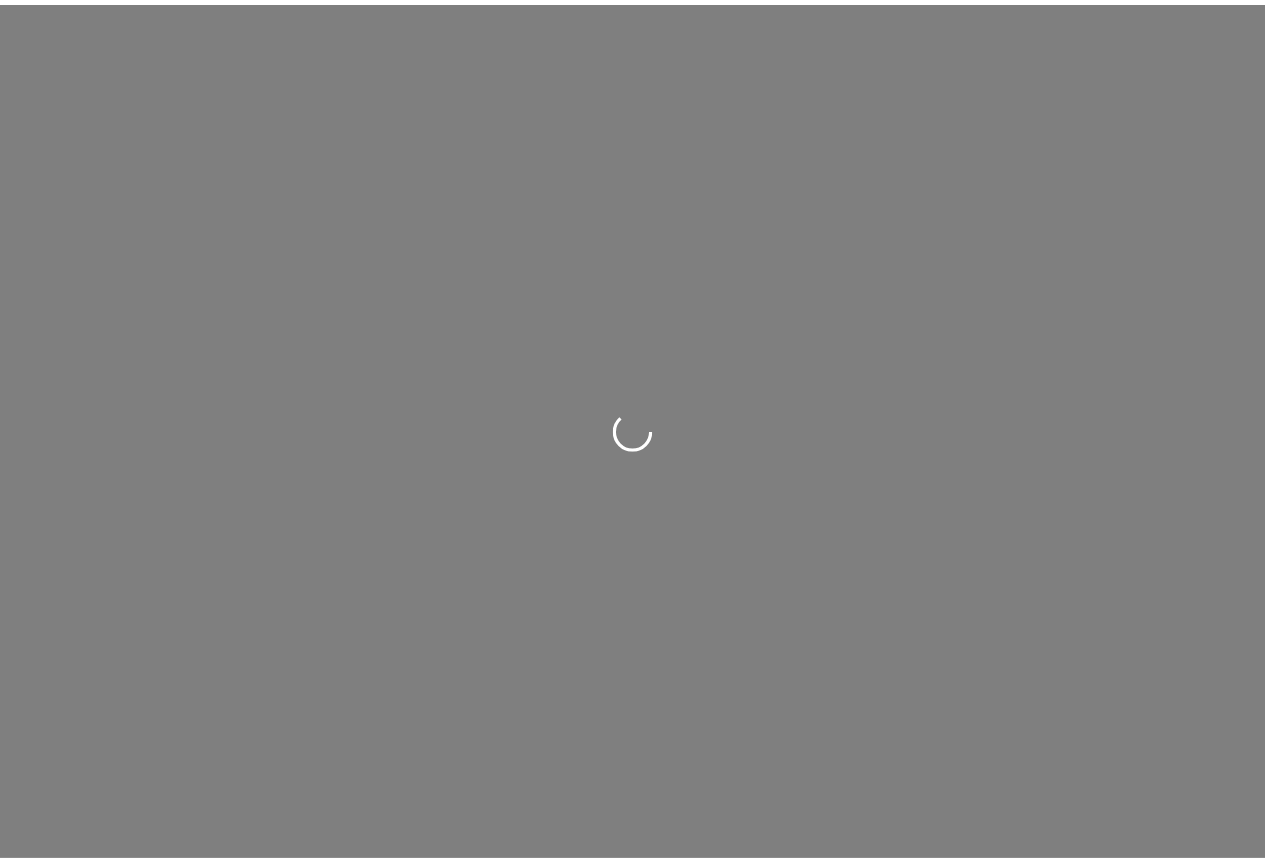 scroll, scrollTop: 0, scrollLeft: 0, axis: both 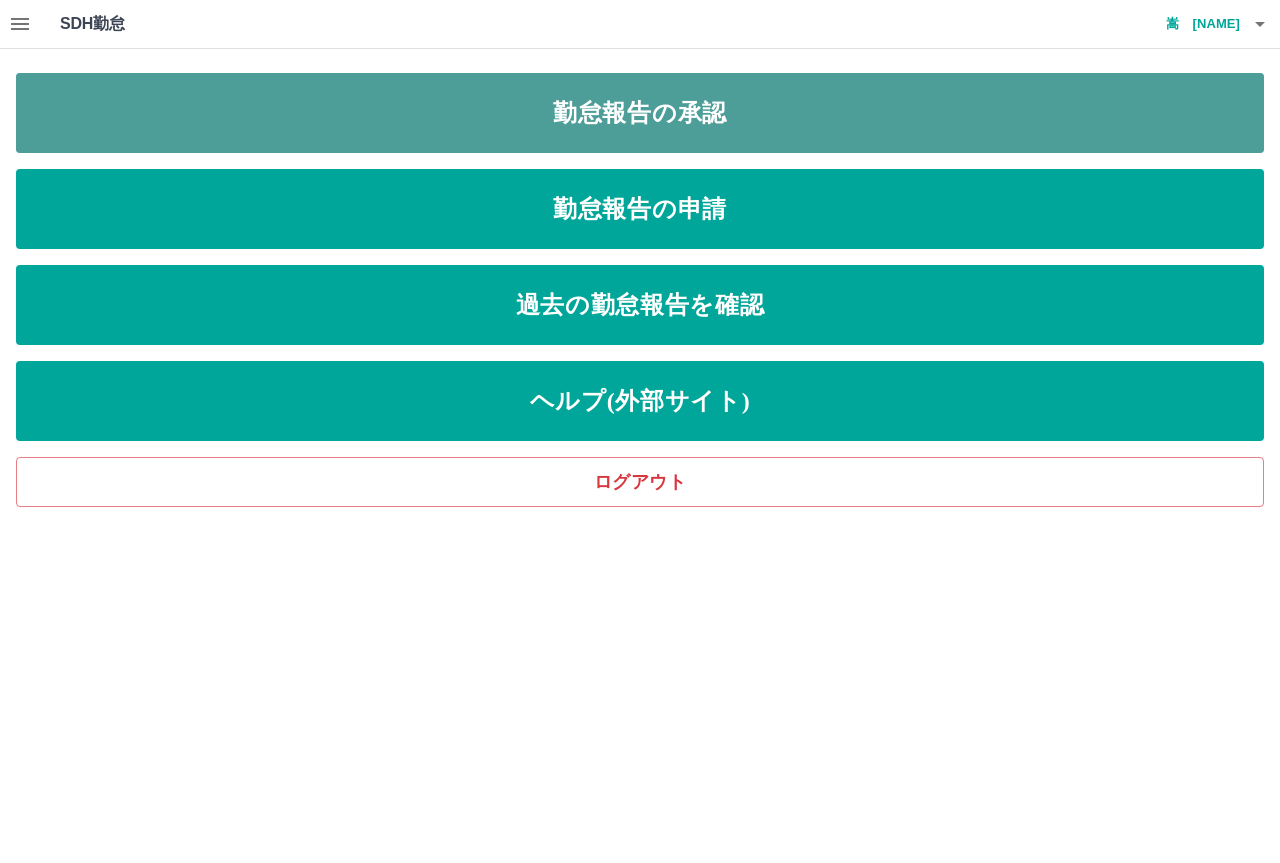 click on "勤怠報告の承認" at bounding box center (640, 113) 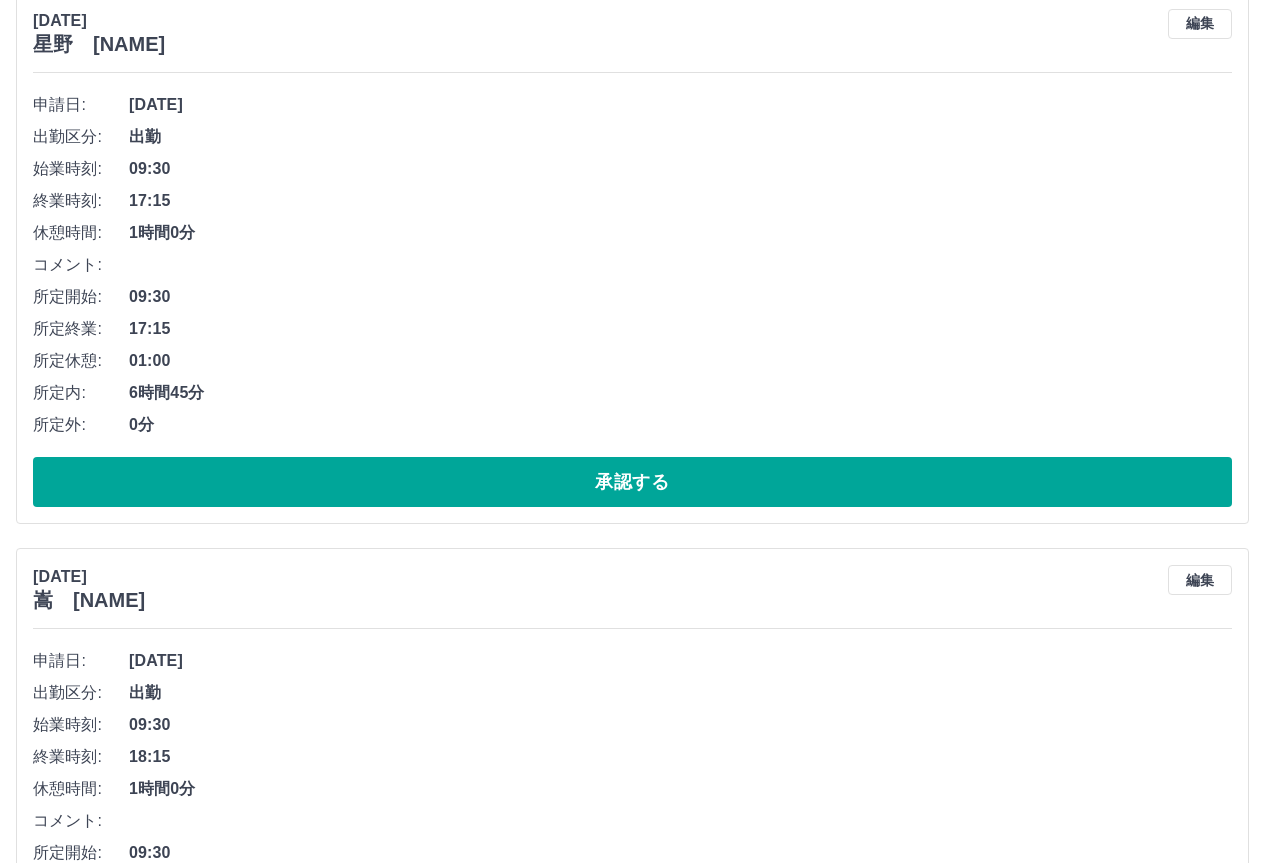 scroll, scrollTop: 0, scrollLeft: 0, axis: both 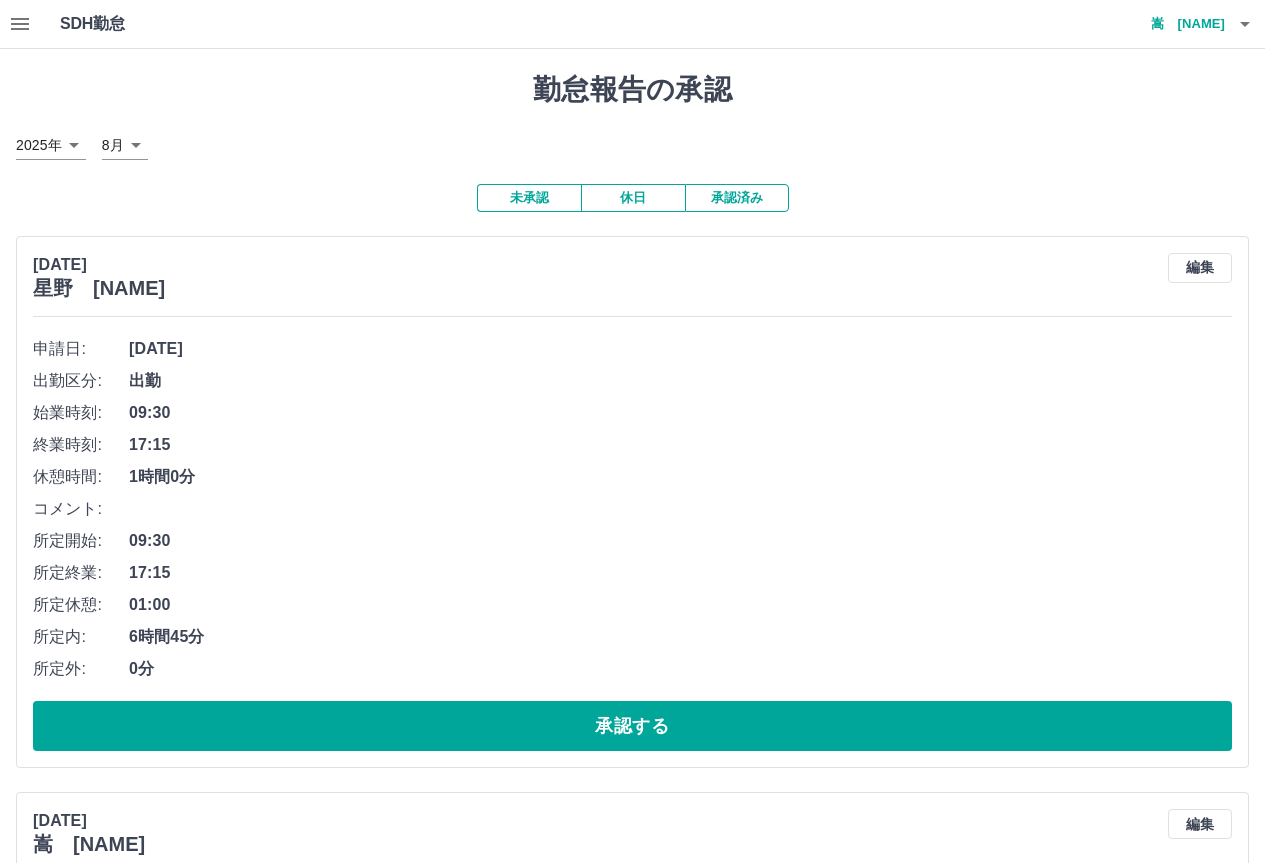 click on "SDH勤怠 嵩　[NAME] 勤怠報告の承認 2025年 **** 8月 * 未承認 休日 承認済み [DATE] 星野　加代子 編集 申請日: [DATE] 出勤区分: 出勤 始業時刻: 09:30 終業時刻: 17:15 休憩時間: 1時間0分 コメント: 所定開始: 09:30 所定終業: 17:15 所定休憩: 01:00 所定内: 6時間45分 所定外: 0分 承認する [DATE] 嵩　[NAME] 編集 申請日: [DATE] 出勤区分: 出勤 始業時刻: 09:30 終業時刻: 18:15 休憩時間: 1時間0分 コメント: 所定開始: 09:30 所定終業: 18:15 所定休憩: 01:00 所定内: 7時間45分 所定外: 0分 承認する [DATE] 加藤　[NAME] 編集 申請日: [DATE] 出勤区分: 出勤 始業時刻: 09:30 終業時刻: 18:15 休憩時間: 1時間0分 コメント: 所定開始: 09:30 所定終業: 18:15 所定休憩: 01:00 所定内: 7時間45分 所定外: 0分 承認する SDH勤怠" at bounding box center (632, 952) 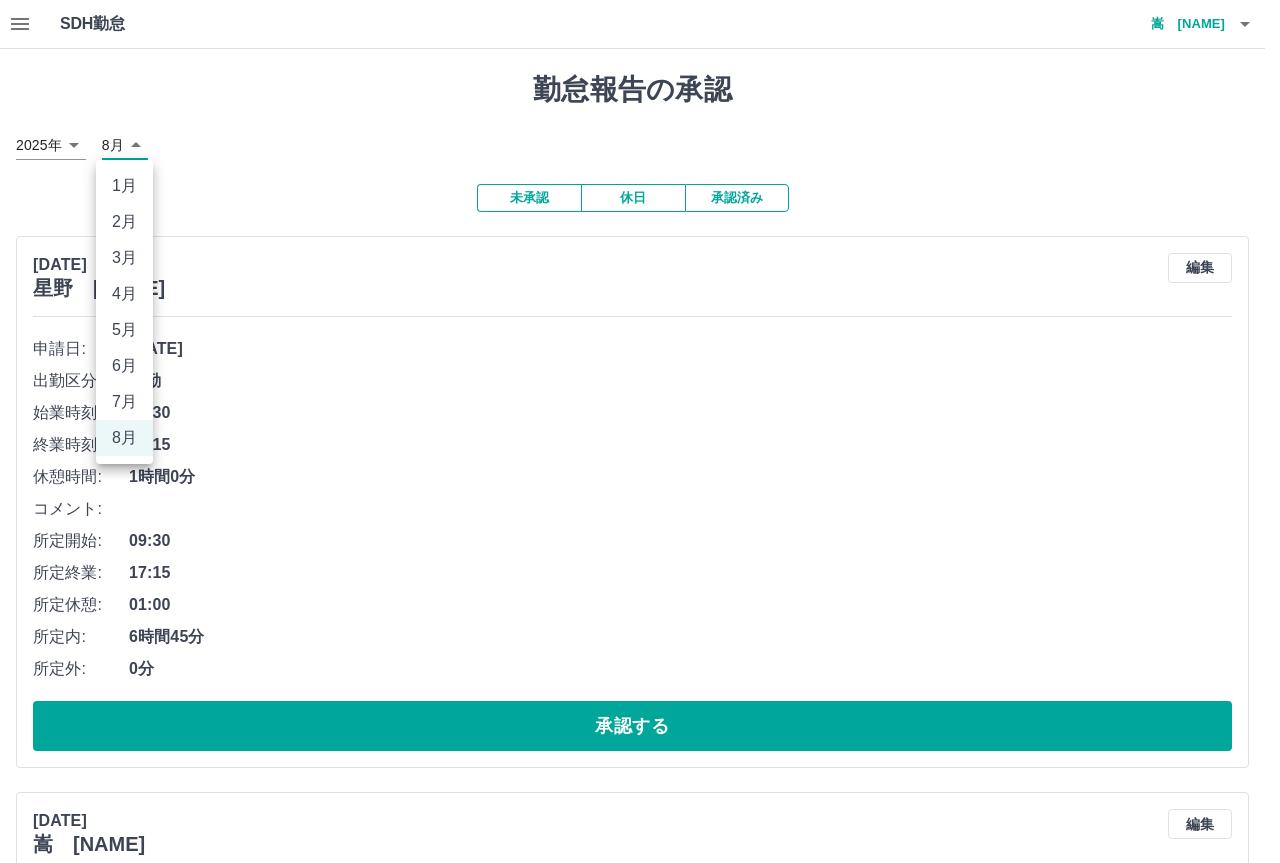 click on "7月" at bounding box center [124, 402] 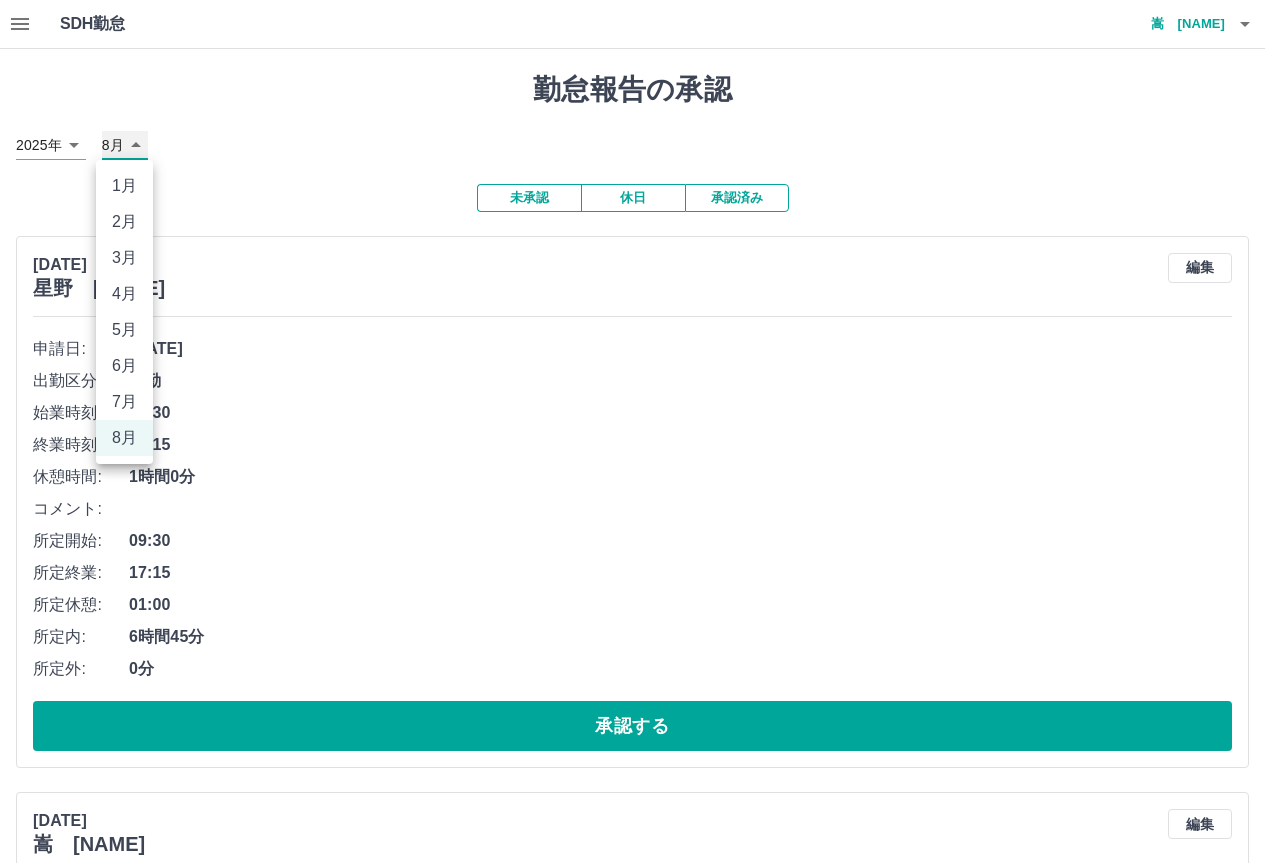 type on "*" 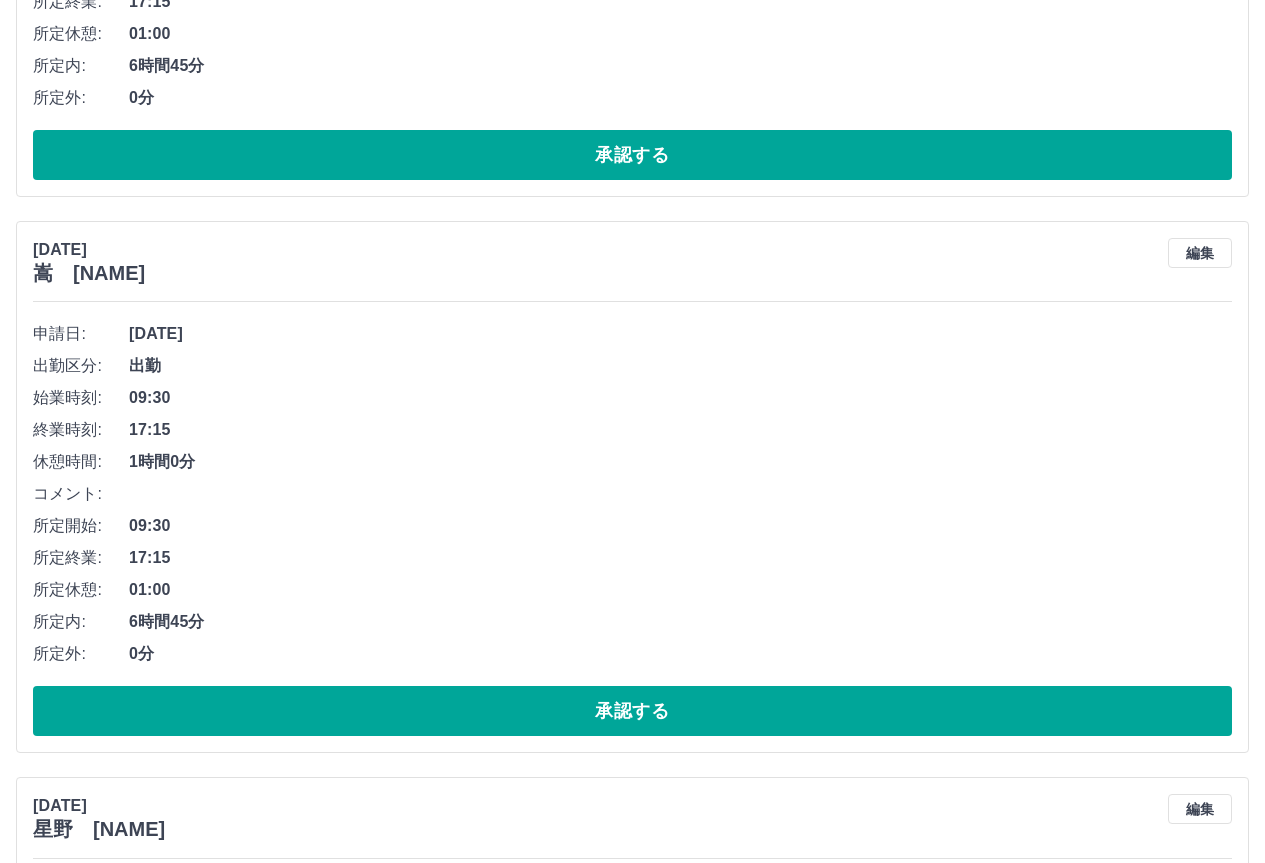 scroll, scrollTop: 8900, scrollLeft: 0, axis: vertical 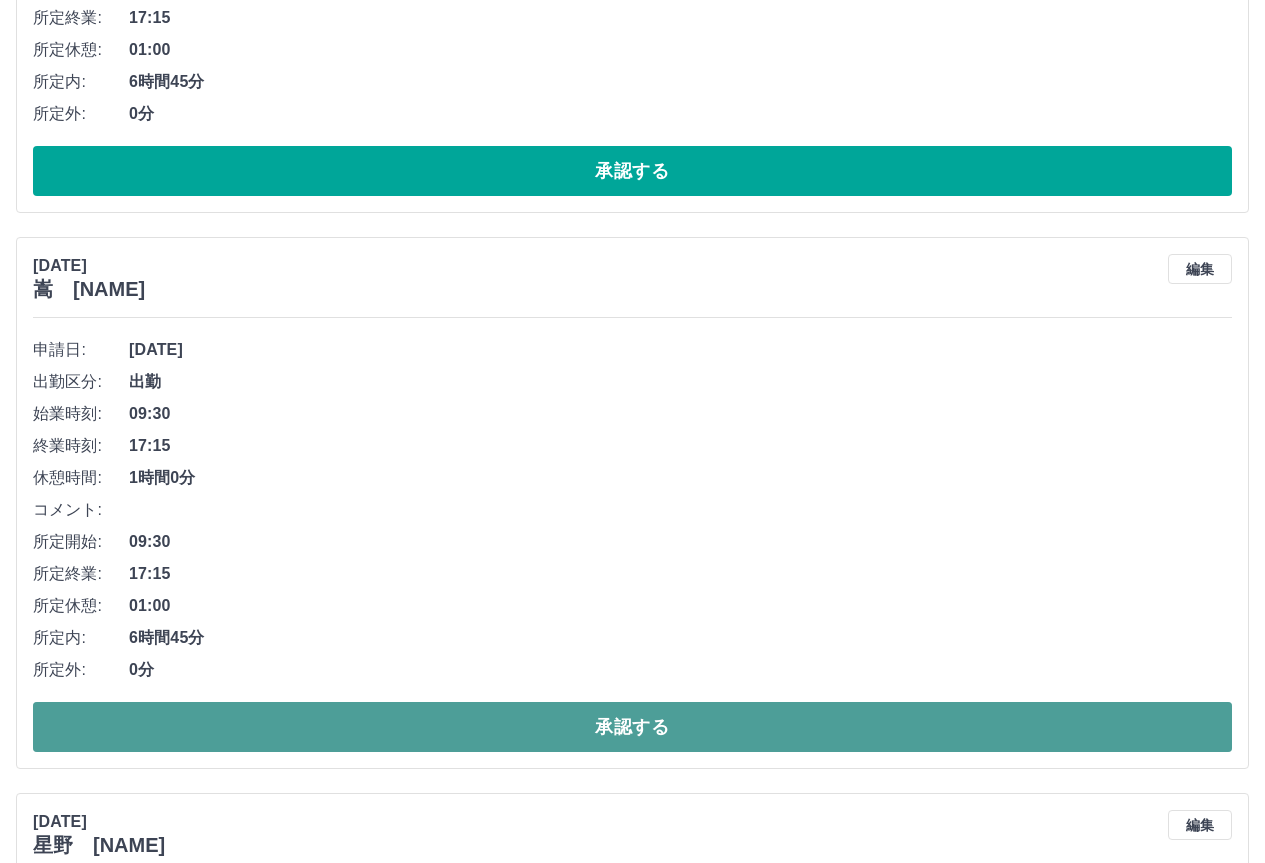 click on "承認する" at bounding box center (632, 727) 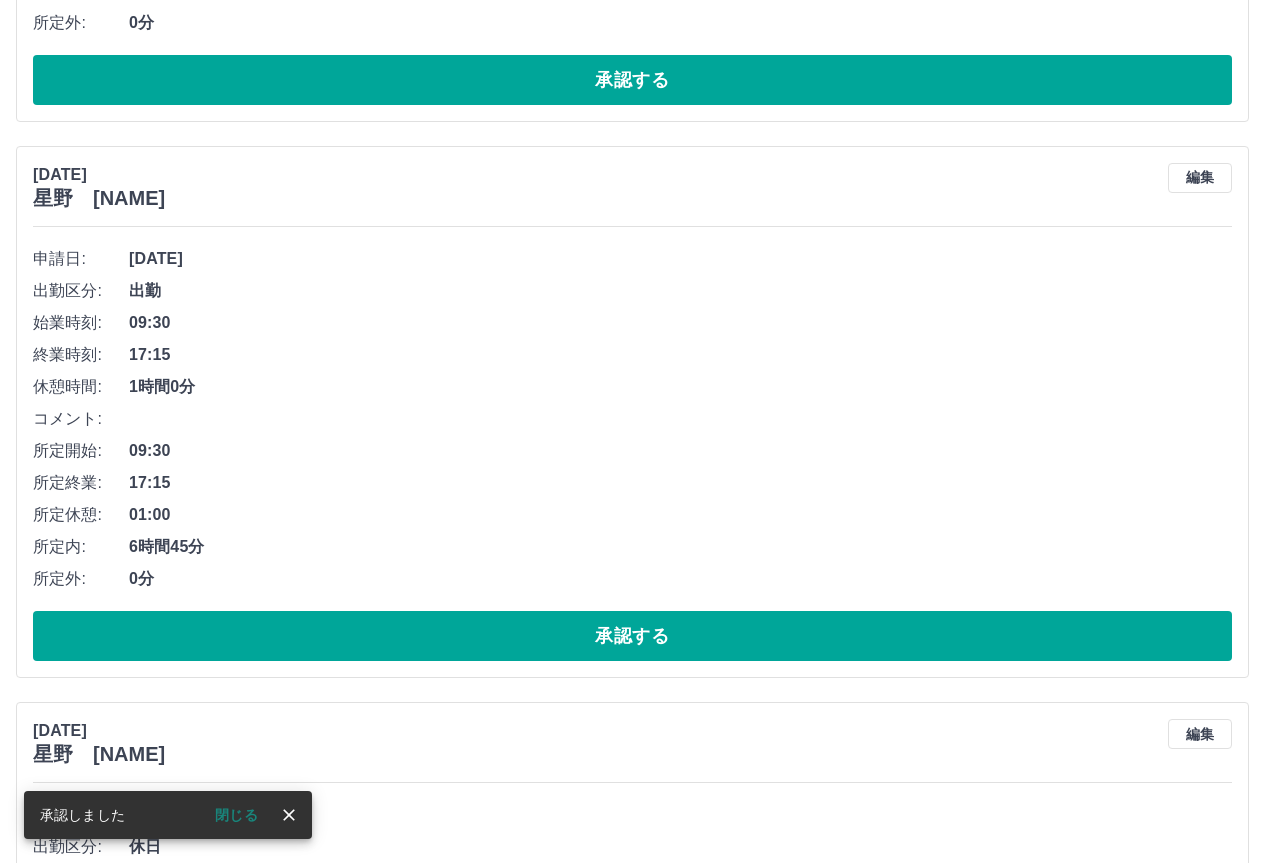 scroll, scrollTop: 8400, scrollLeft: 0, axis: vertical 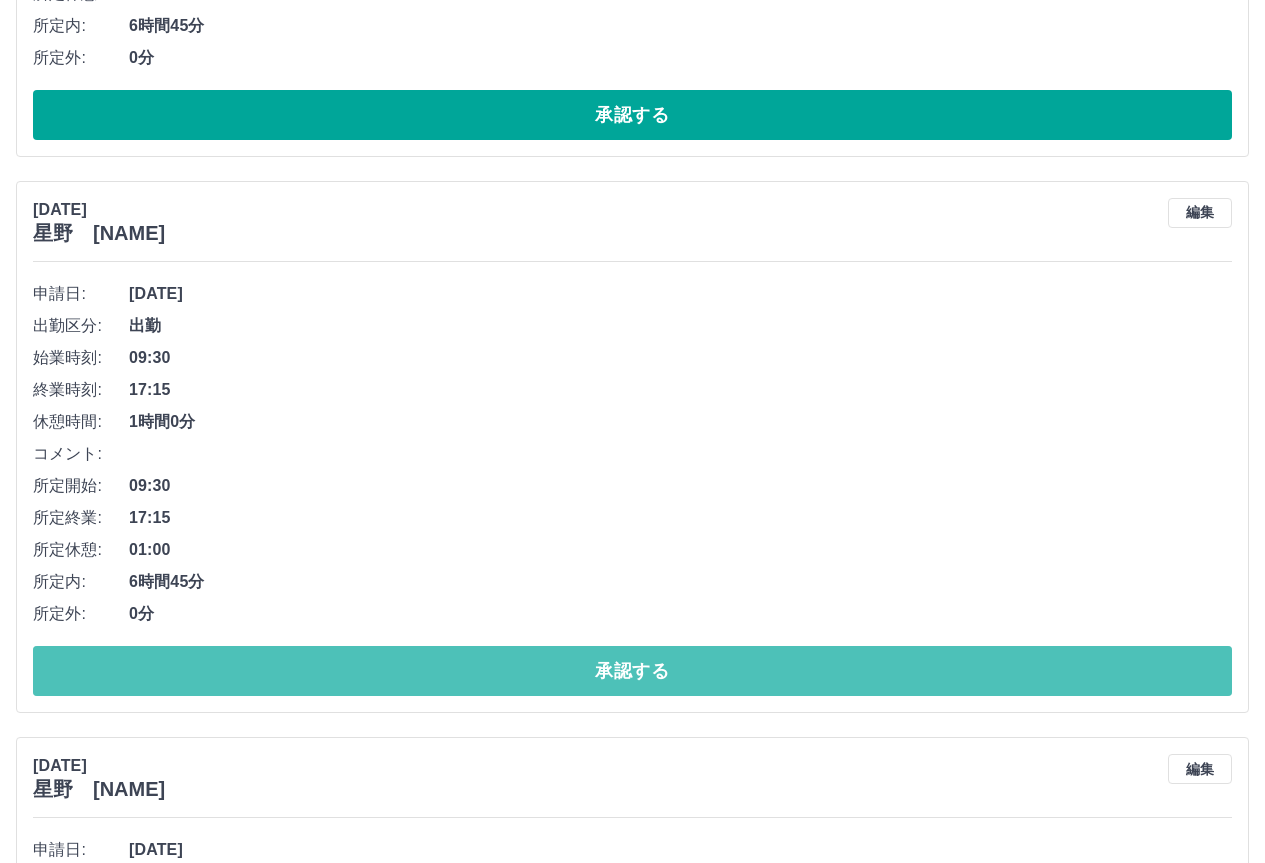 click on "承認する" at bounding box center (632, 671) 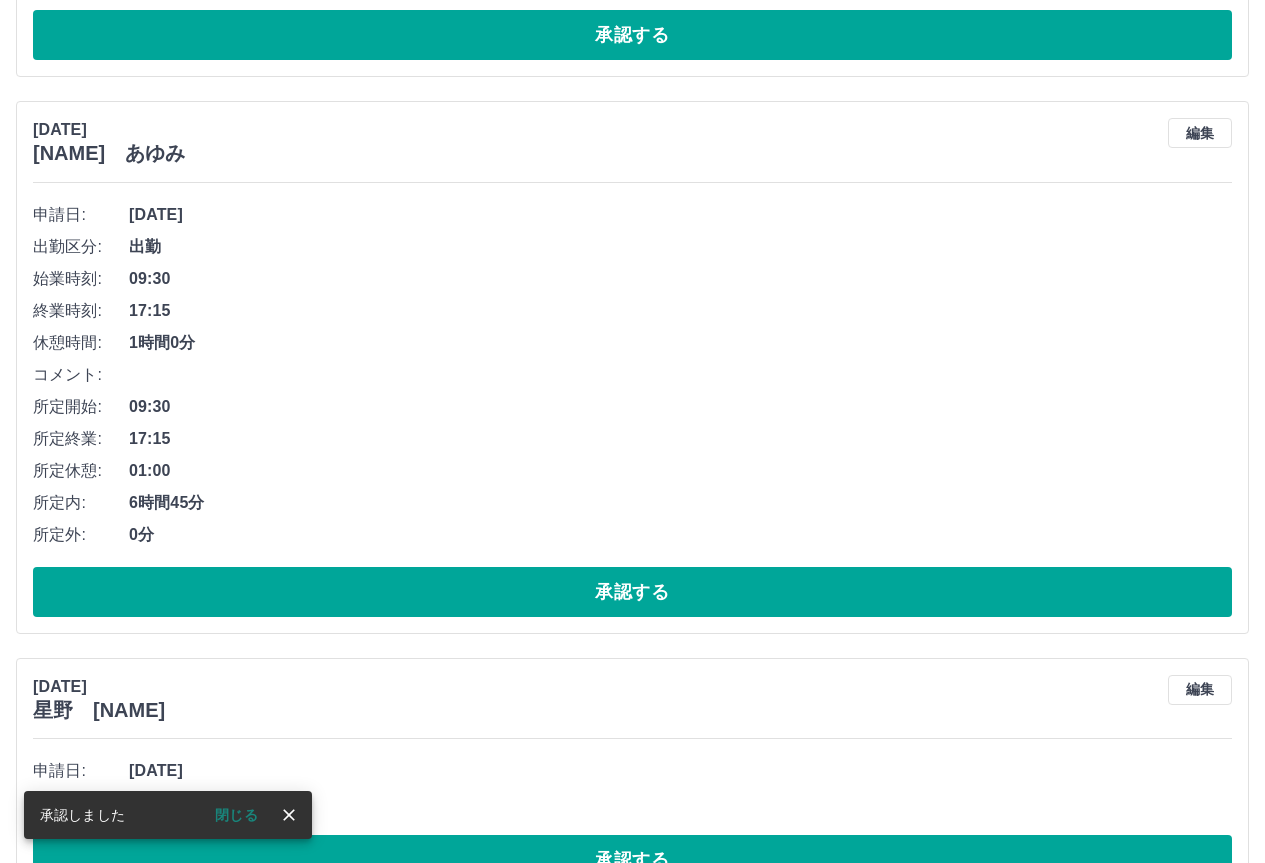 scroll, scrollTop: 7900, scrollLeft: 0, axis: vertical 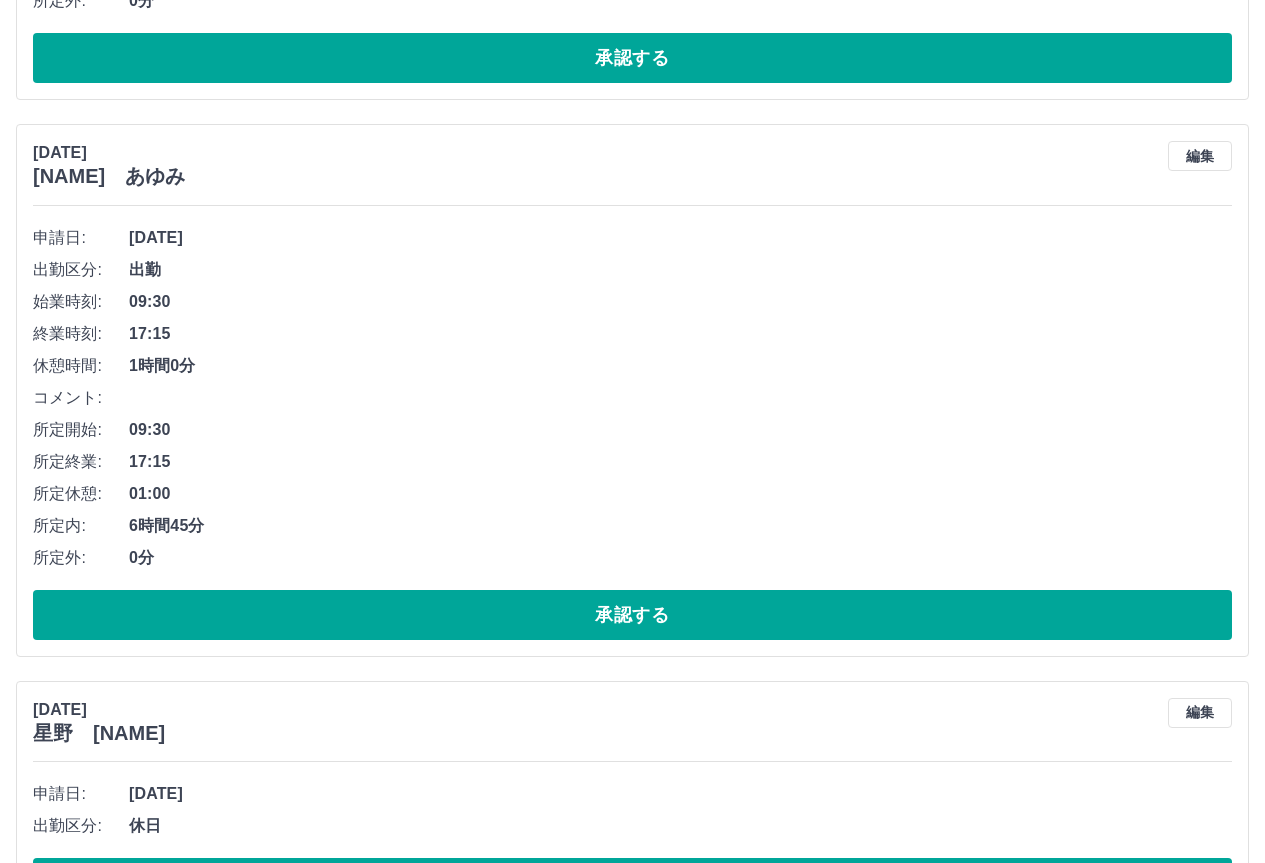 click on "承認する" at bounding box center [632, 615] 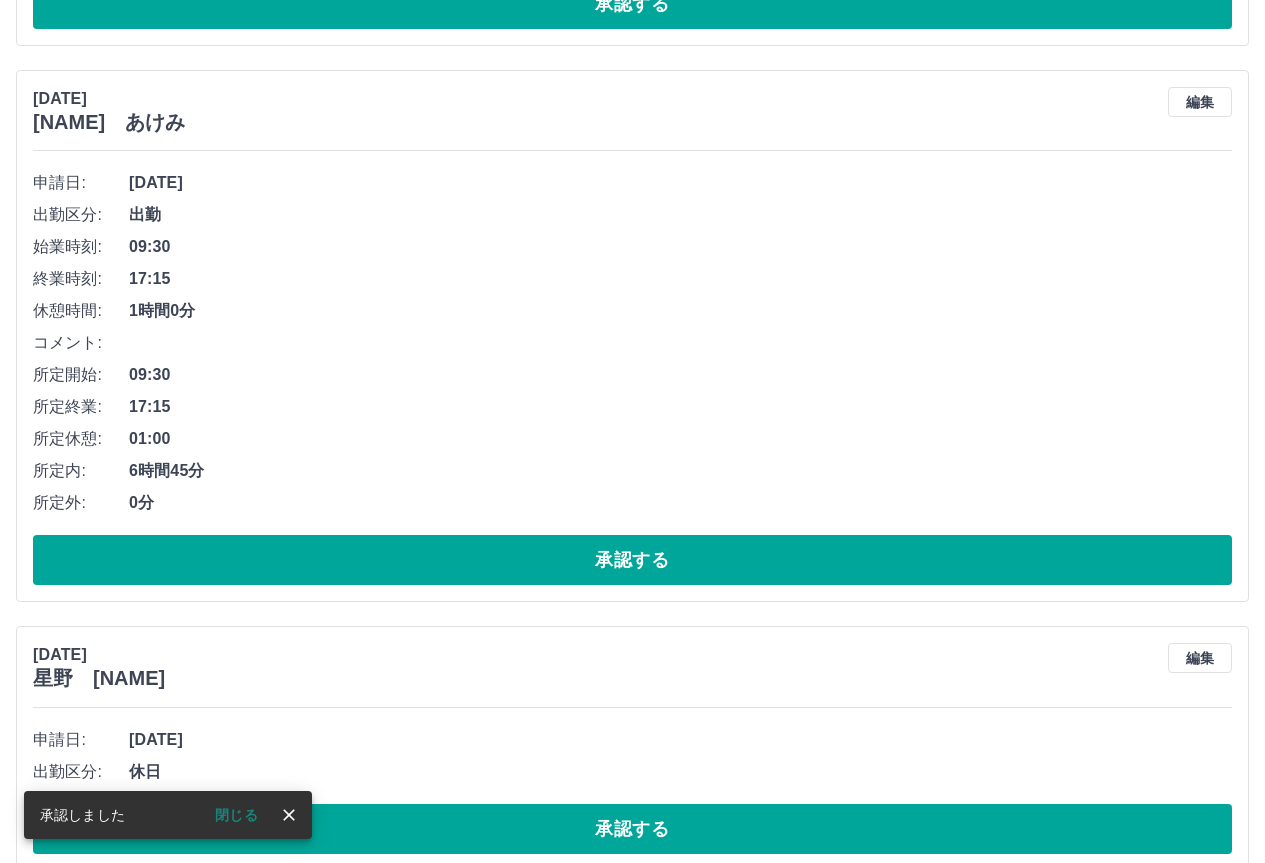 scroll, scrollTop: 7300, scrollLeft: 0, axis: vertical 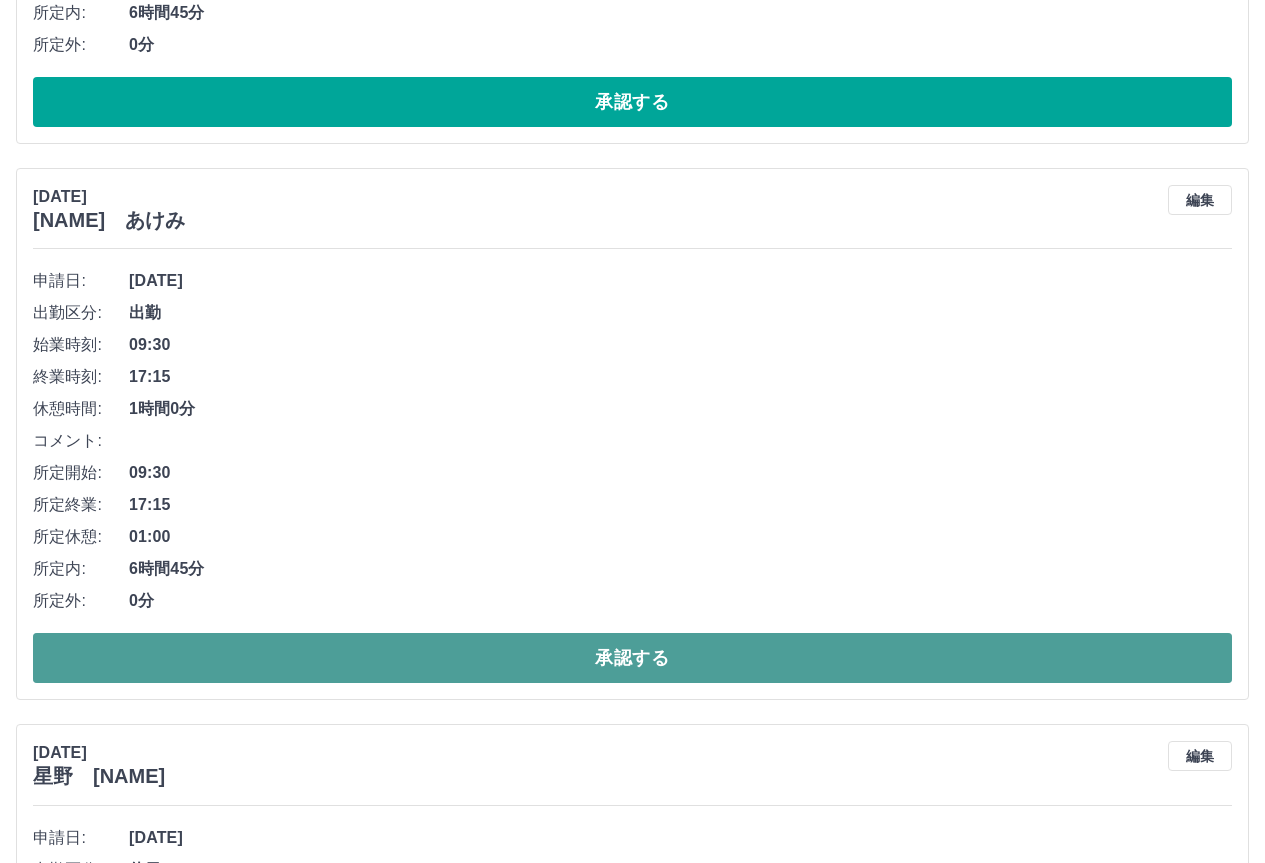 click on "承認する" at bounding box center (632, 658) 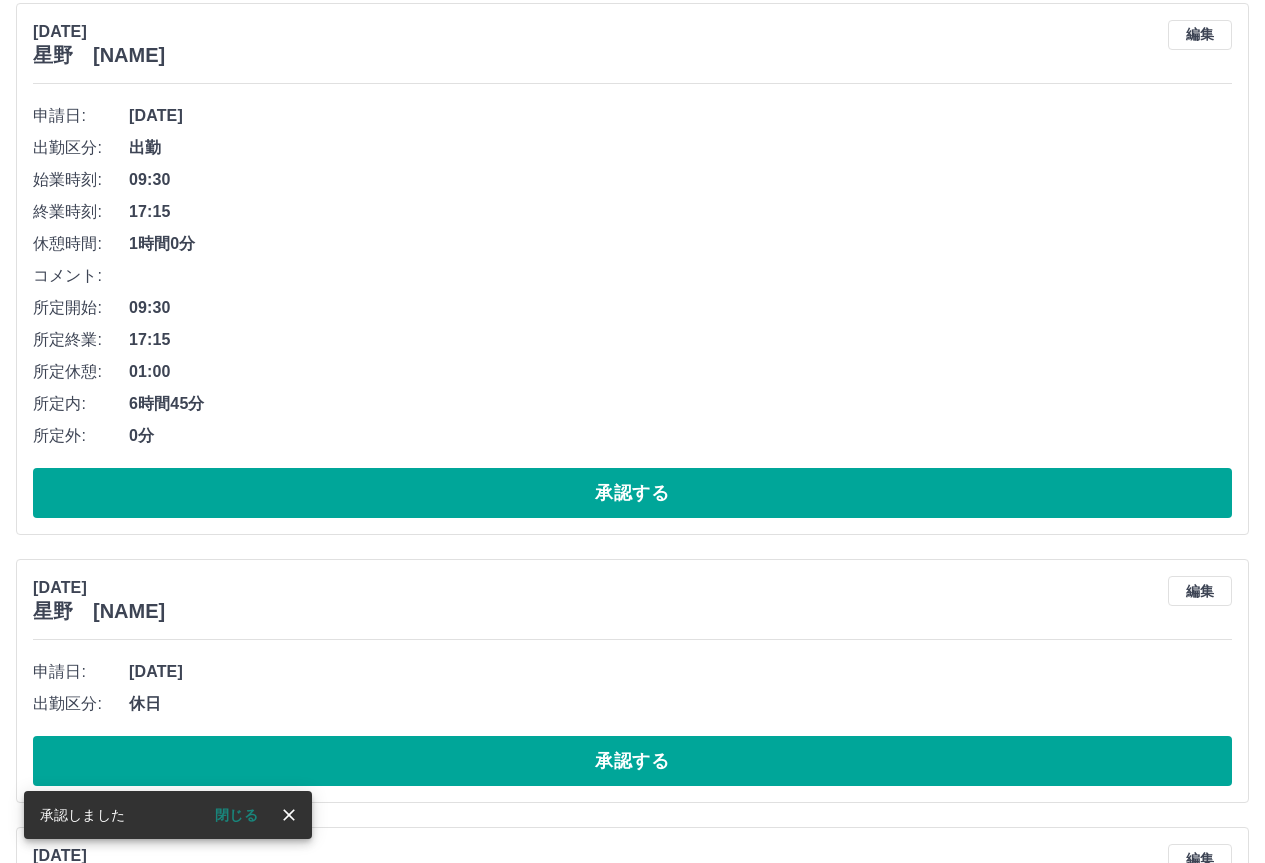 scroll, scrollTop: 6900, scrollLeft: 0, axis: vertical 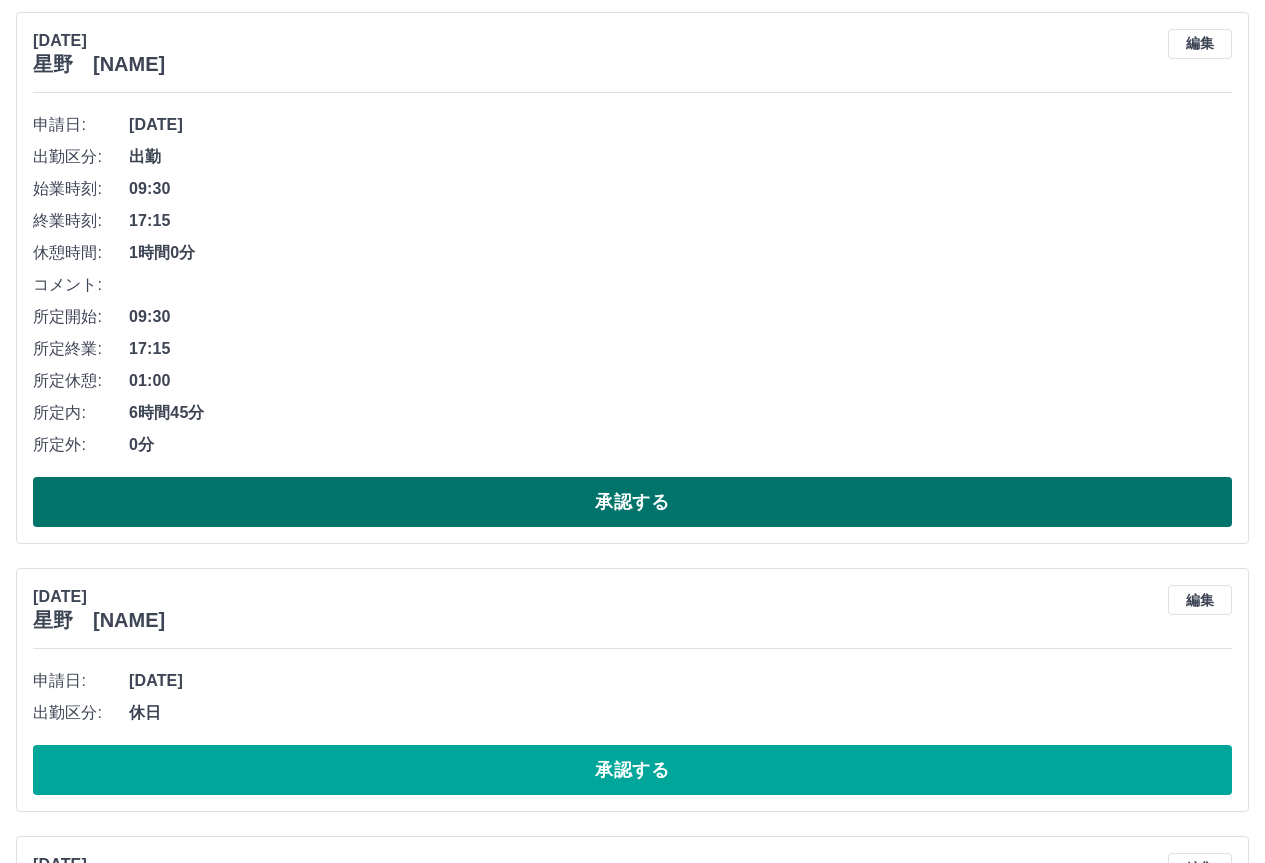 click on "承認する" at bounding box center [632, 502] 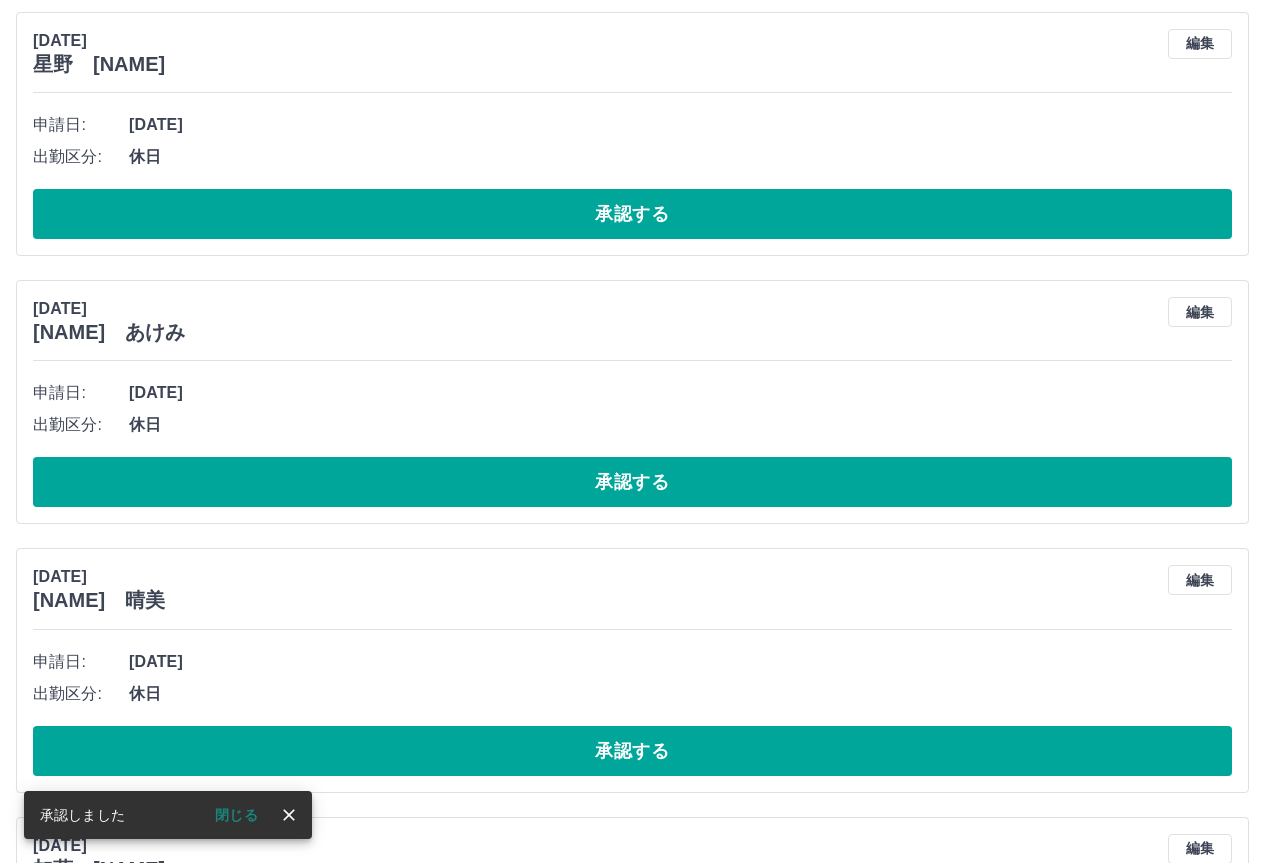 scroll, scrollTop: 6344, scrollLeft: 0, axis: vertical 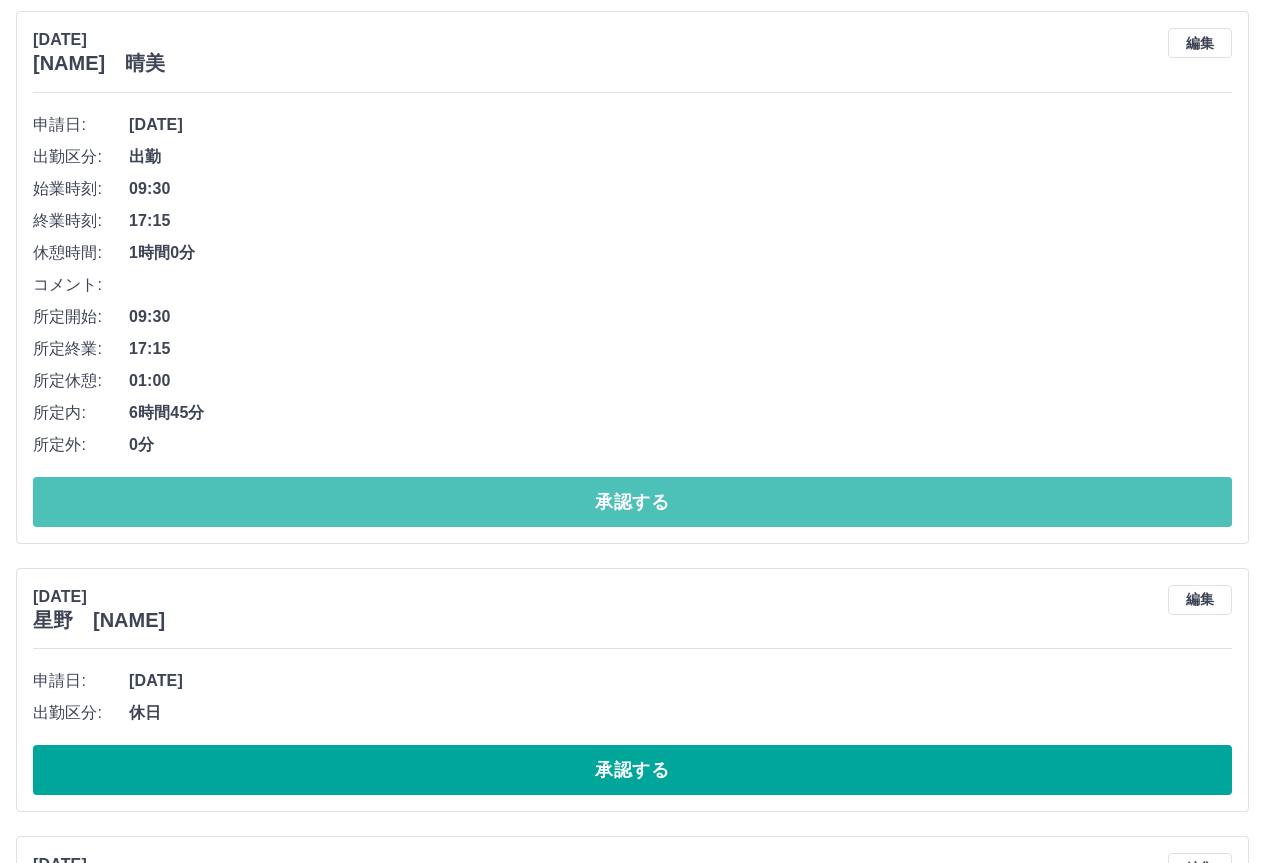 click on "承認する" at bounding box center [632, 502] 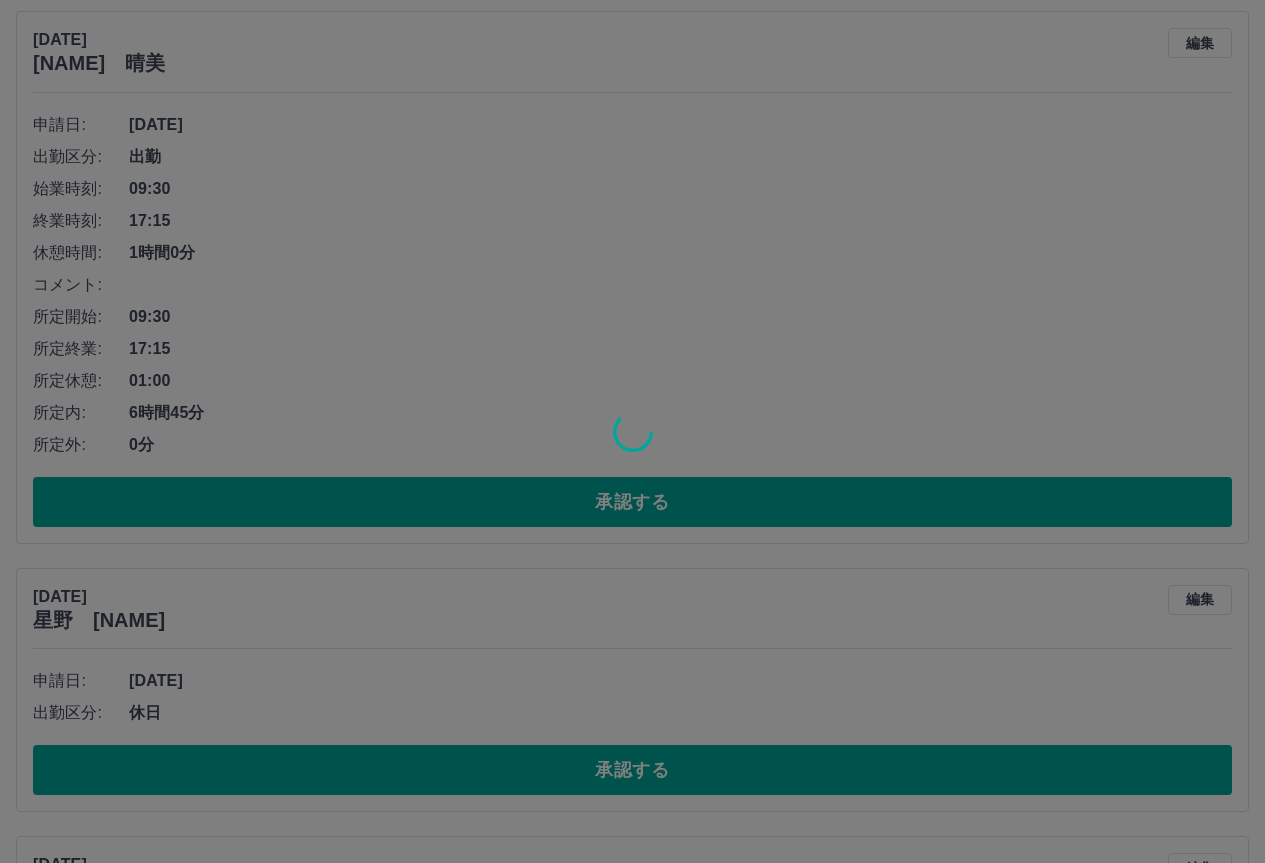 scroll, scrollTop: 5787, scrollLeft: 0, axis: vertical 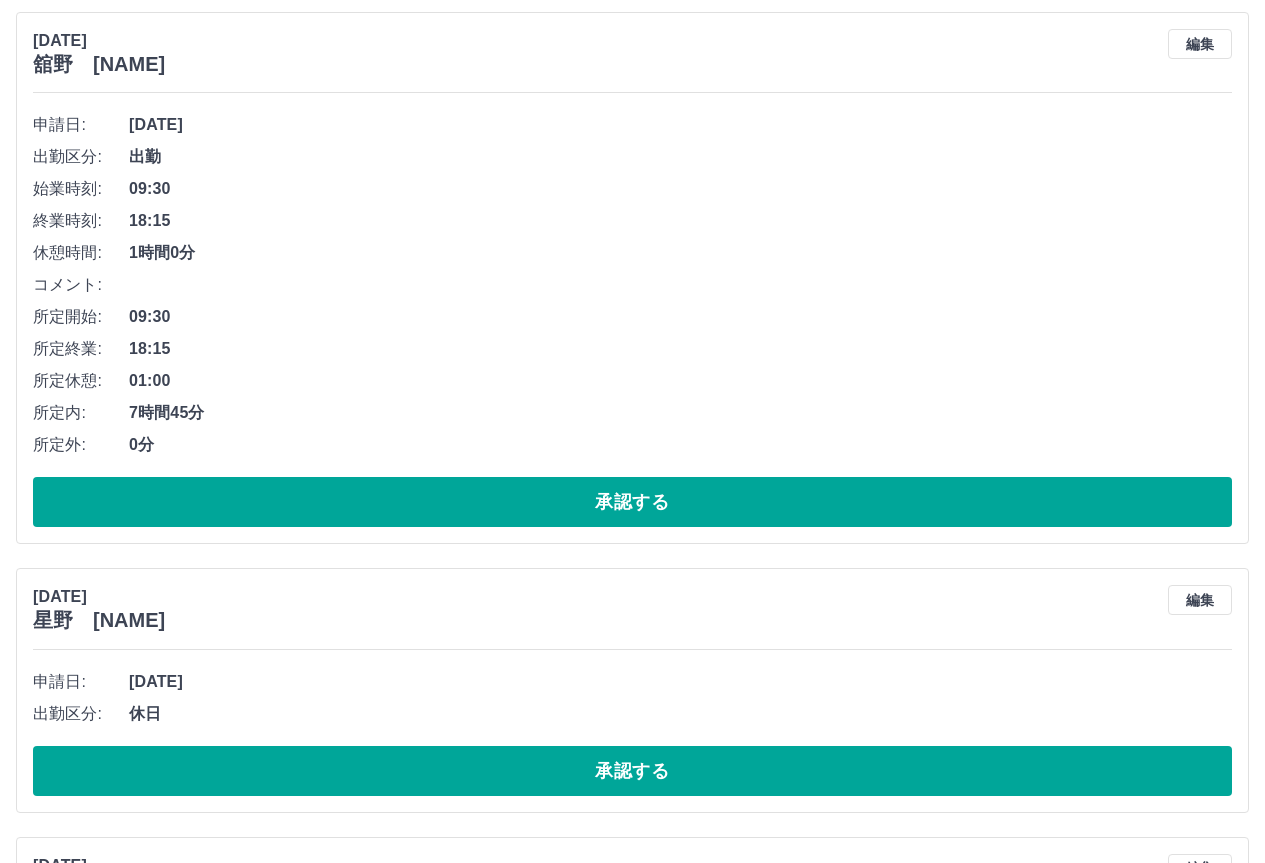 click on "承認する" at bounding box center (632, 502) 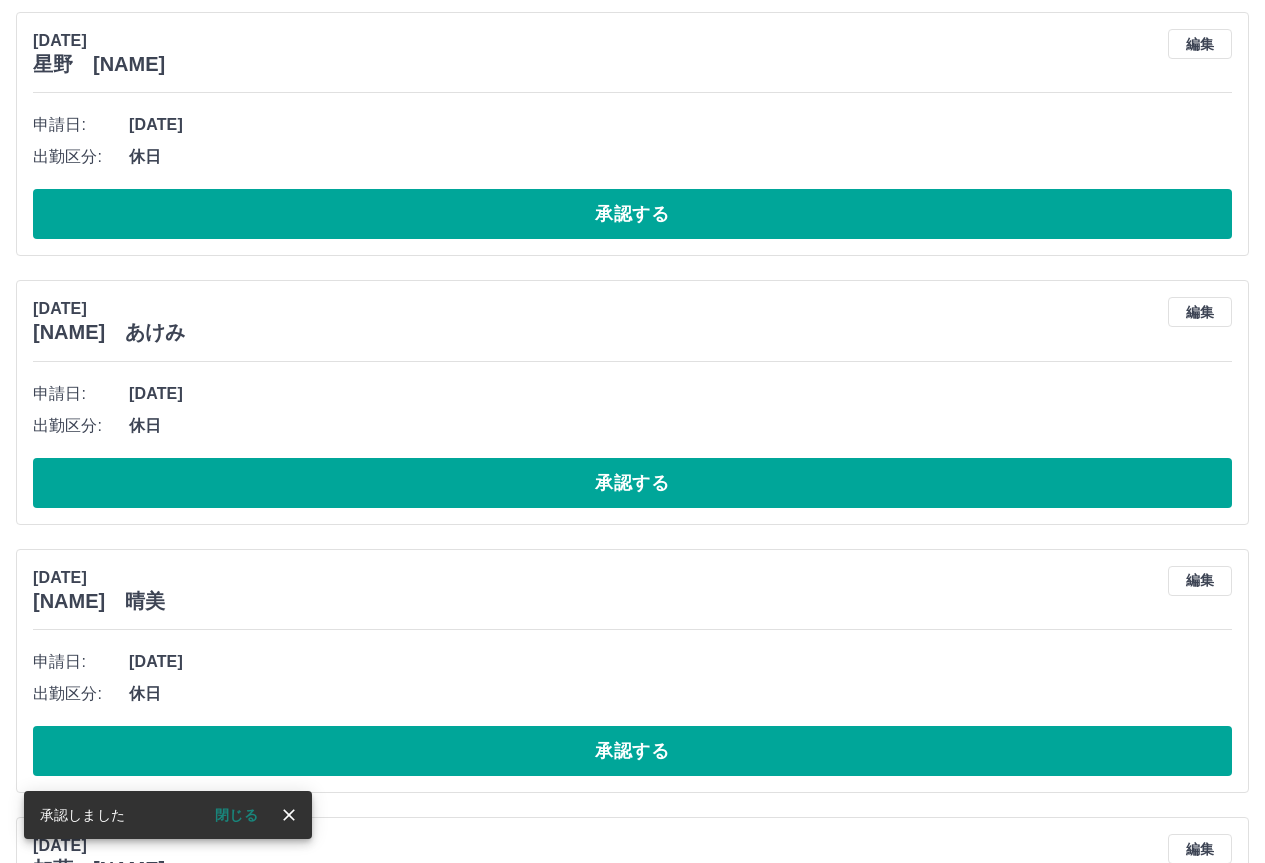 scroll, scrollTop: 5231, scrollLeft: 0, axis: vertical 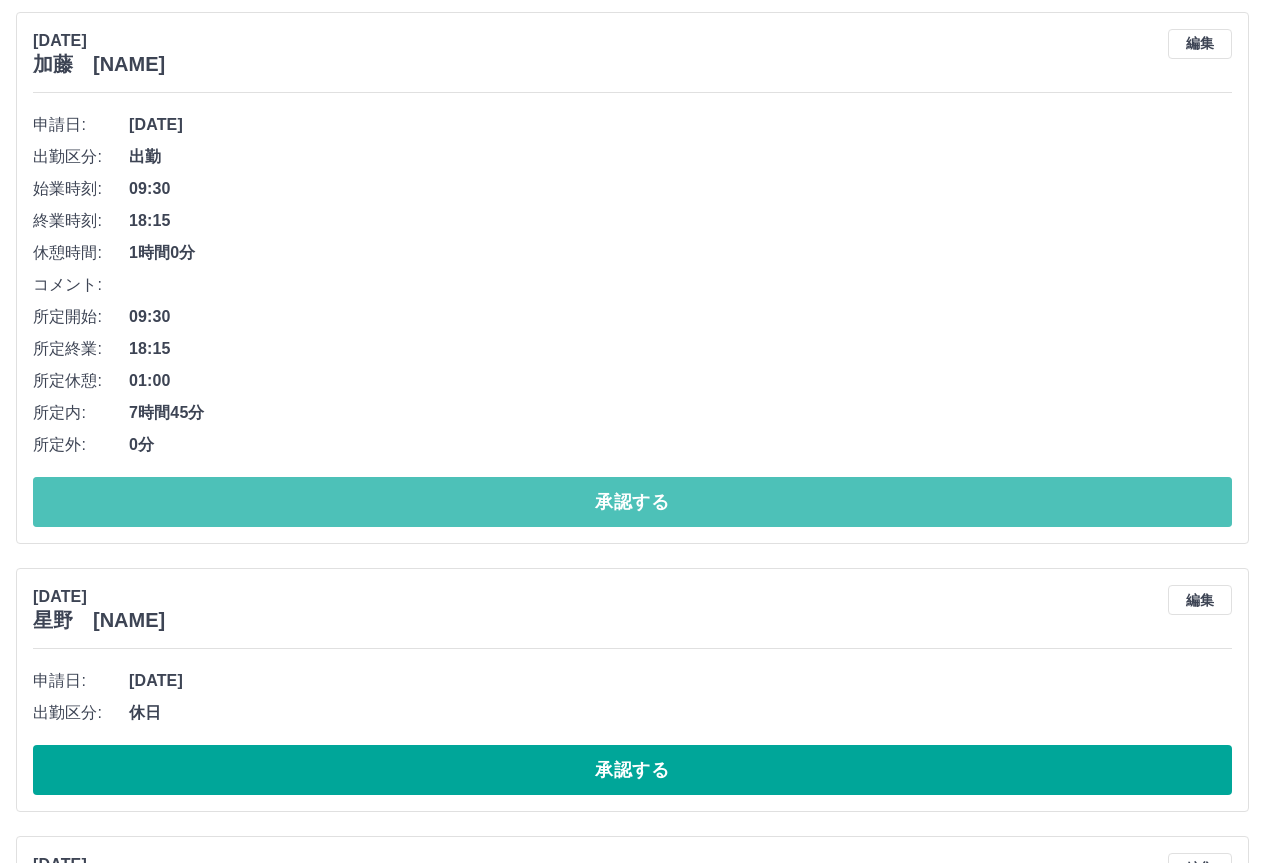 click on "承認する" at bounding box center [632, 502] 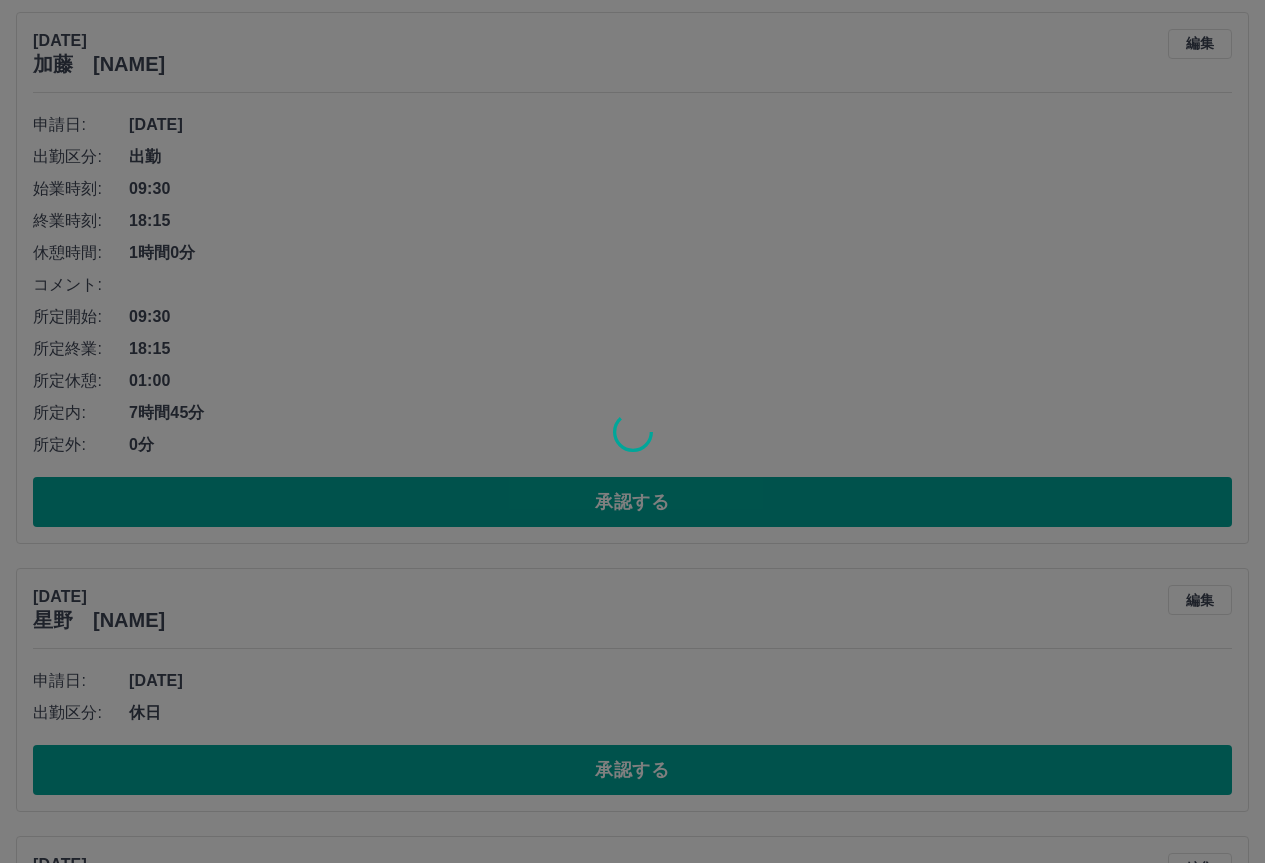 scroll, scrollTop: 4675, scrollLeft: 0, axis: vertical 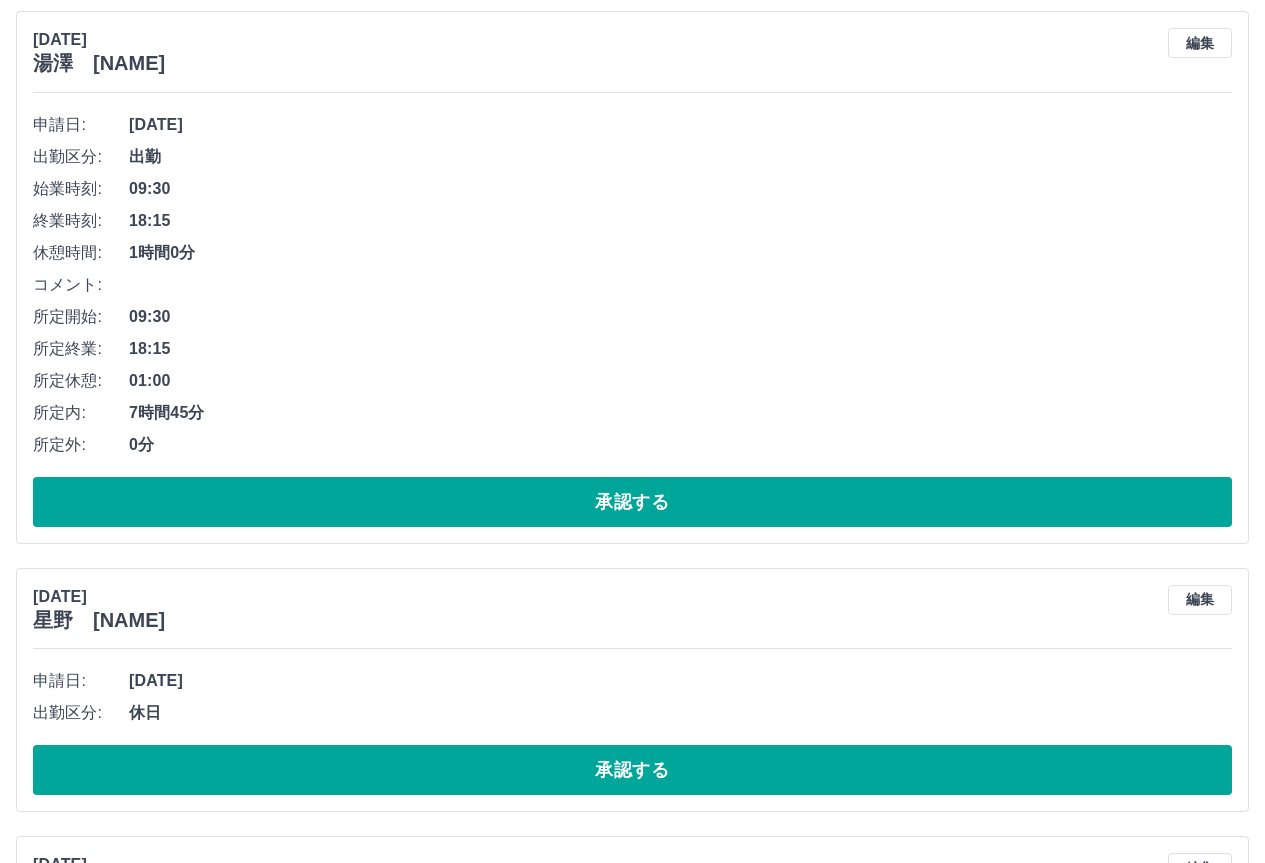 click on "承認する" at bounding box center (632, 502) 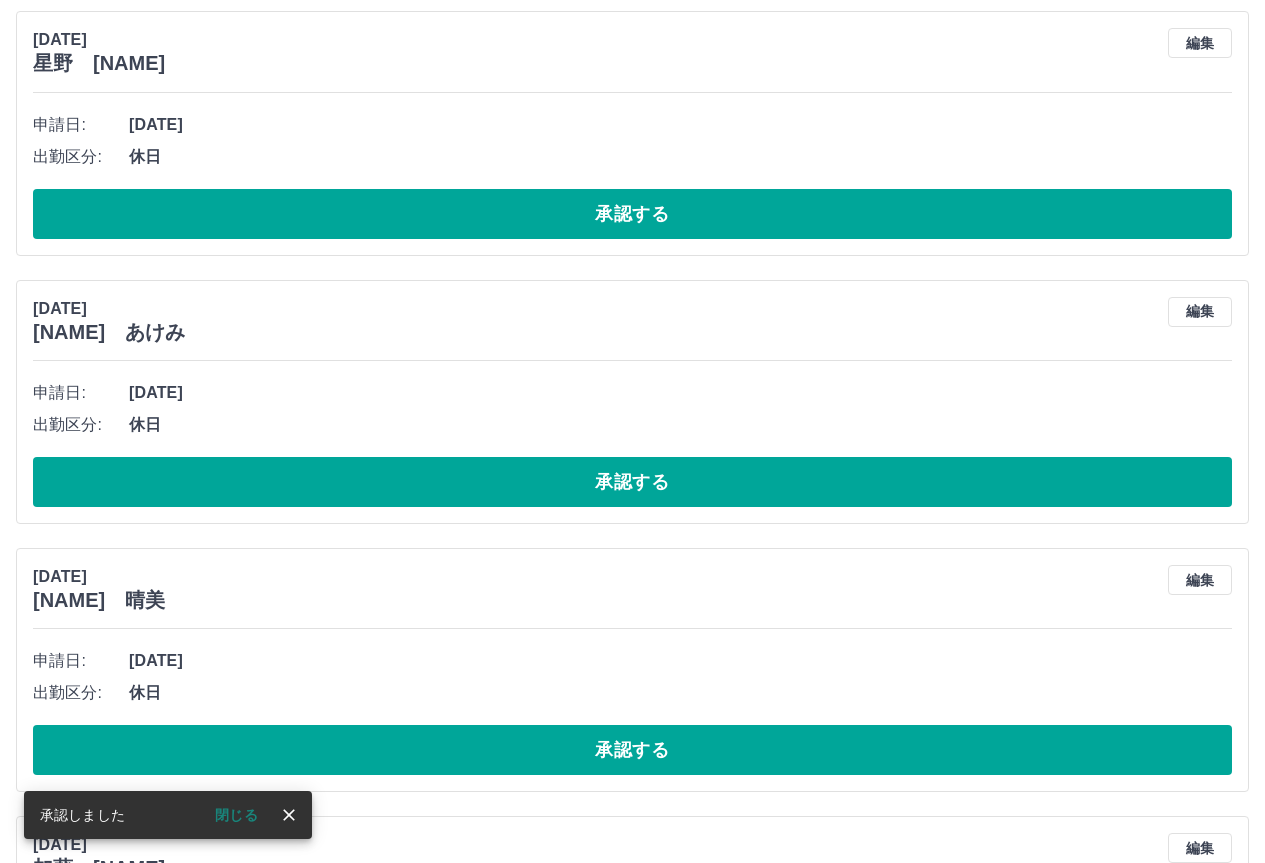 scroll, scrollTop: 4118, scrollLeft: 0, axis: vertical 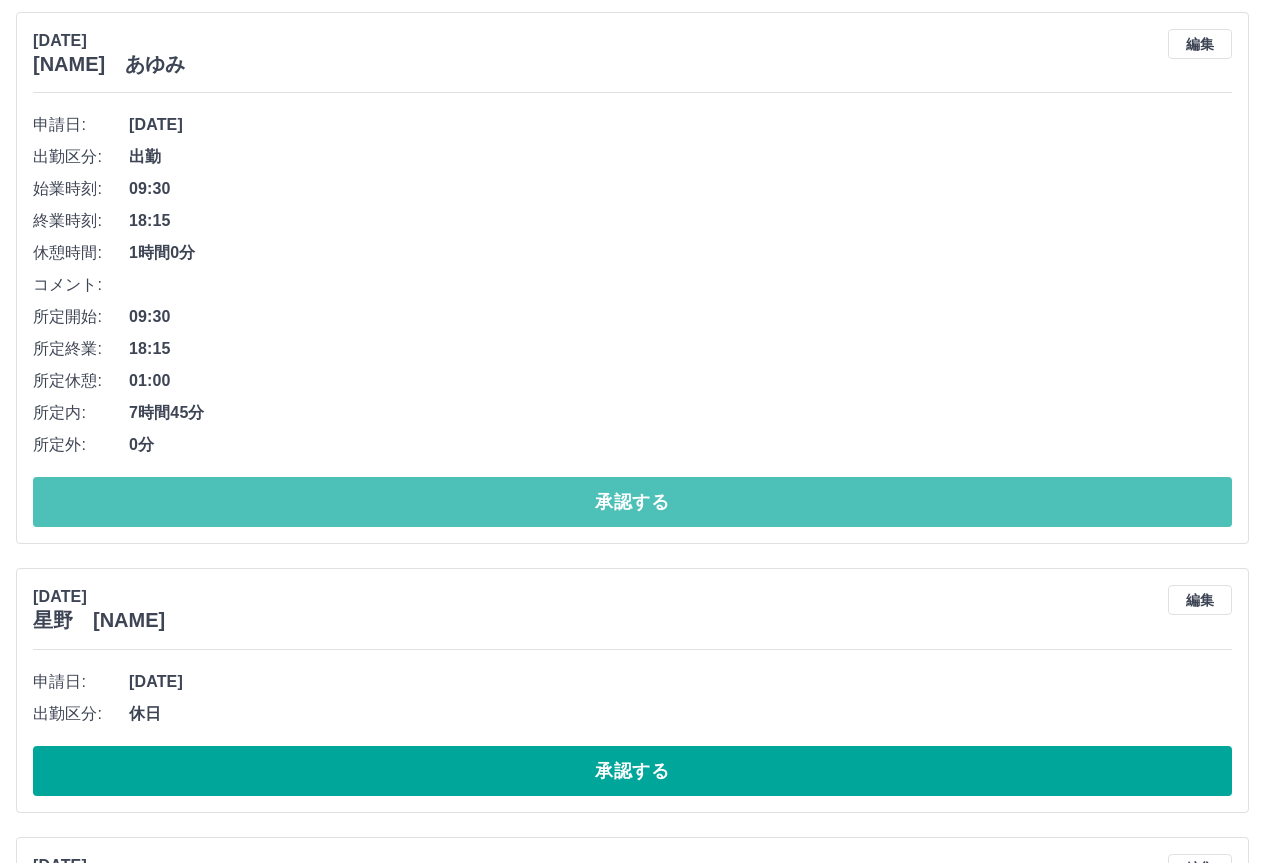 click on "承認する" at bounding box center [632, 502] 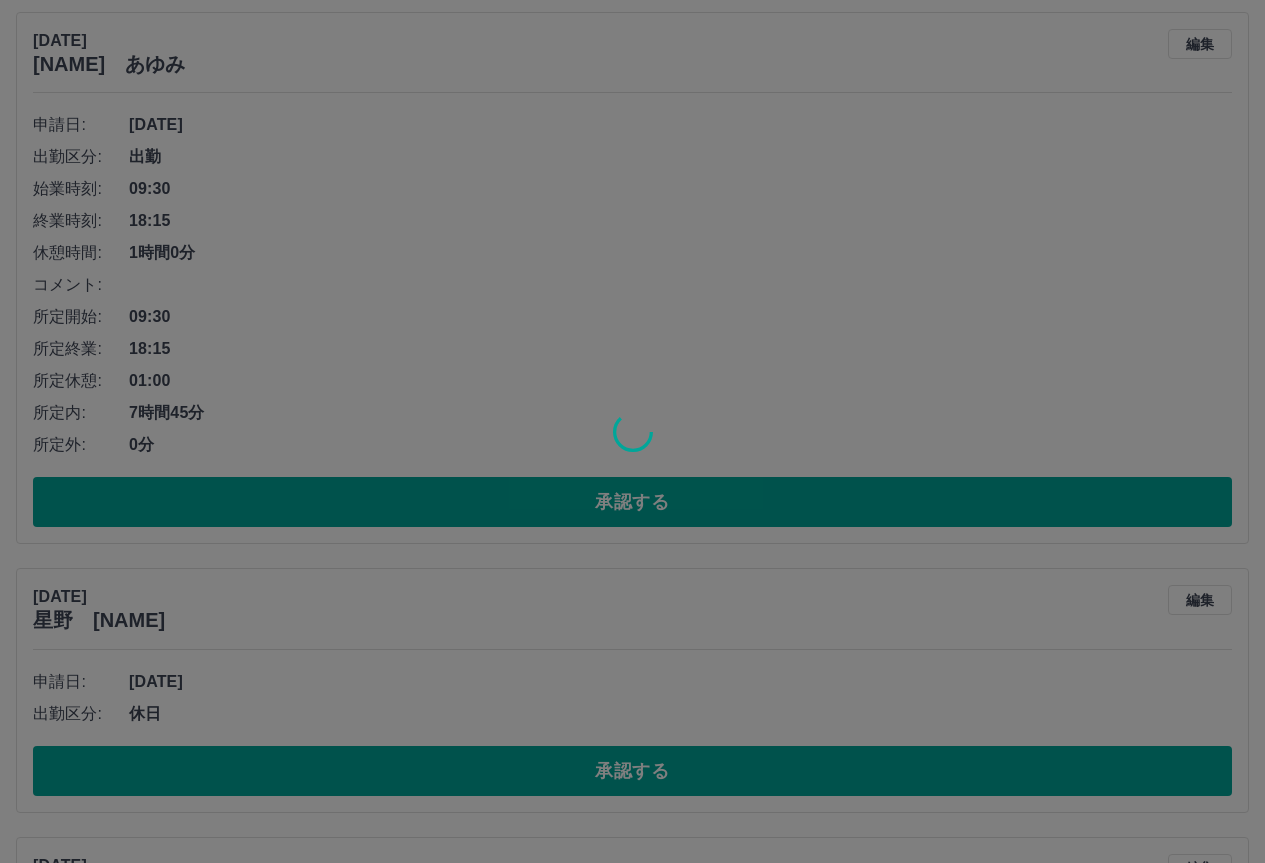 scroll, scrollTop: 3562, scrollLeft: 0, axis: vertical 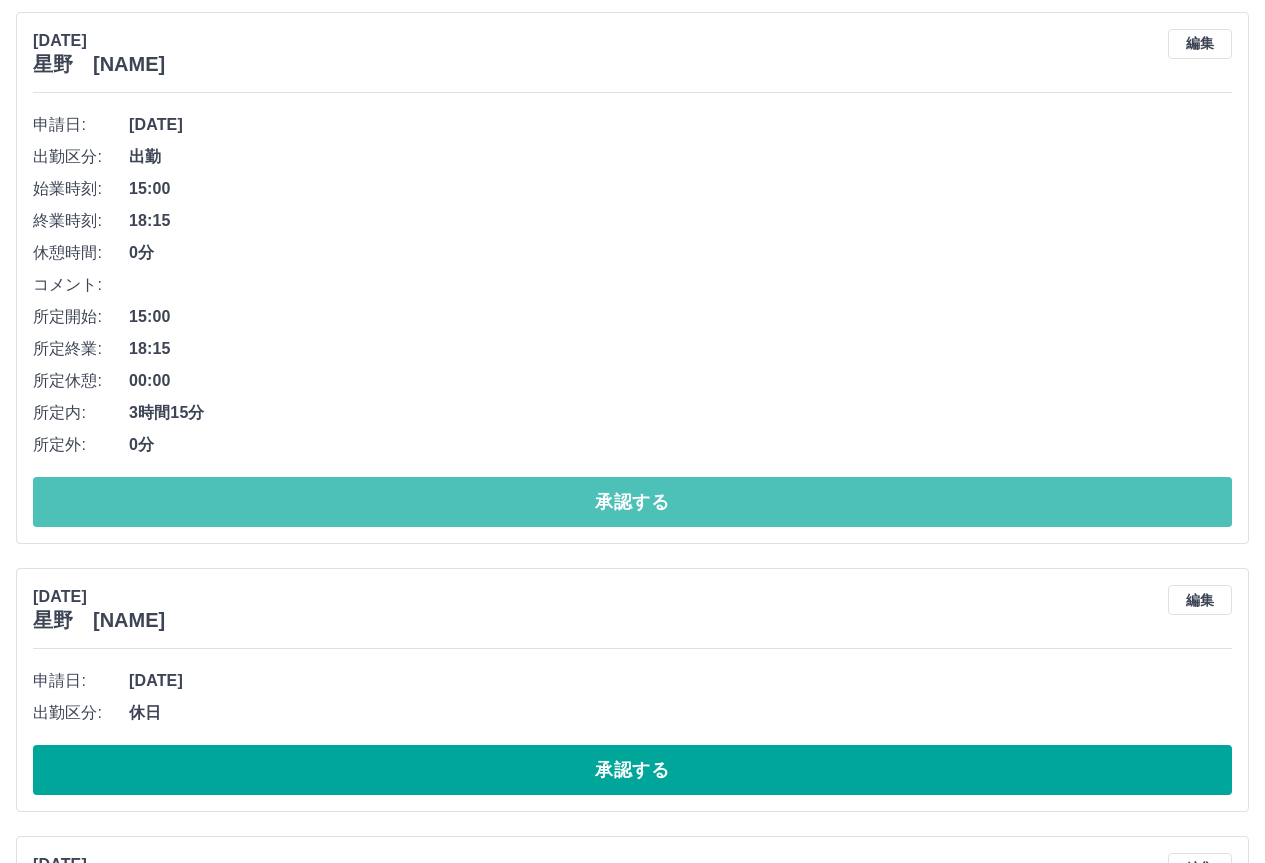 click on "承認する" at bounding box center [632, 502] 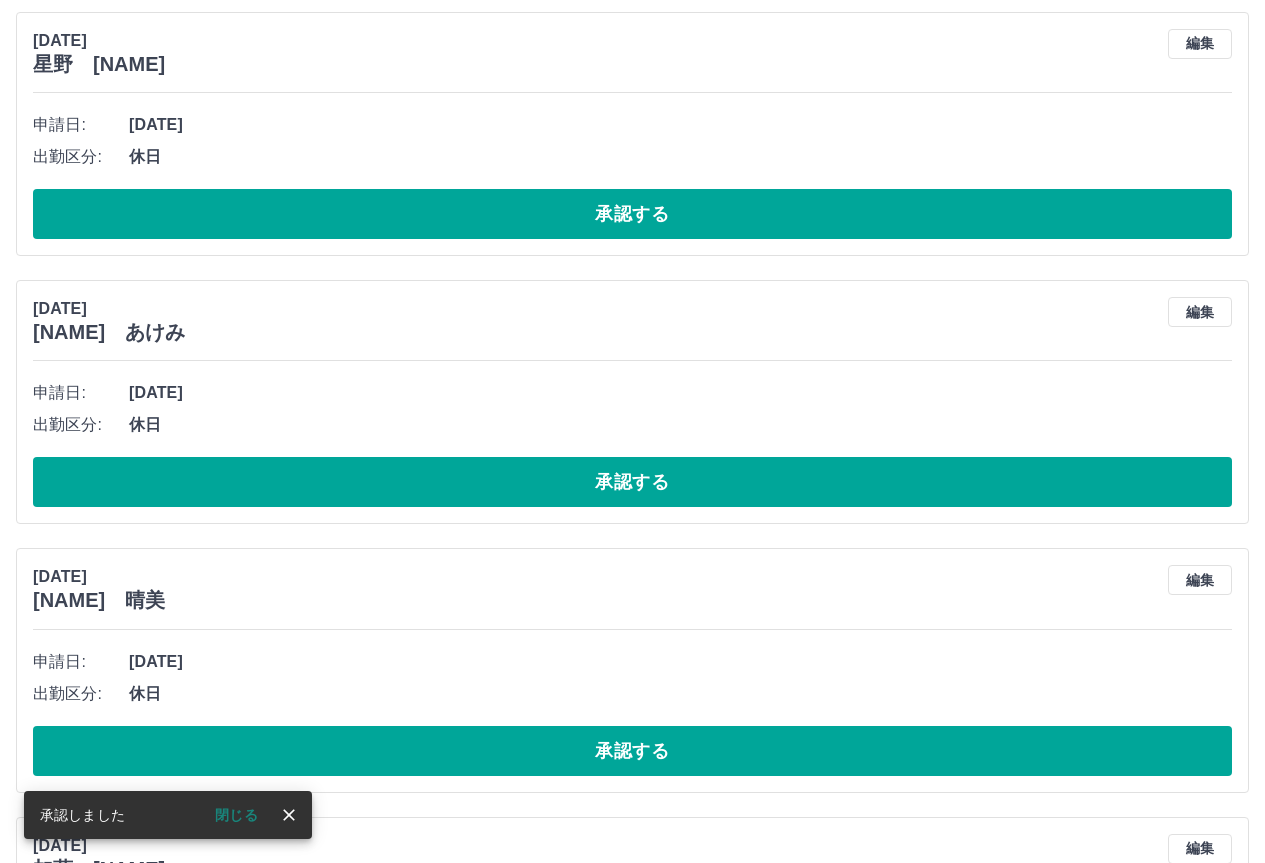 scroll, scrollTop: 3006, scrollLeft: 0, axis: vertical 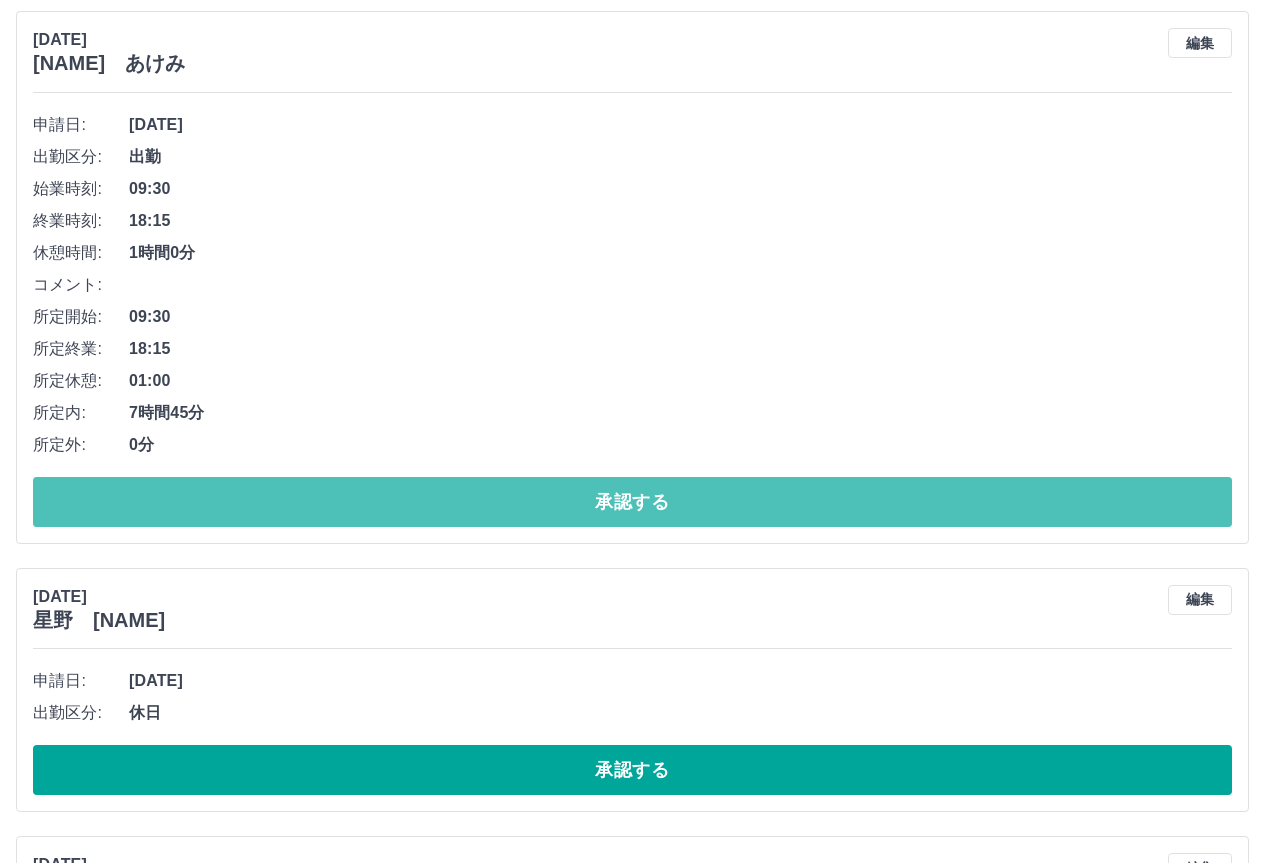 click on "承認する" at bounding box center [632, 502] 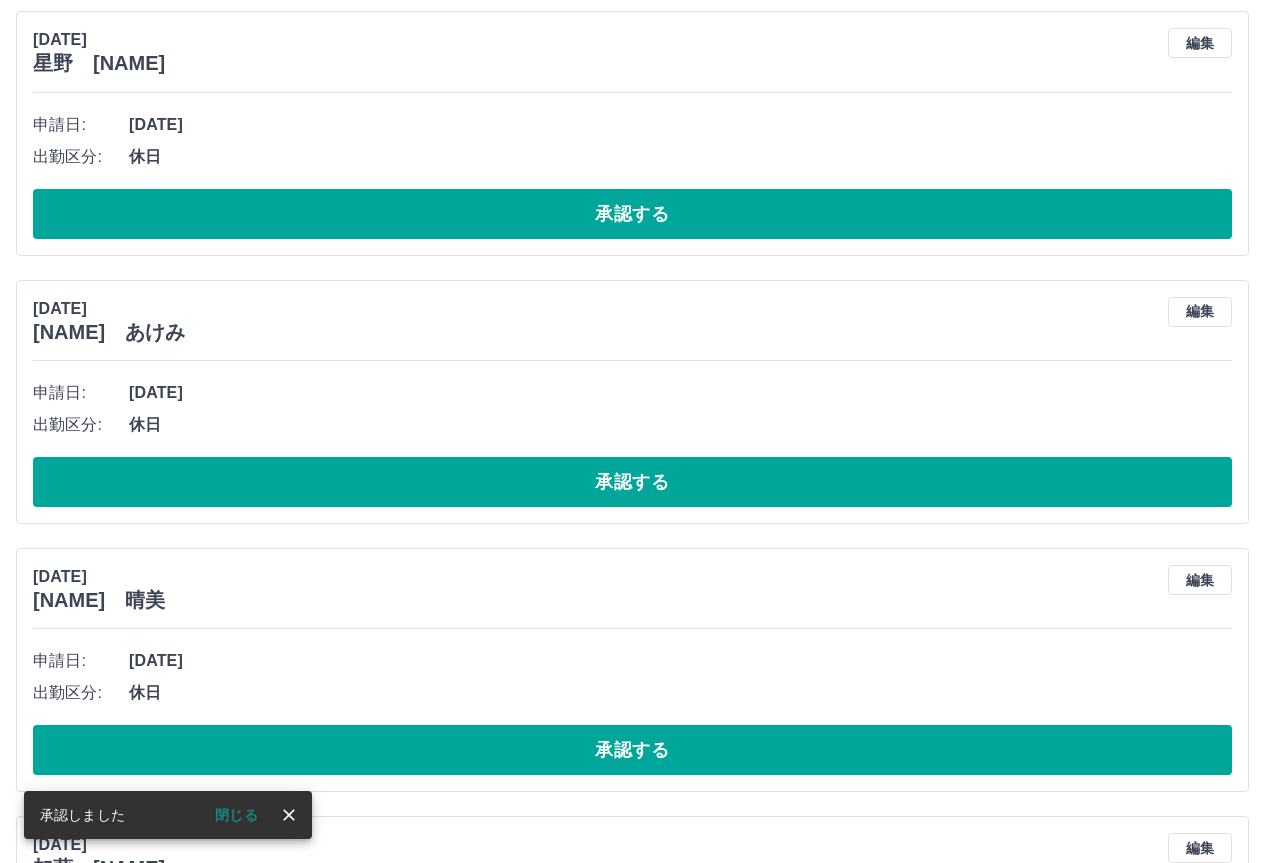 scroll, scrollTop: 2449, scrollLeft: 0, axis: vertical 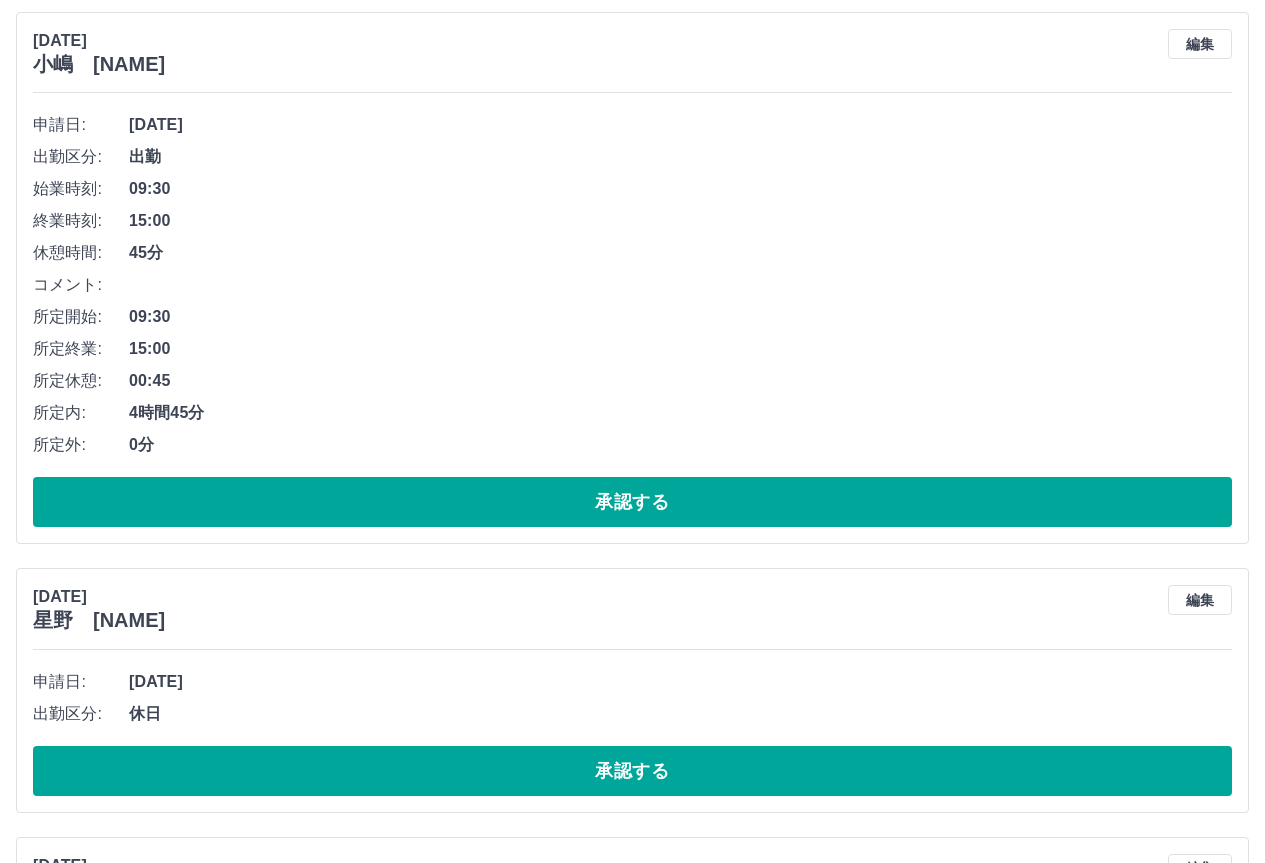 click on "承認する" at bounding box center [632, 502] 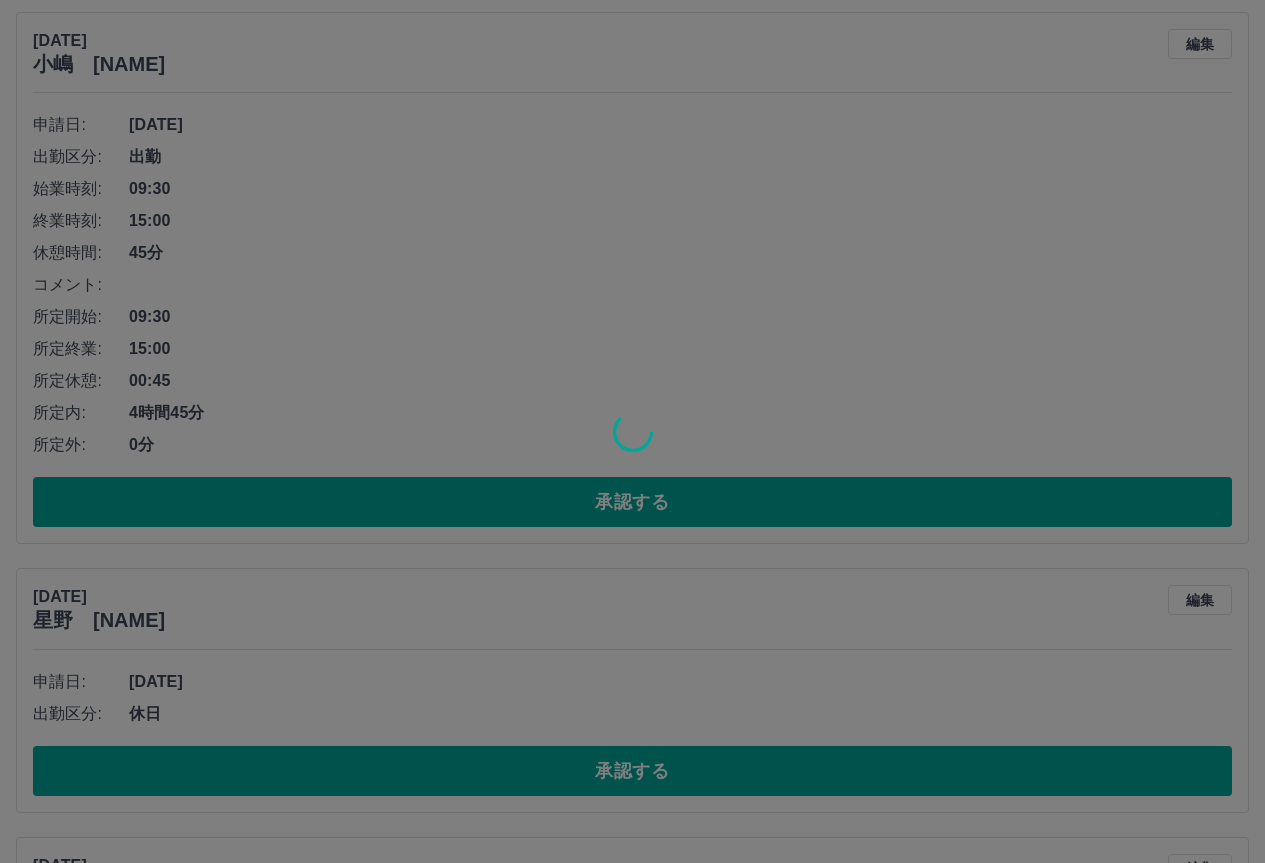 scroll, scrollTop: 1893, scrollLeft: 0, axis: vertical 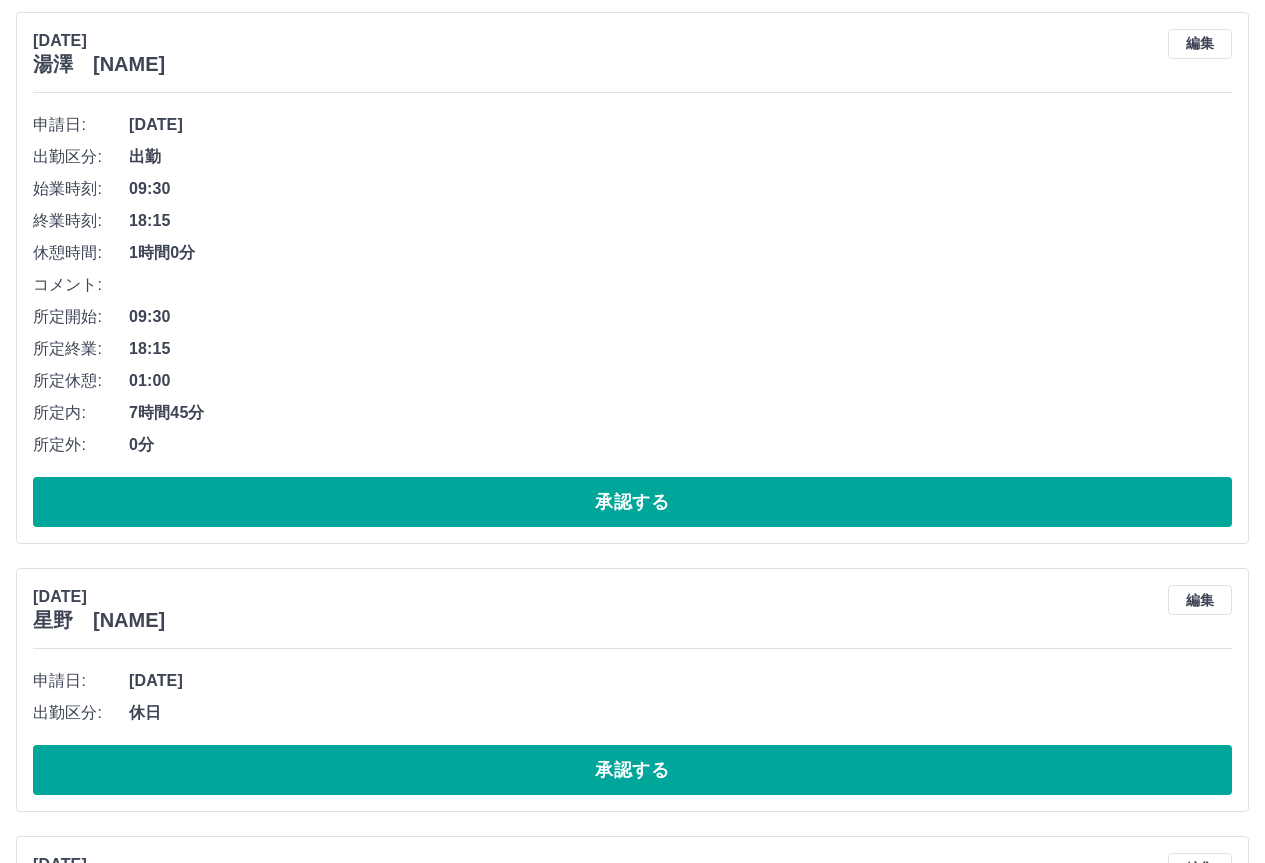 click on "承認する" at bounding box center (632, 502) 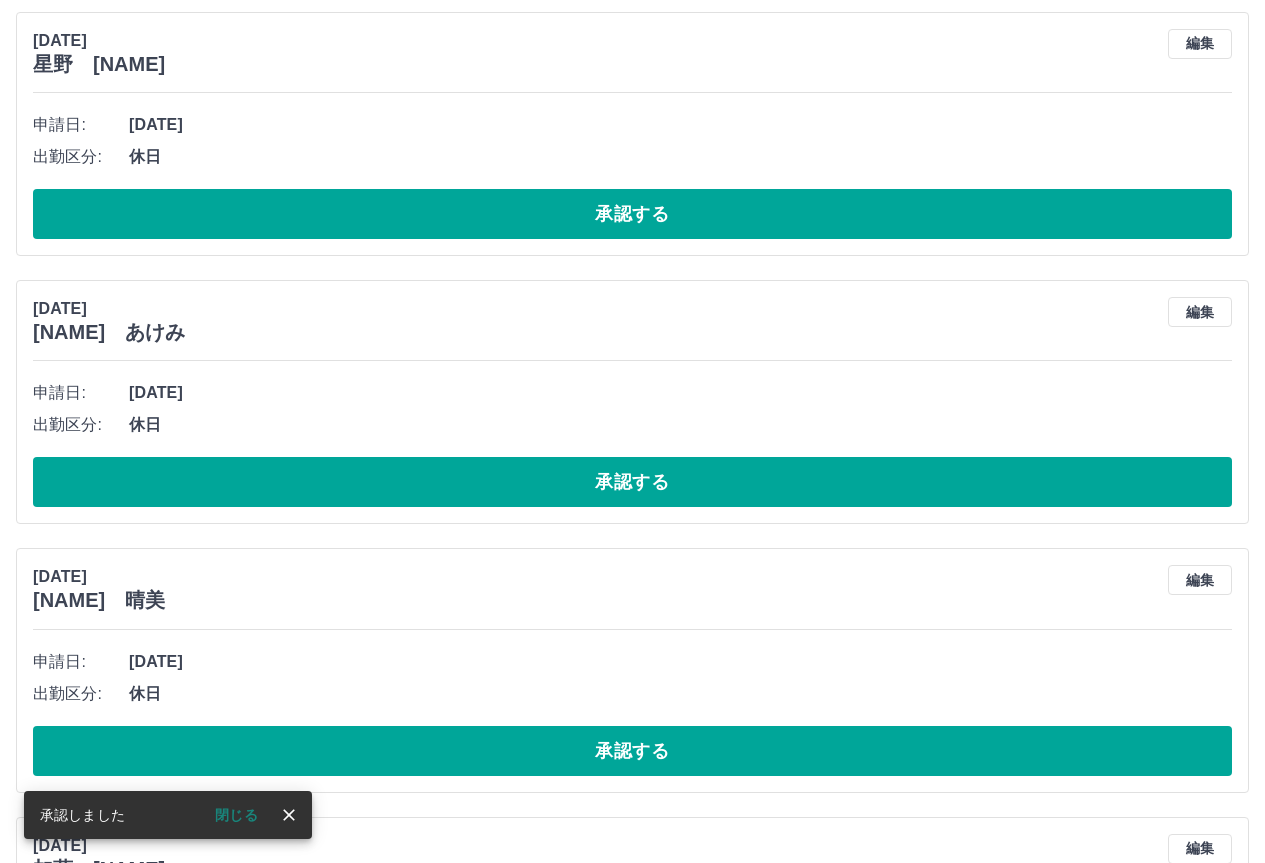 scroll, scrollTop: 1337, scrollLeft: 0, axis: vertical 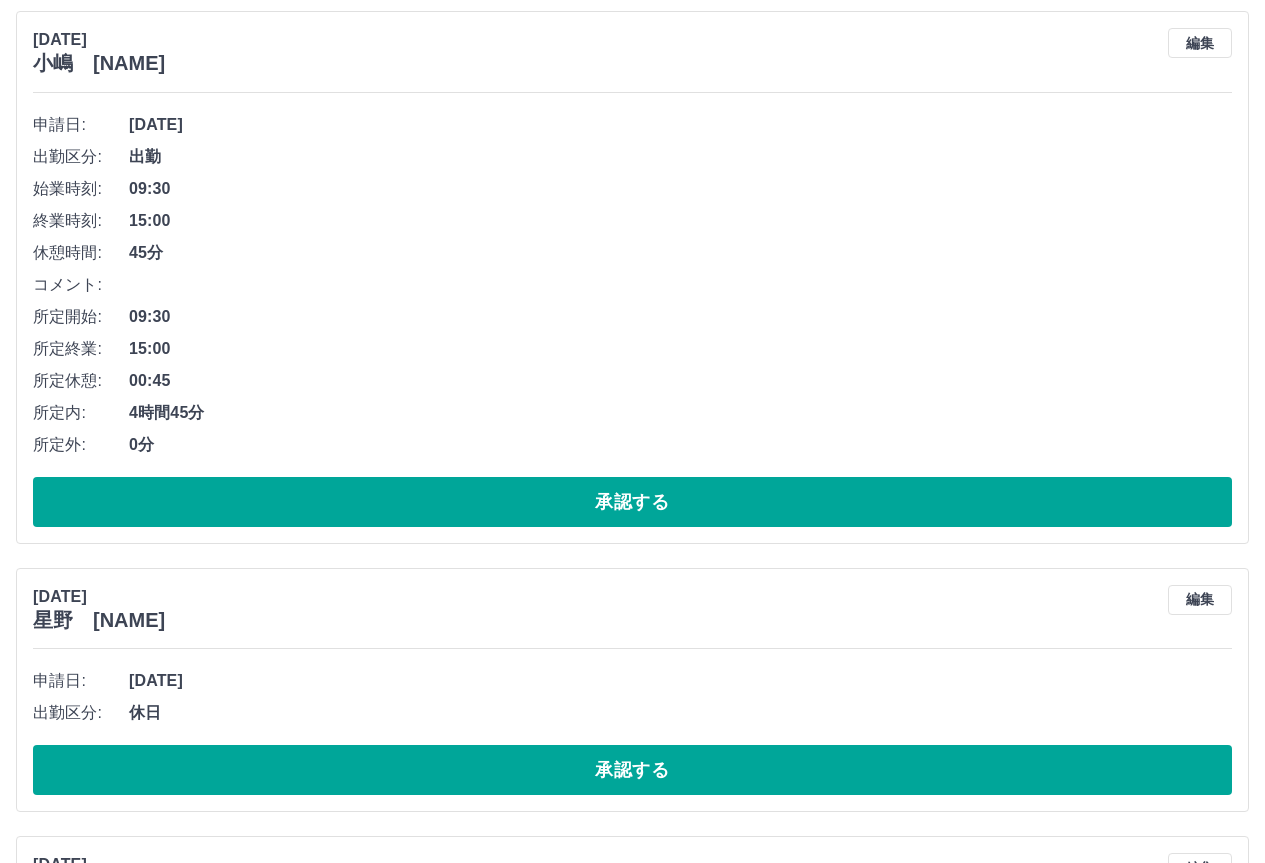 click on "承認する" at bounding box center [632, 502] 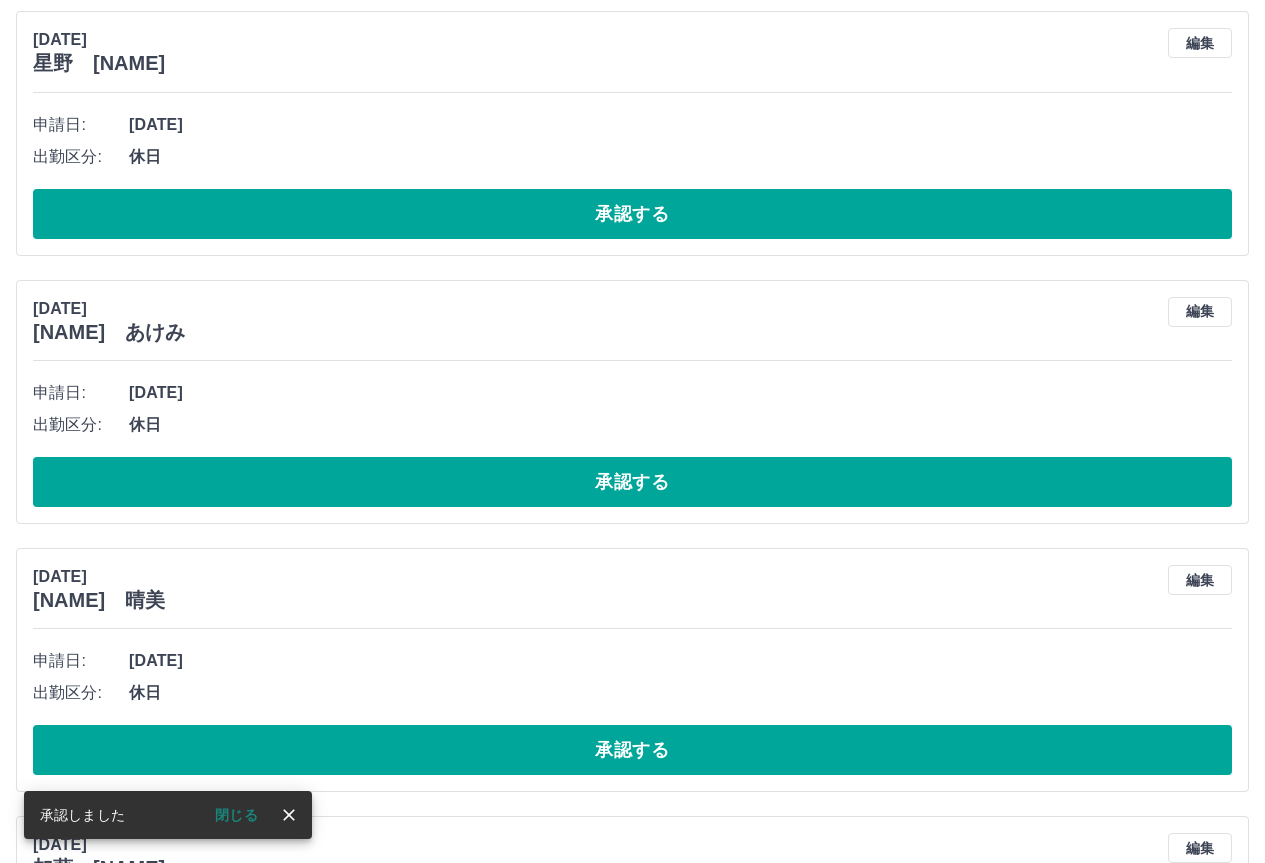 scroll, scrollTop: 780, scrollLeft: 0, axis: vertical 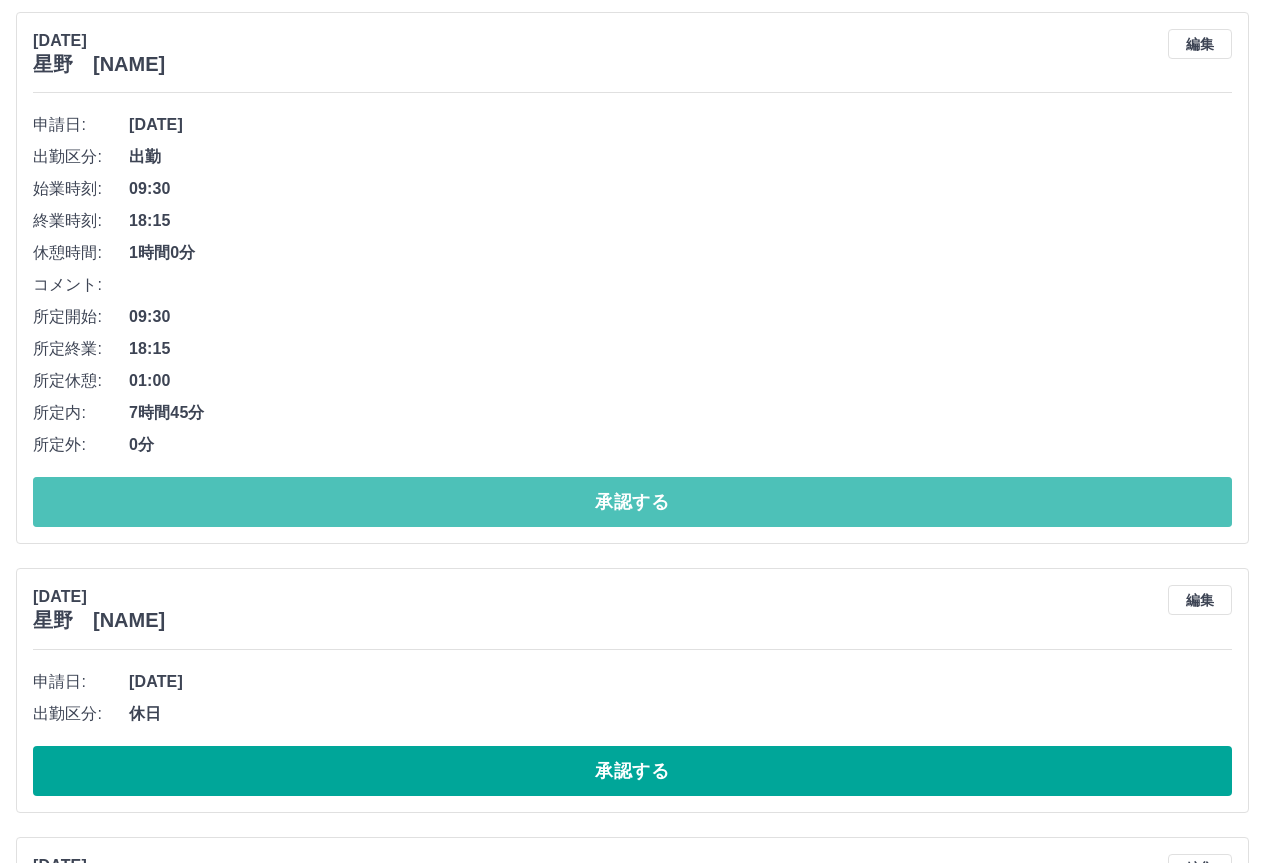 click on "承認する" at bounding box center [632, 502] 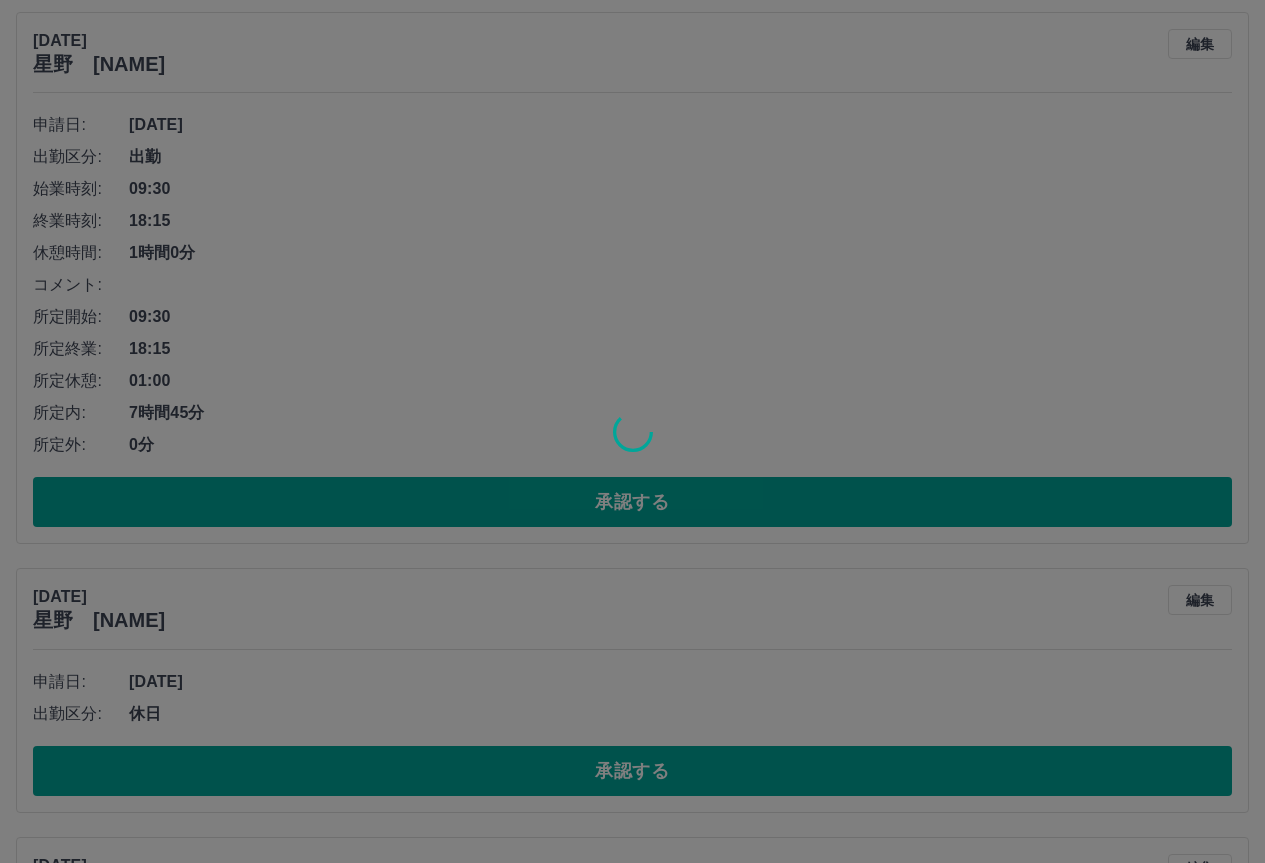 scroll, scrollTop: 224, scrollLeft: 0, axis: vertical 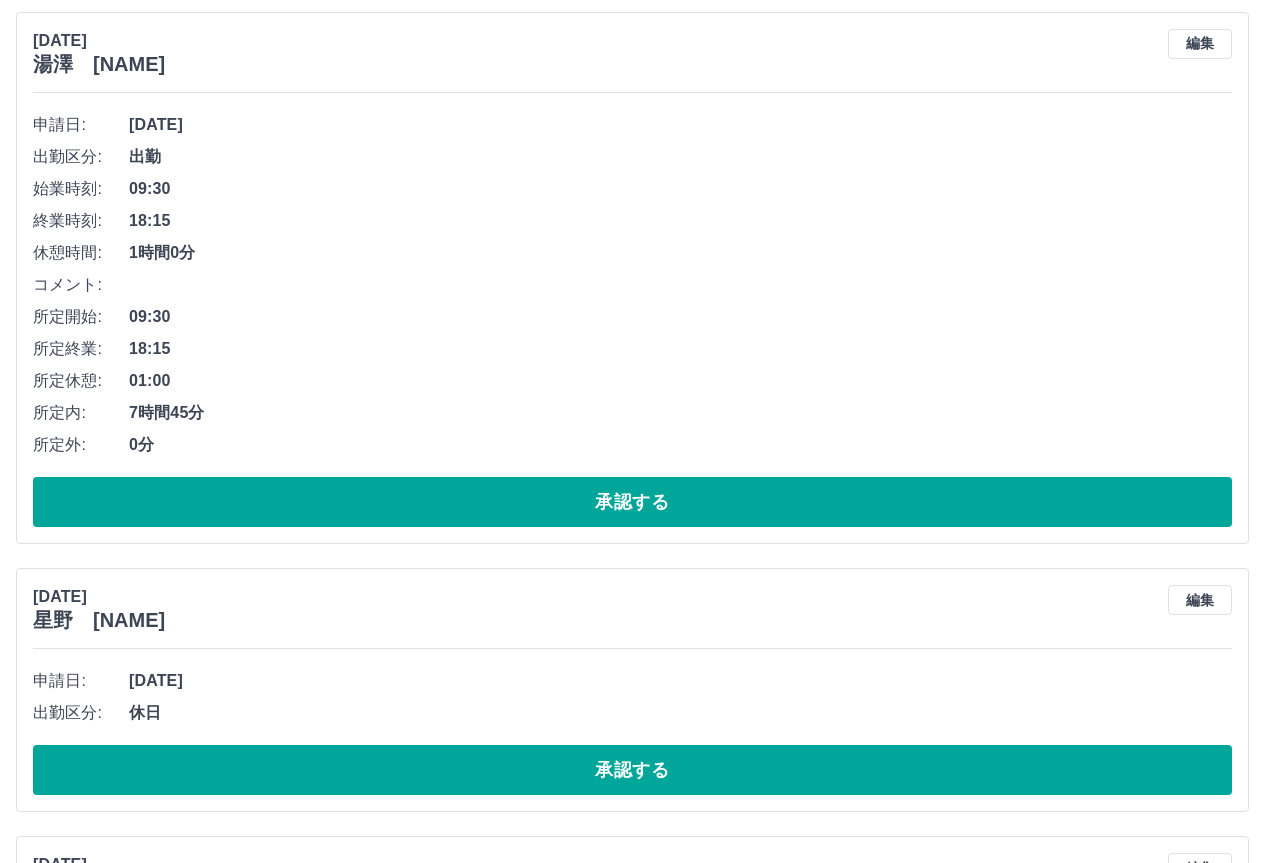 click on "承認する" at bounding box center (632, 502) 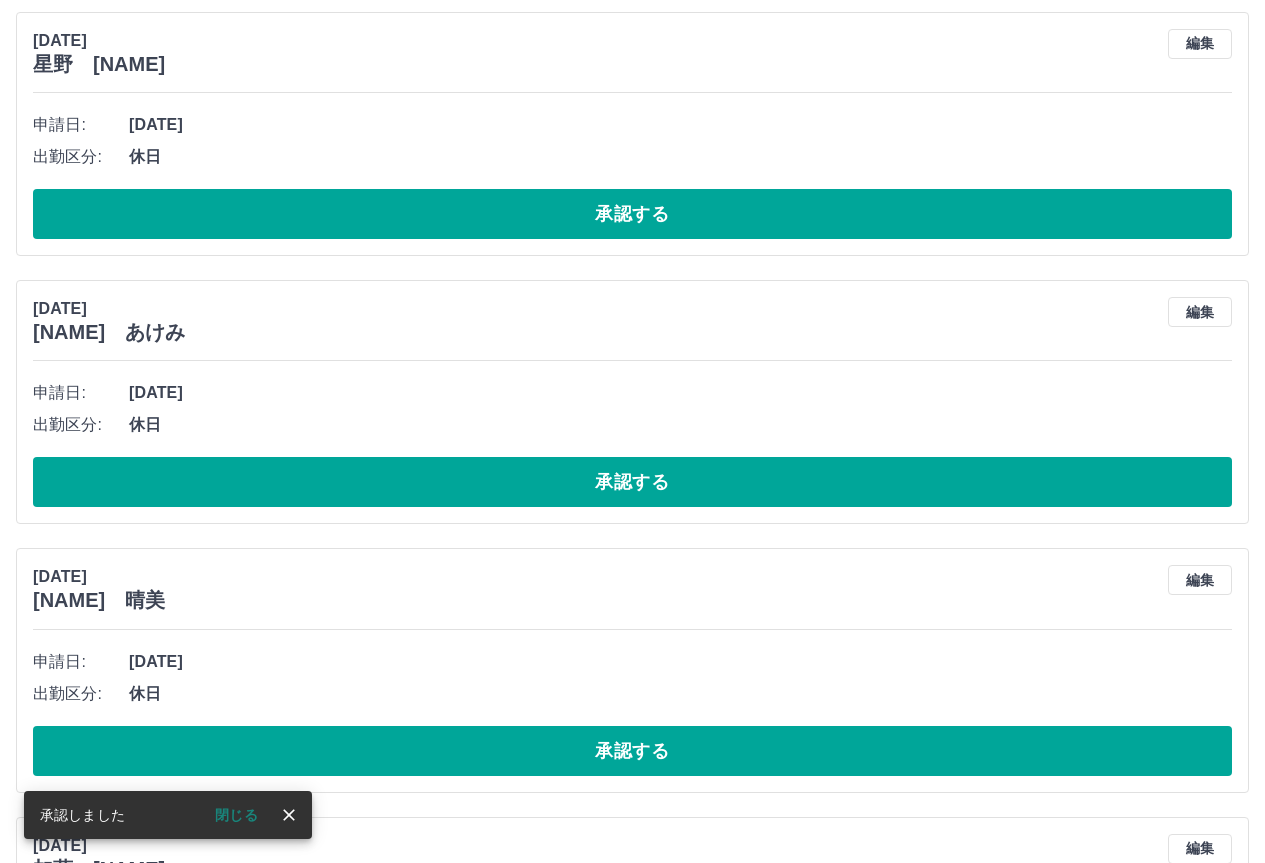 scroll, scrollTop: 0, scrollLeft: 0, axis: both 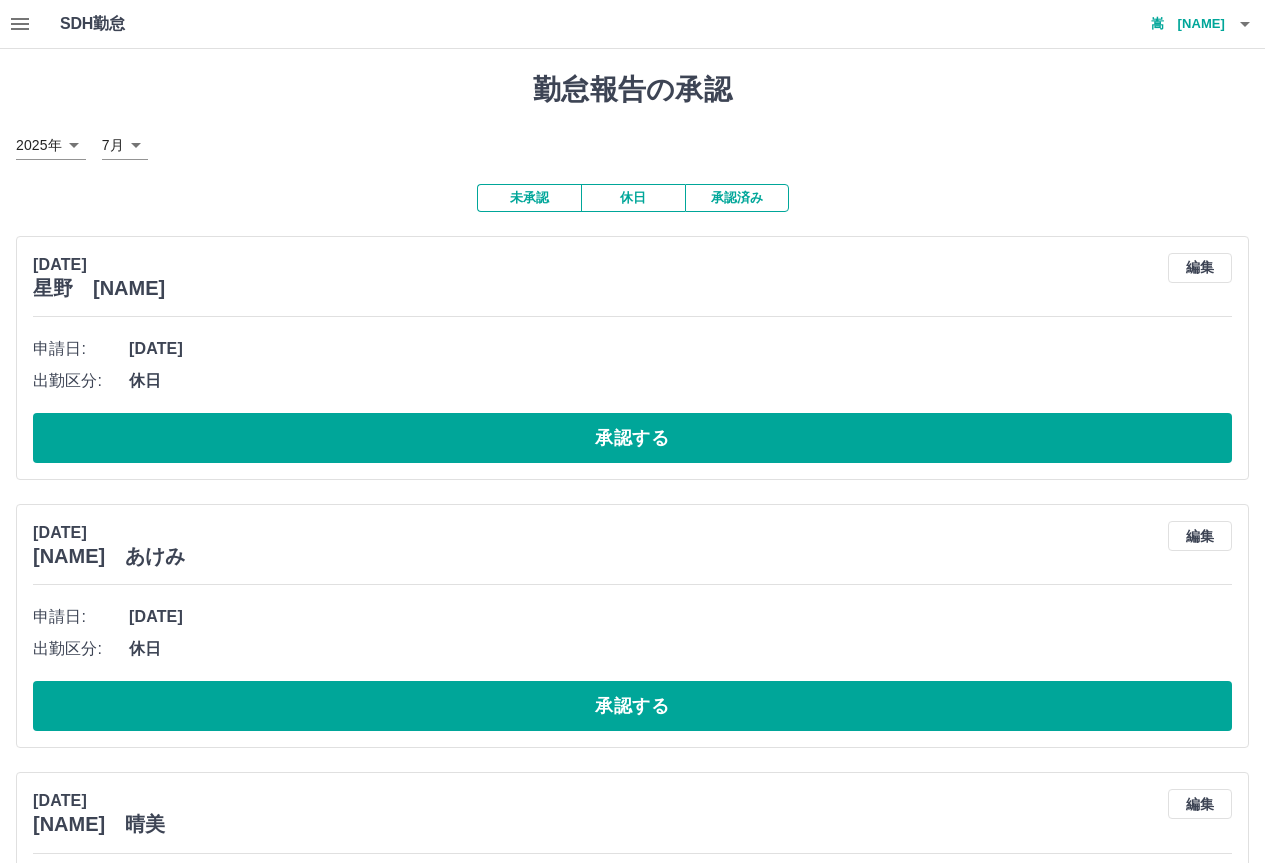 click 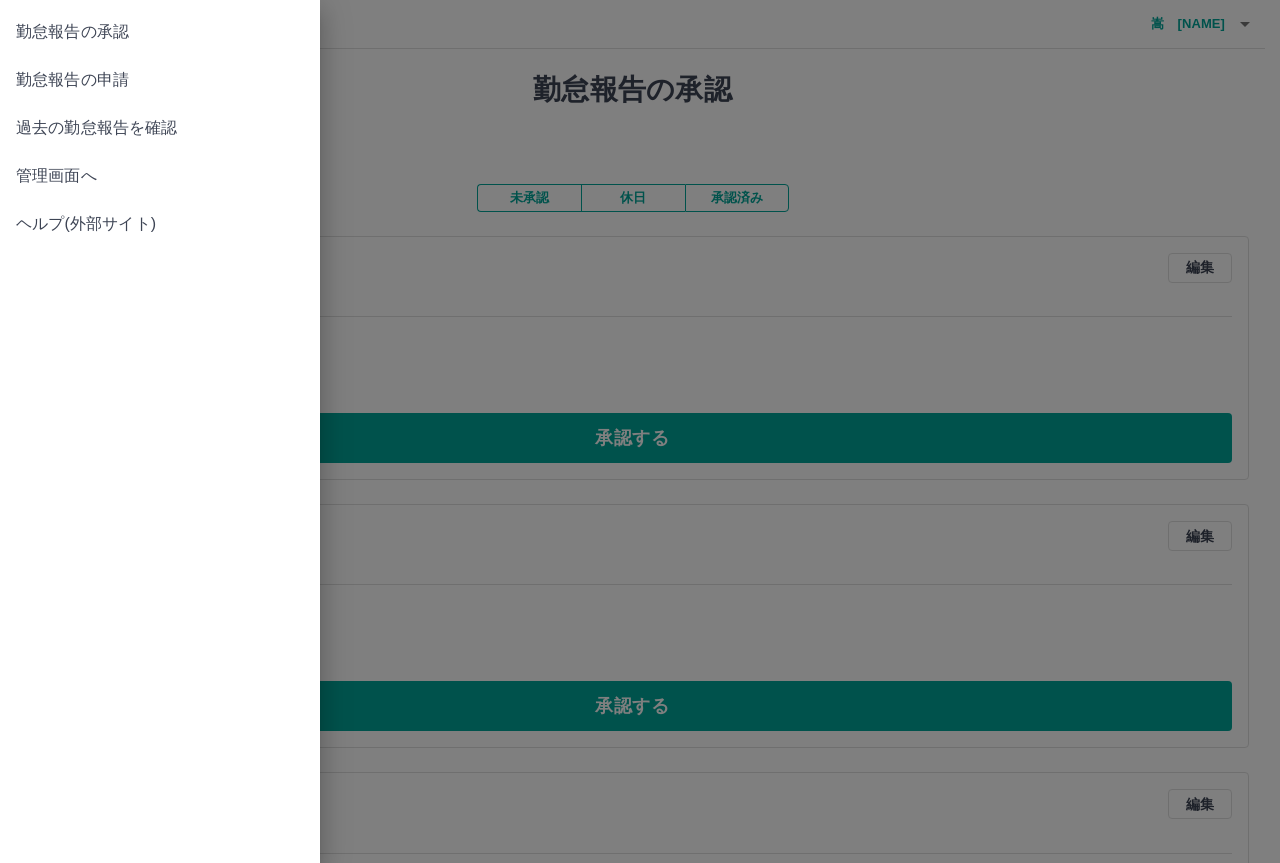 click on "勤怠報告の申請" at bounding box center (160, 80) 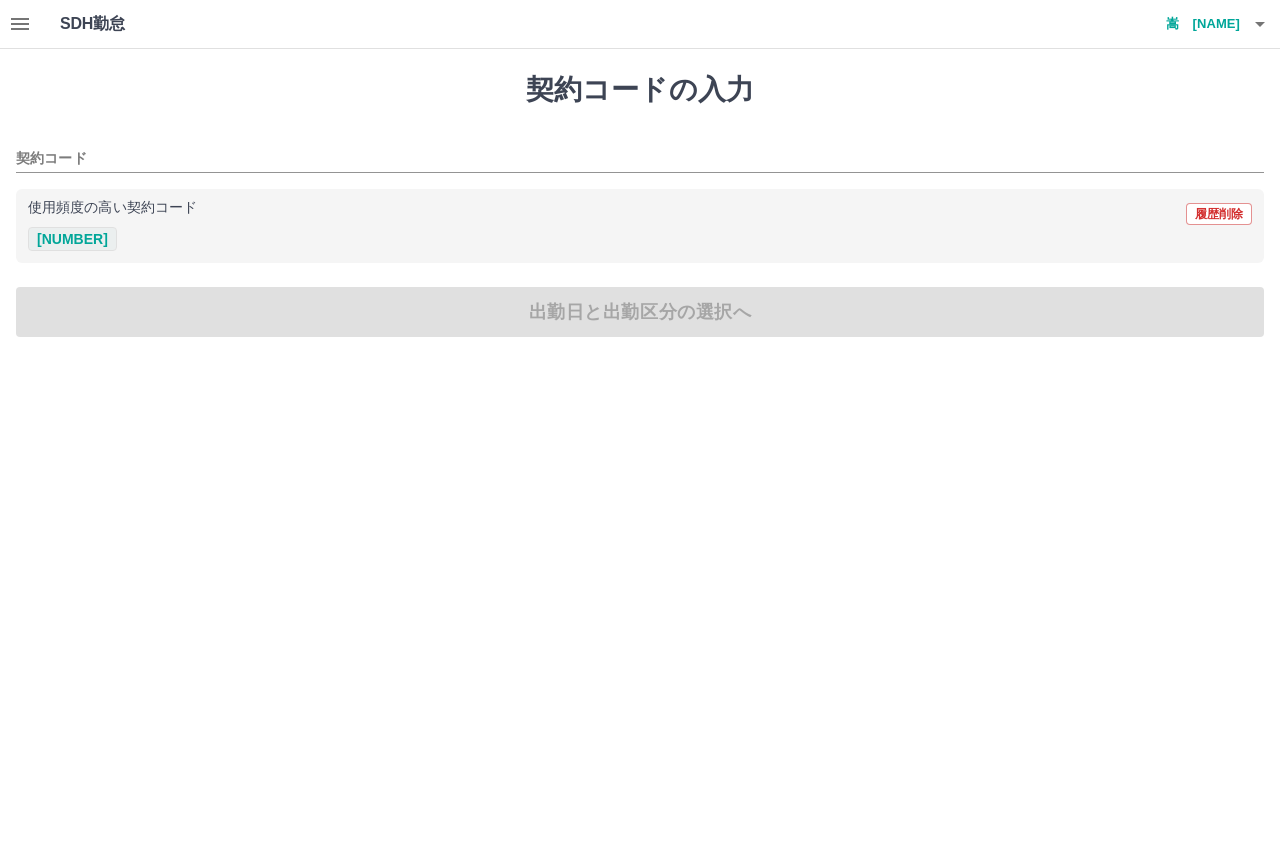 click on "[NUMBER]" at bounding box center (72, 239) 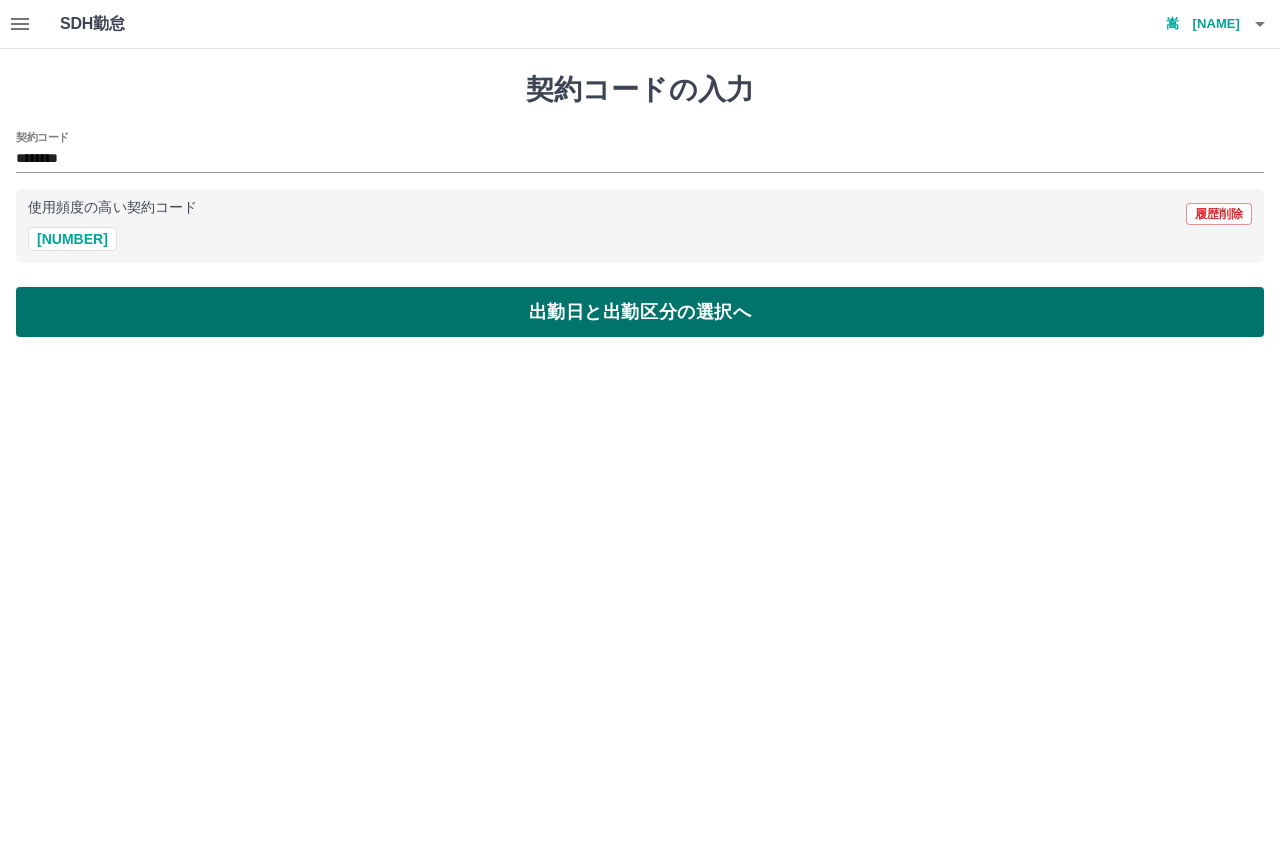 click on "出勤日と出勤区分の選択へ" at bounding box center (640, 312) 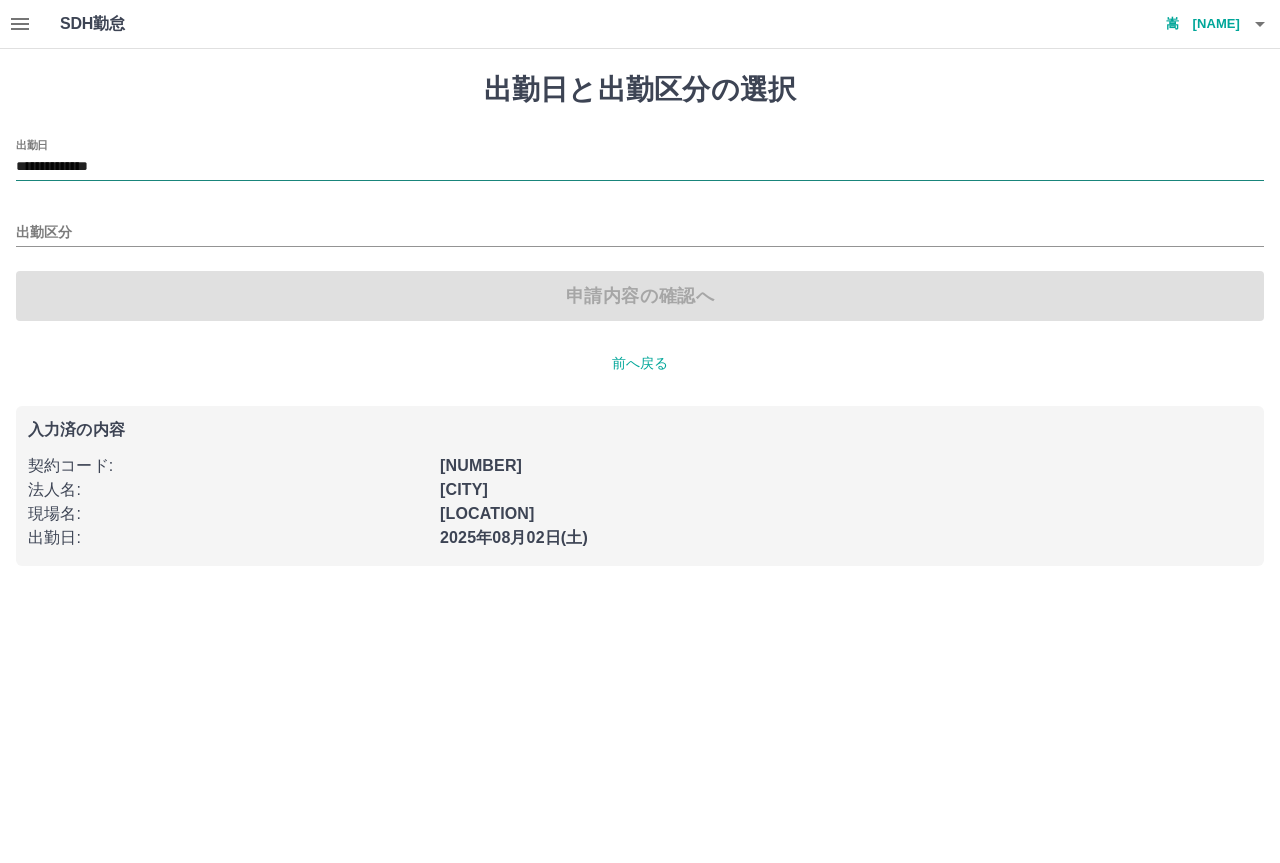 click on "**********" at bounding box center [640, 167] 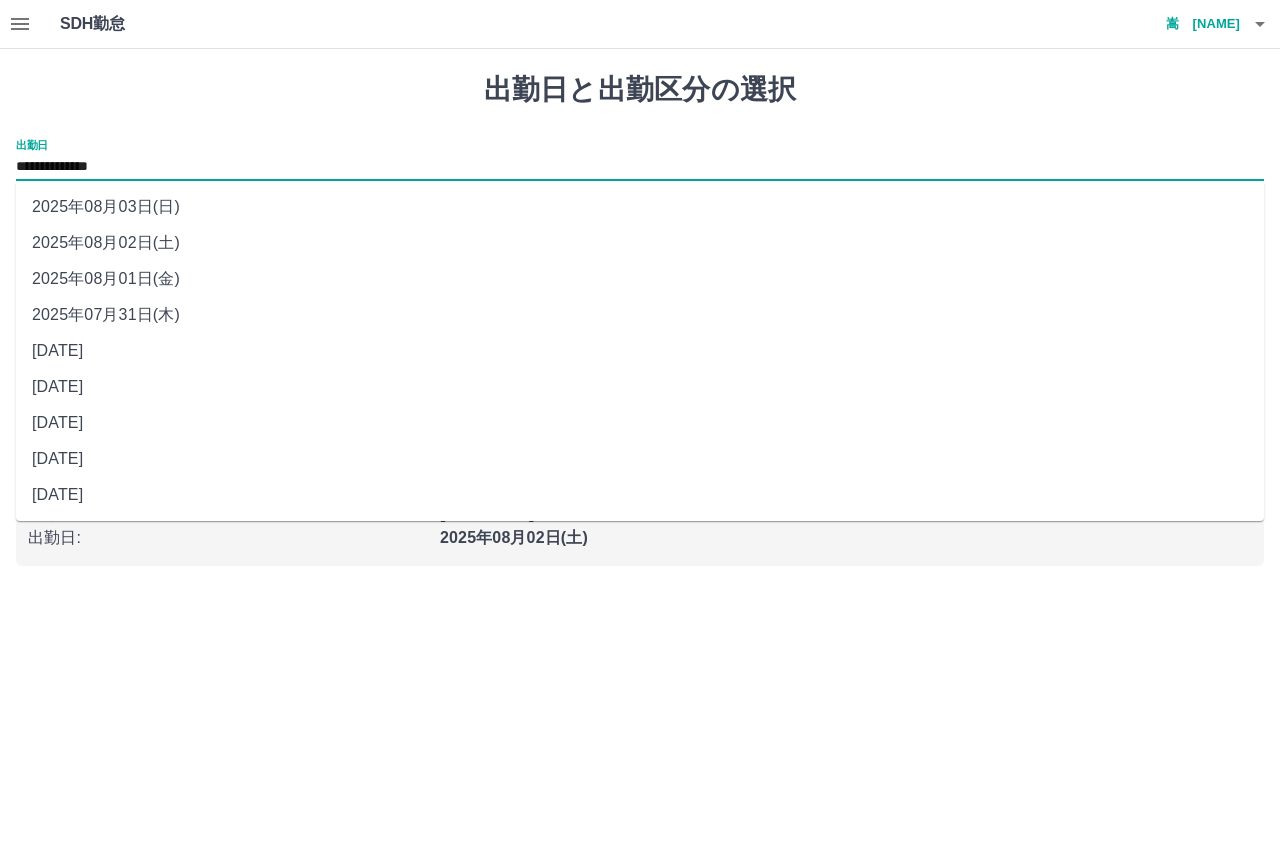 click on "[DATE]" at bounding box center (640, 459) 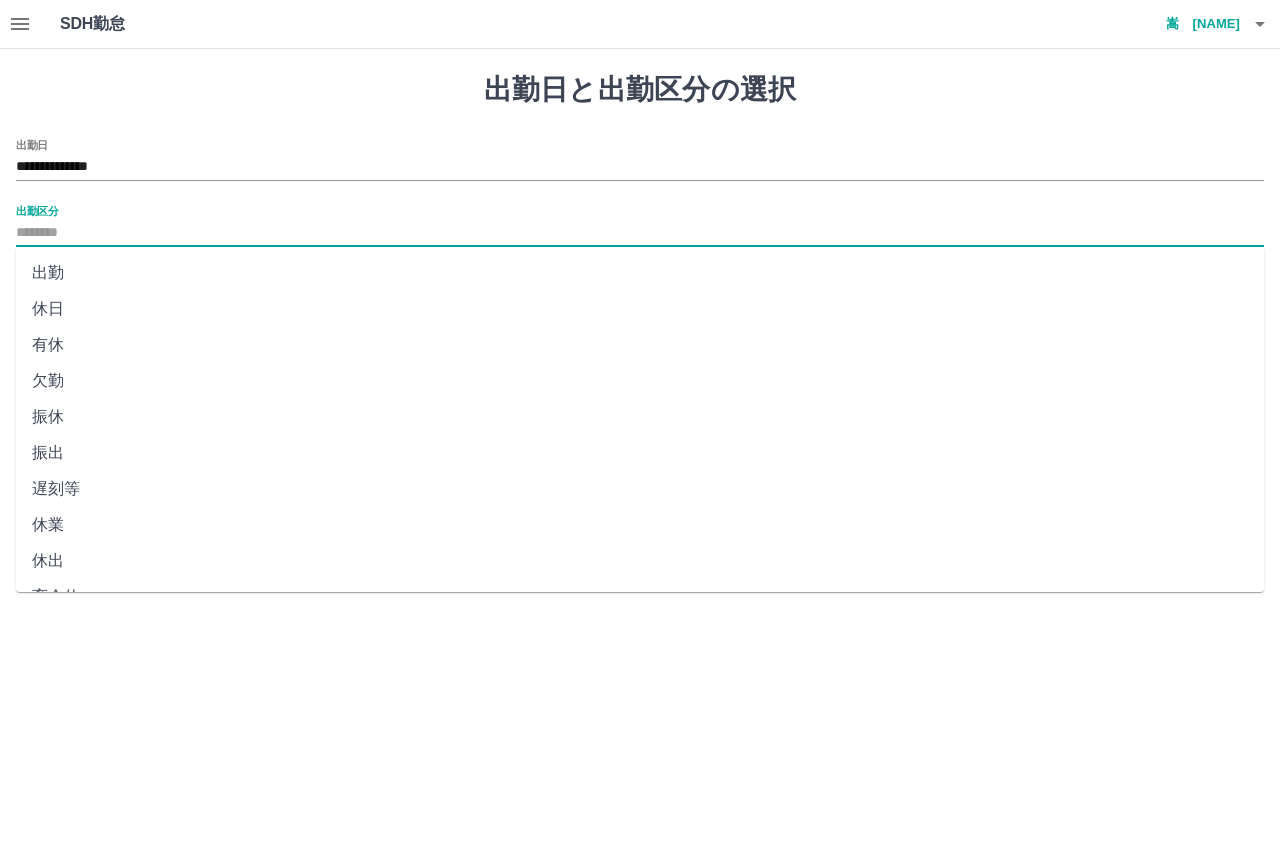 click on "出勤区分" at bounding box center [640, 233] 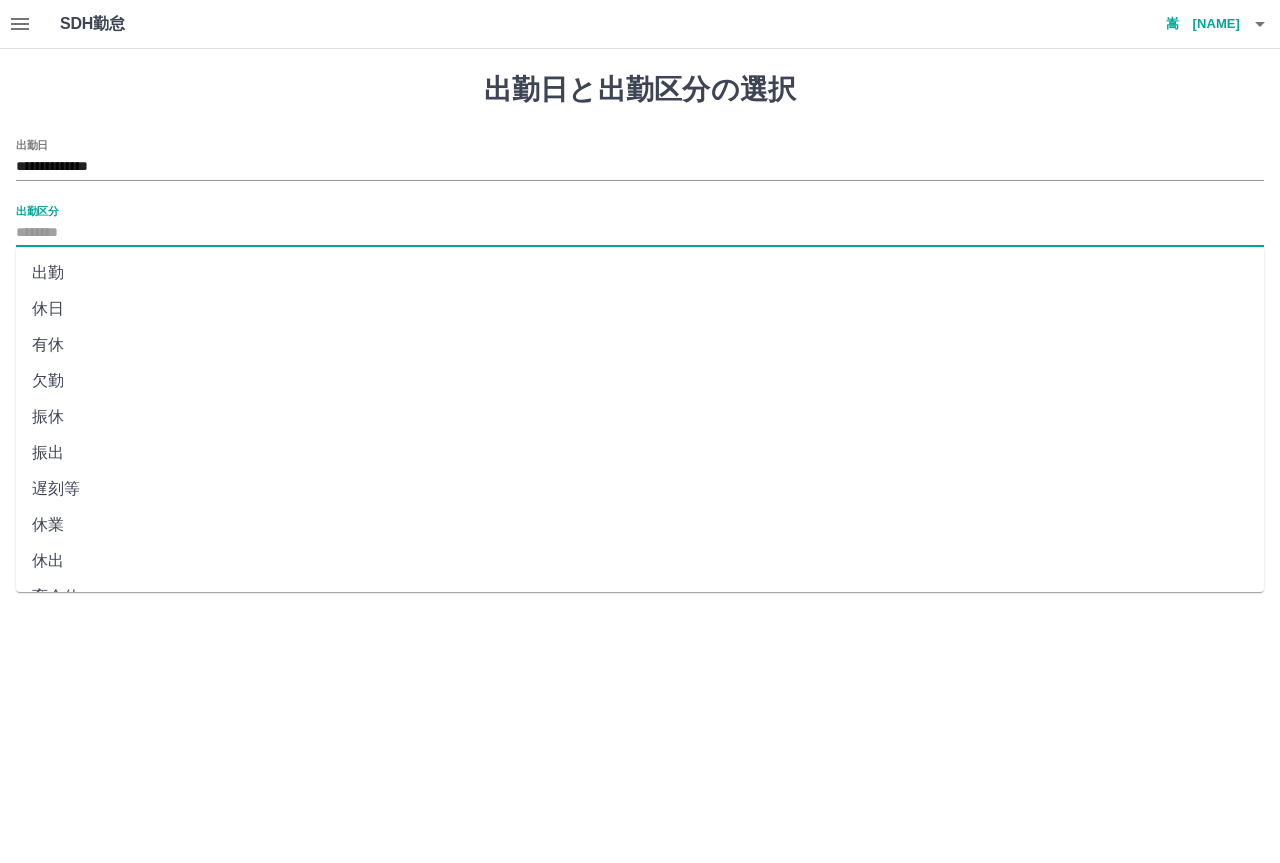 click on "出勤" at bounding box center (640, 273) 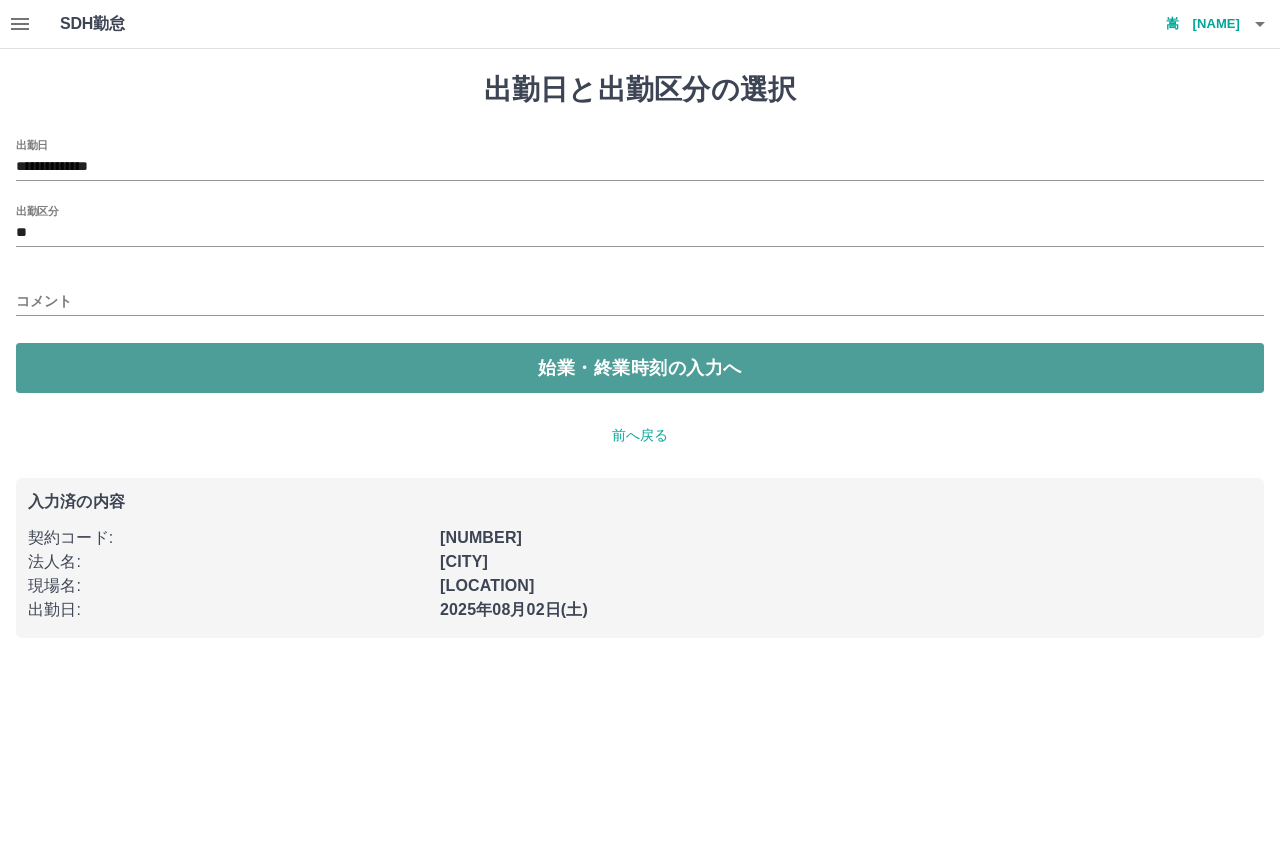 click on "始業・終業時刻の入力へ" at bounding box center (640, 368) 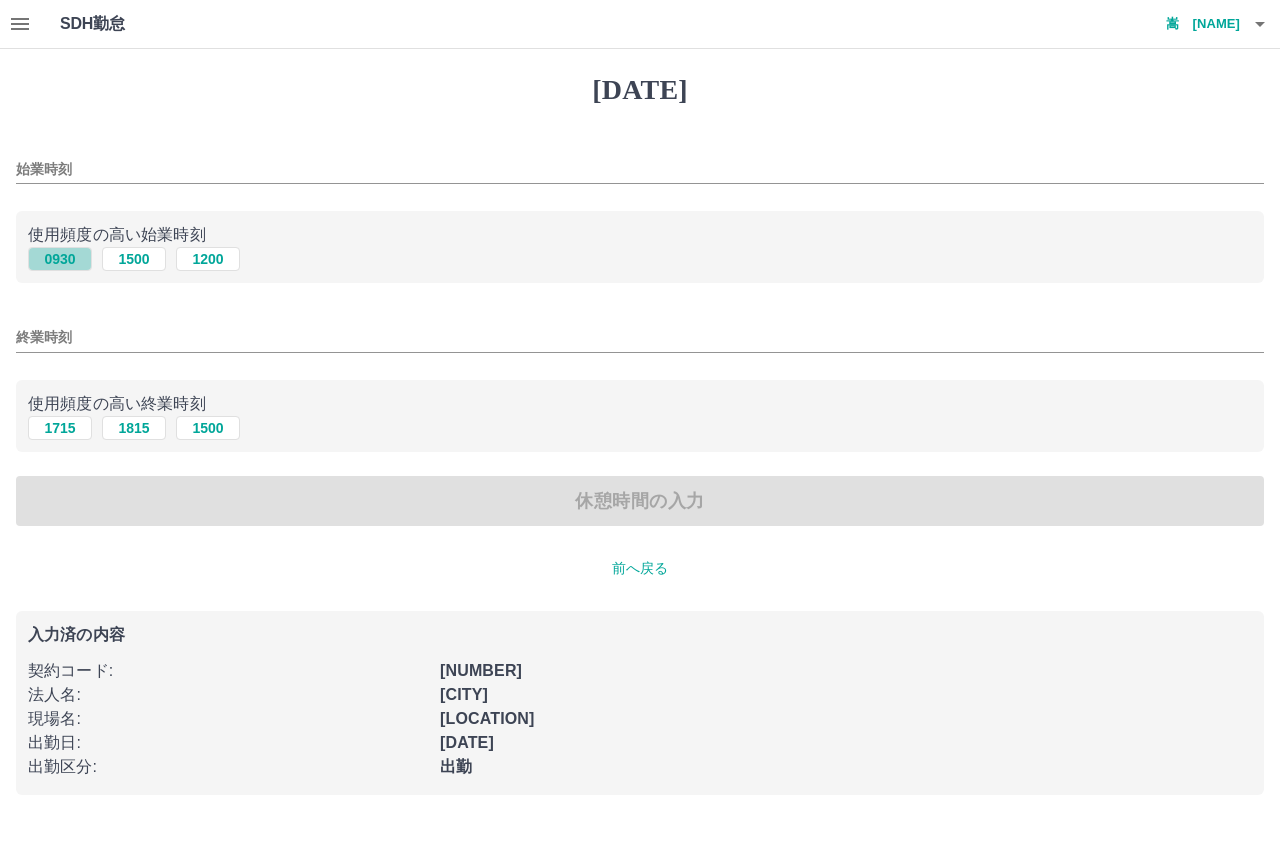 click on "0930" at bounding box center (60, 259) 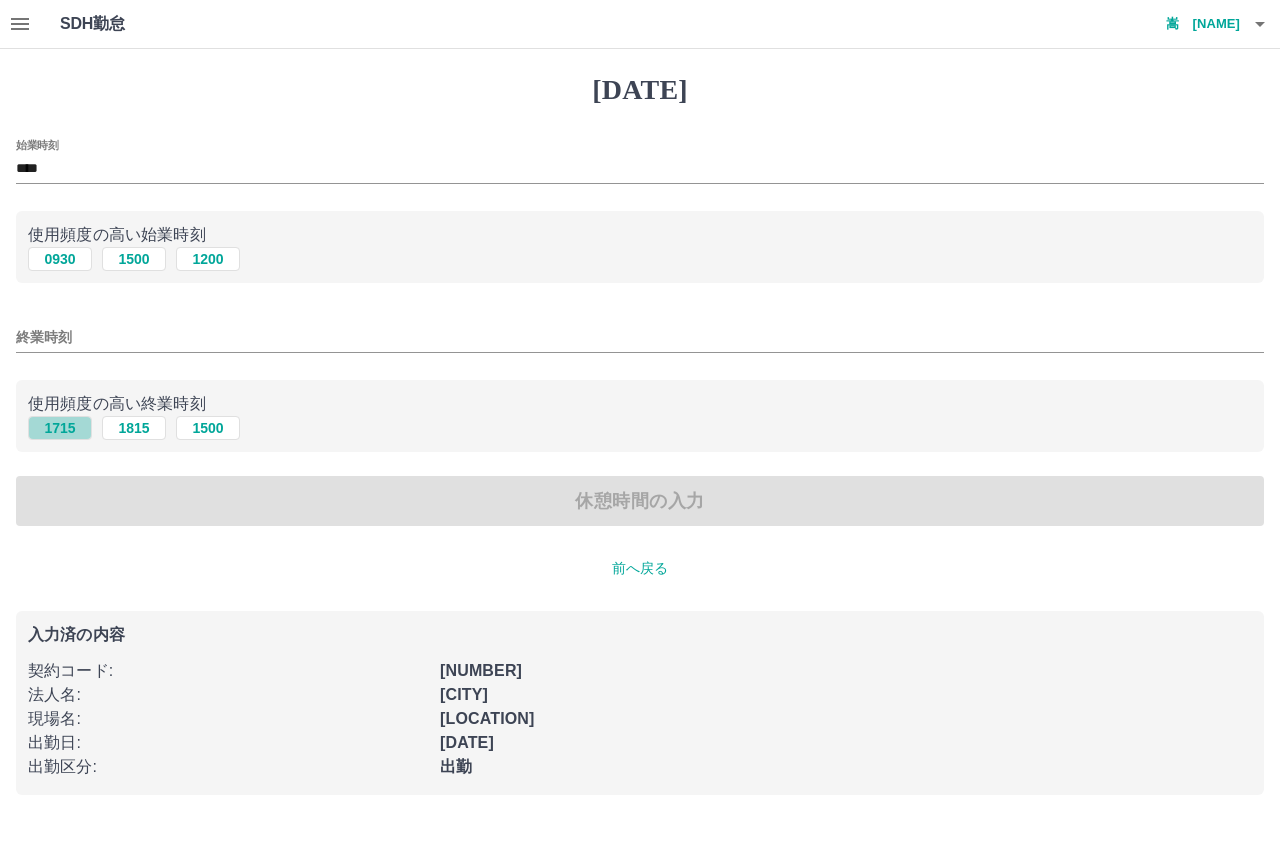 click on "1715" at bounding box center (60, 428) 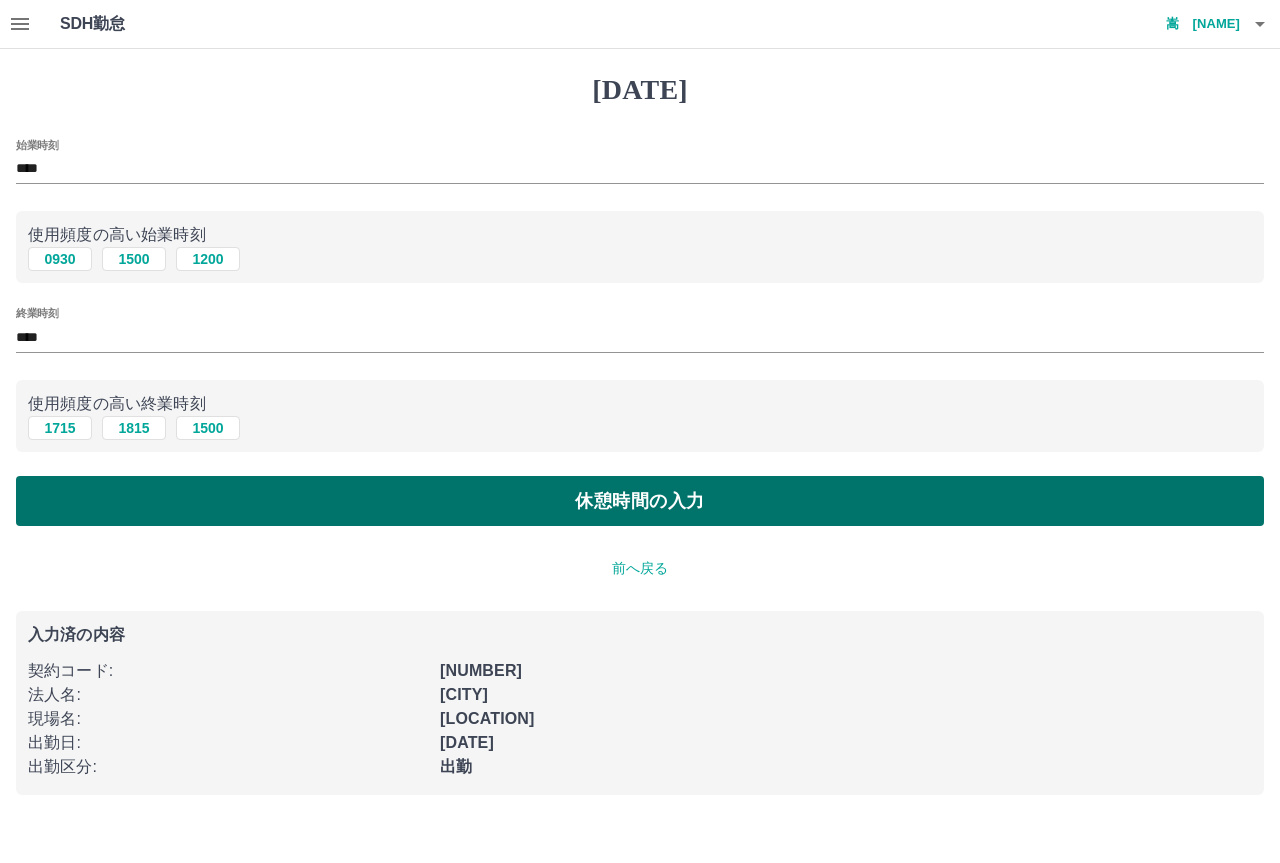 click on "休憩時間の入力" at bounding box center [640, 501] 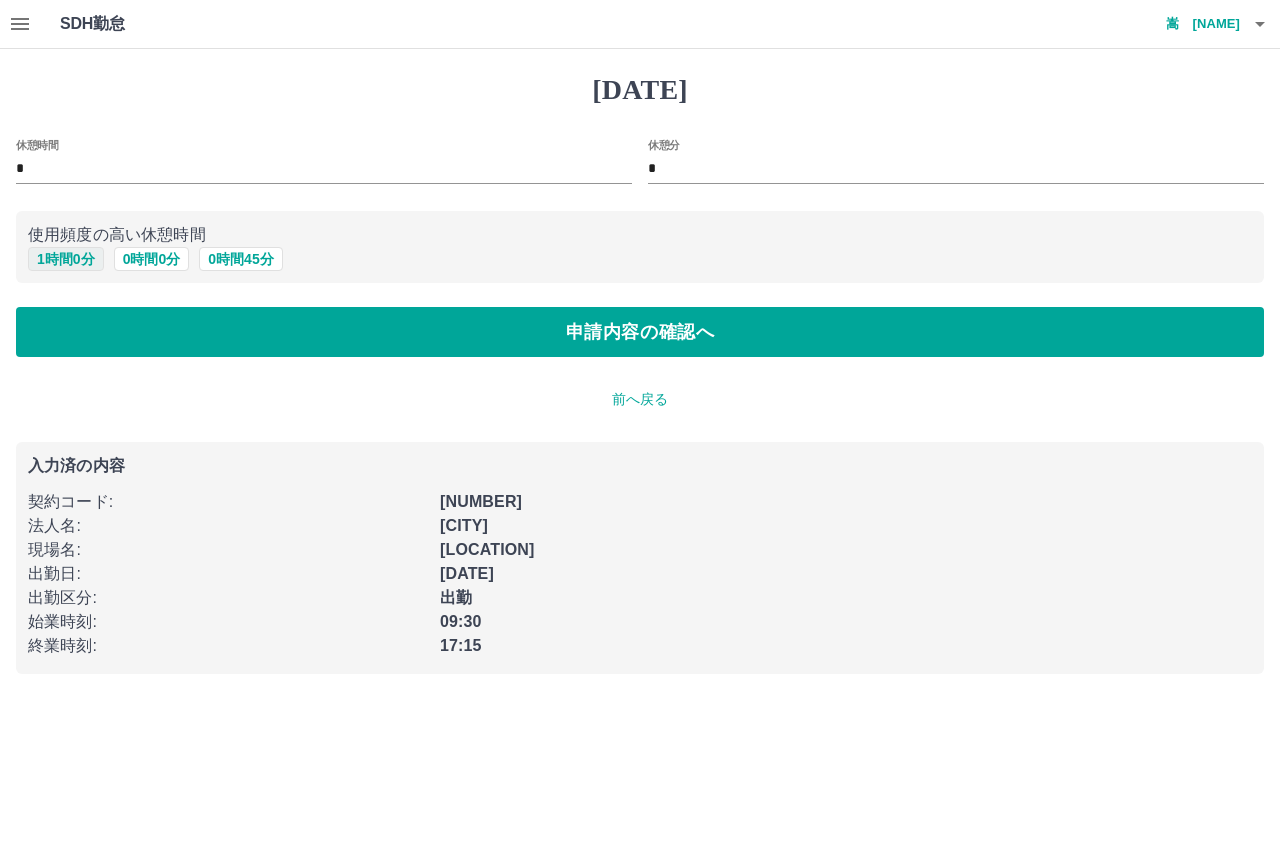 click on "1 時間 0 分" at bounding box center (66, 259) 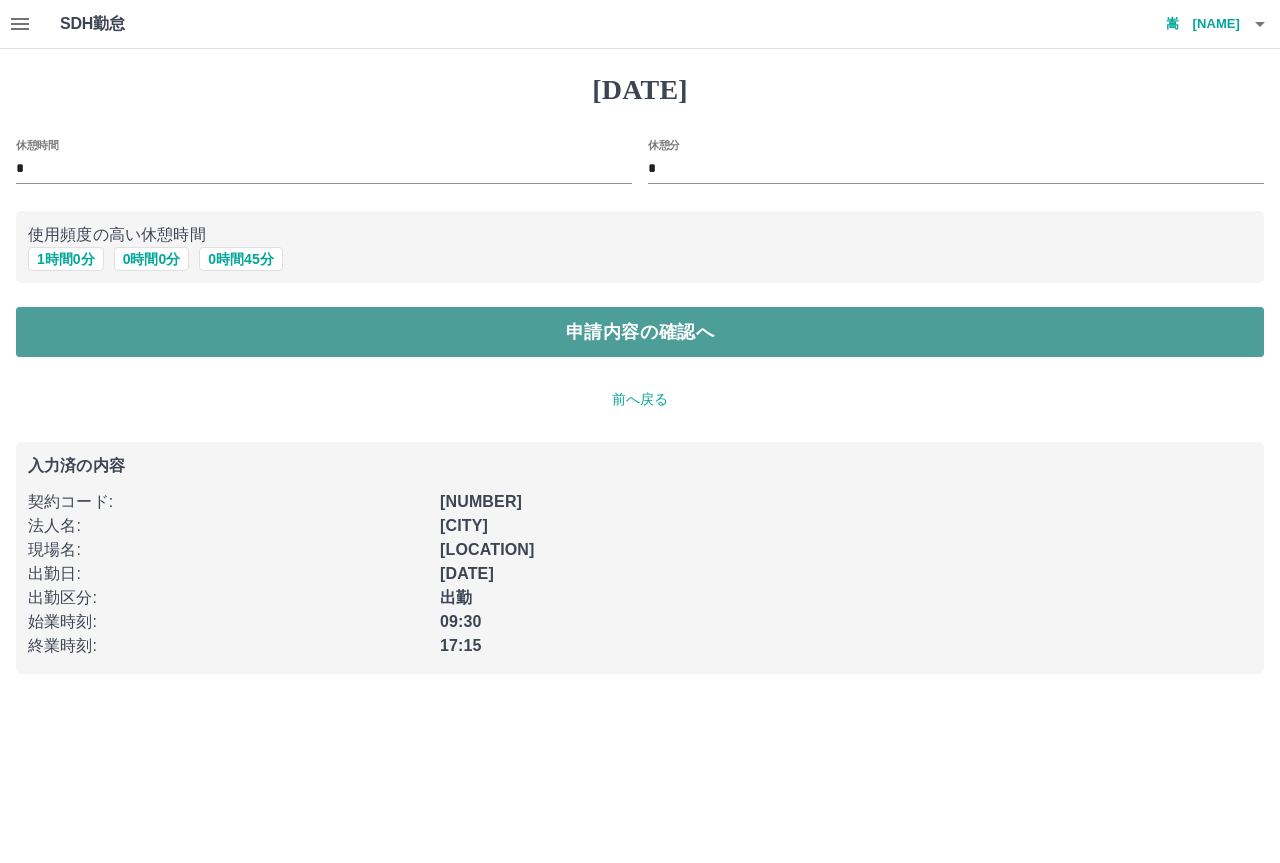 click on "申請内容の確認へ" at bounding box center (640, 332) 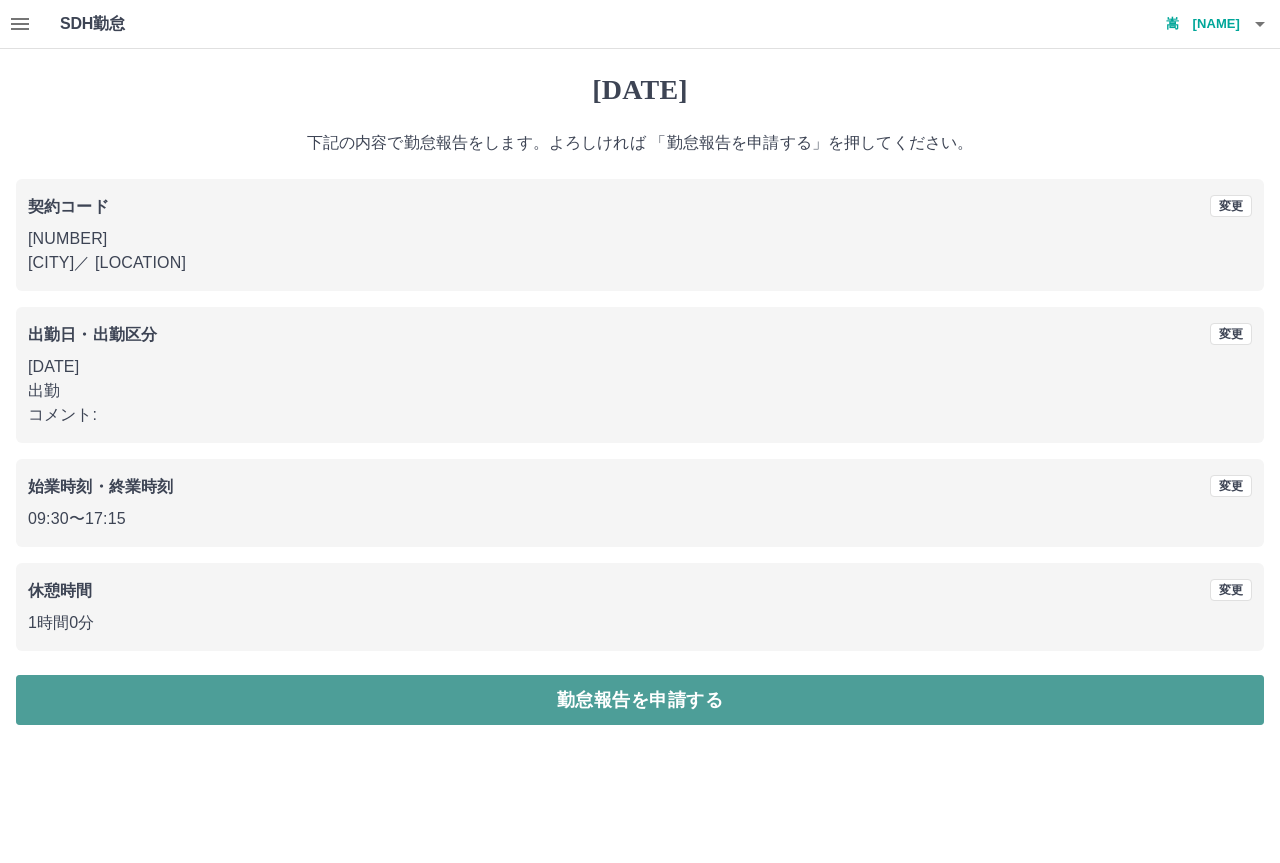 click on "勤怠報告を申請する" at bounding box center [640, 700] 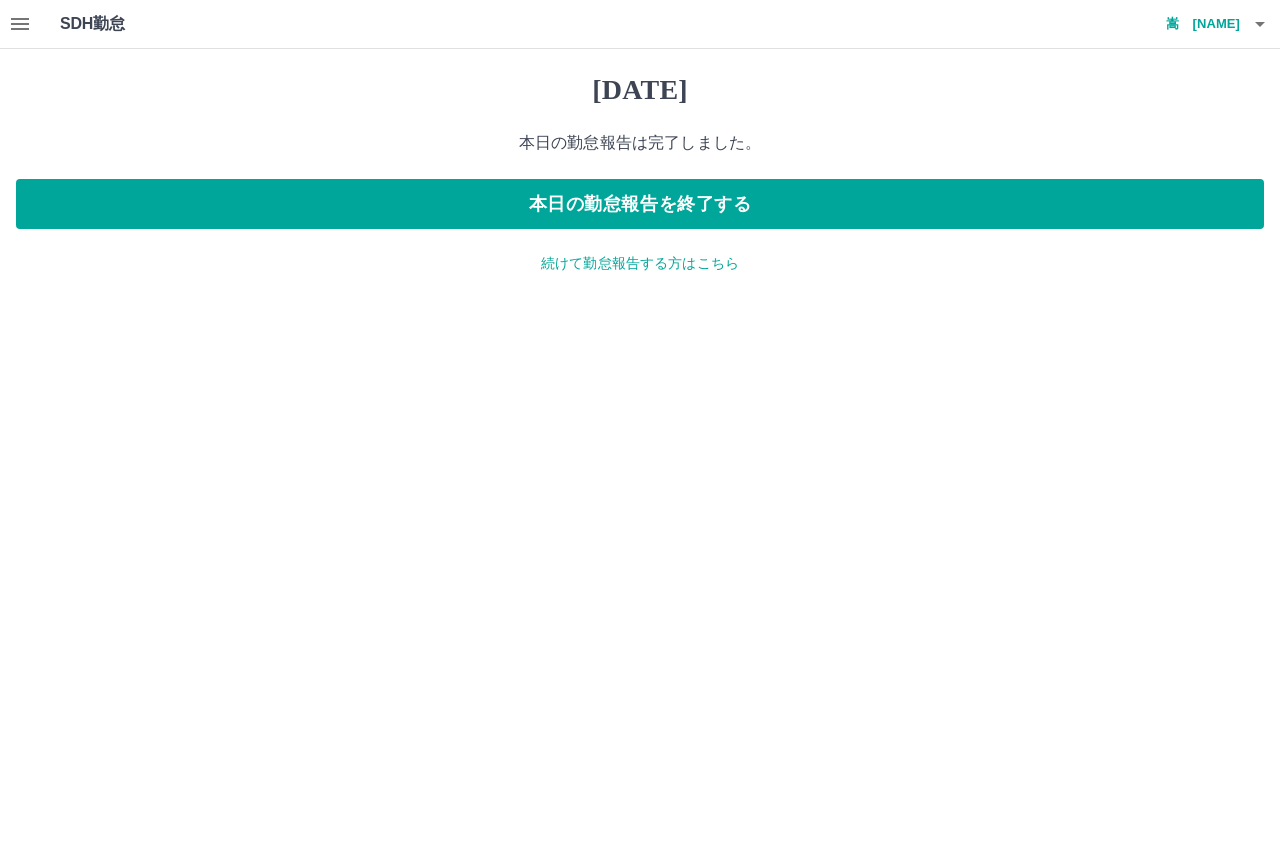 click on "続けて勤怠報告する方はこちら" at bounding box center (640, 263) 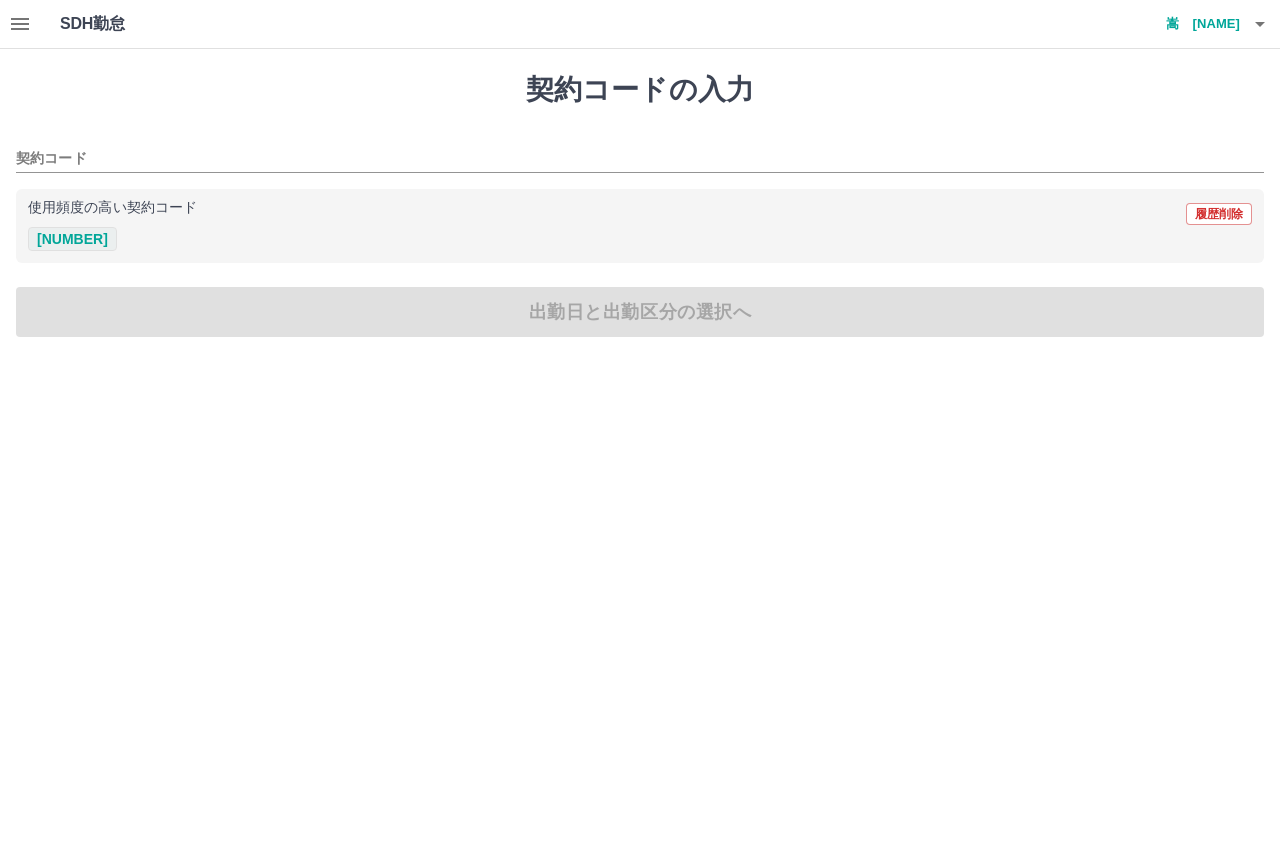 click on "[NUMBER]" at bounding box center (72, 239) 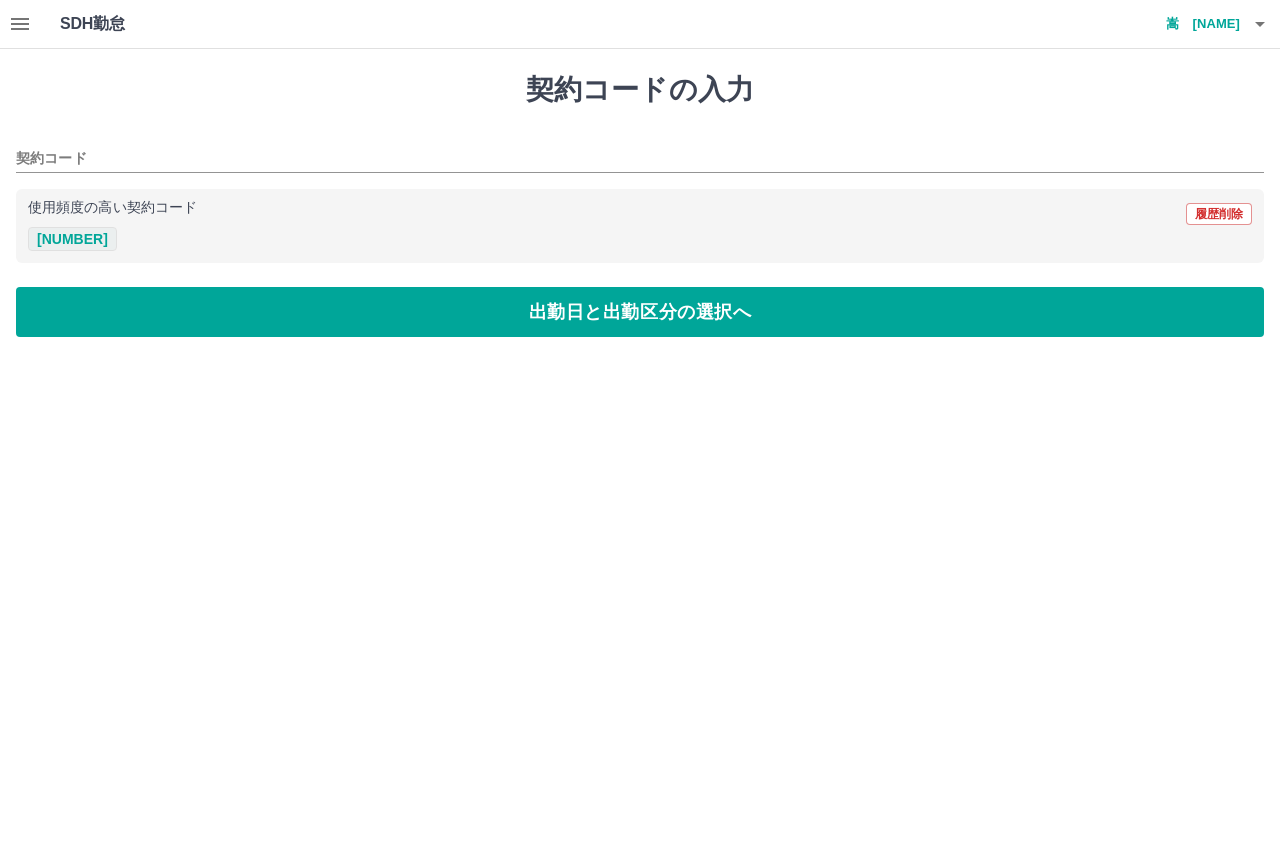 type on "********" 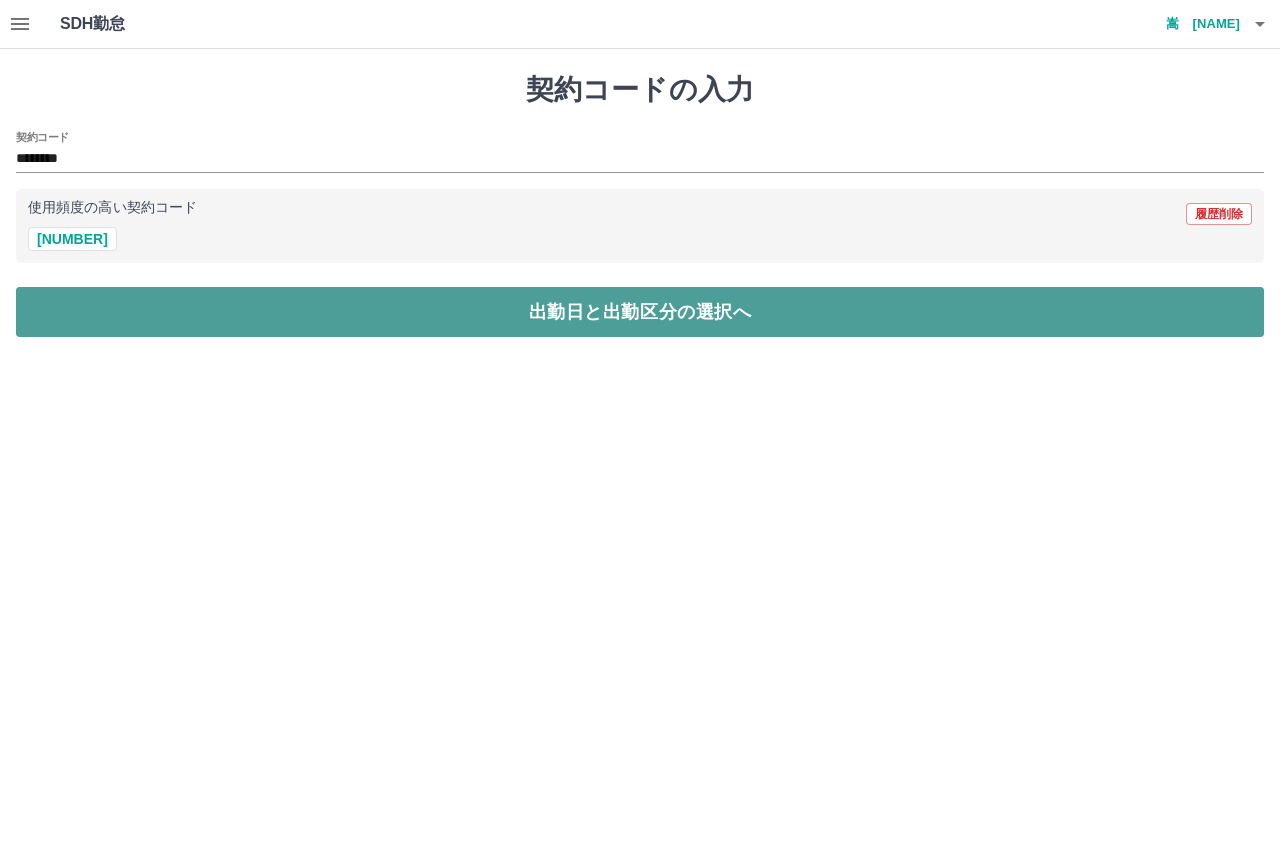 click on "出勤日と出勤区分の選択へ" at bounding box center (640, 312) 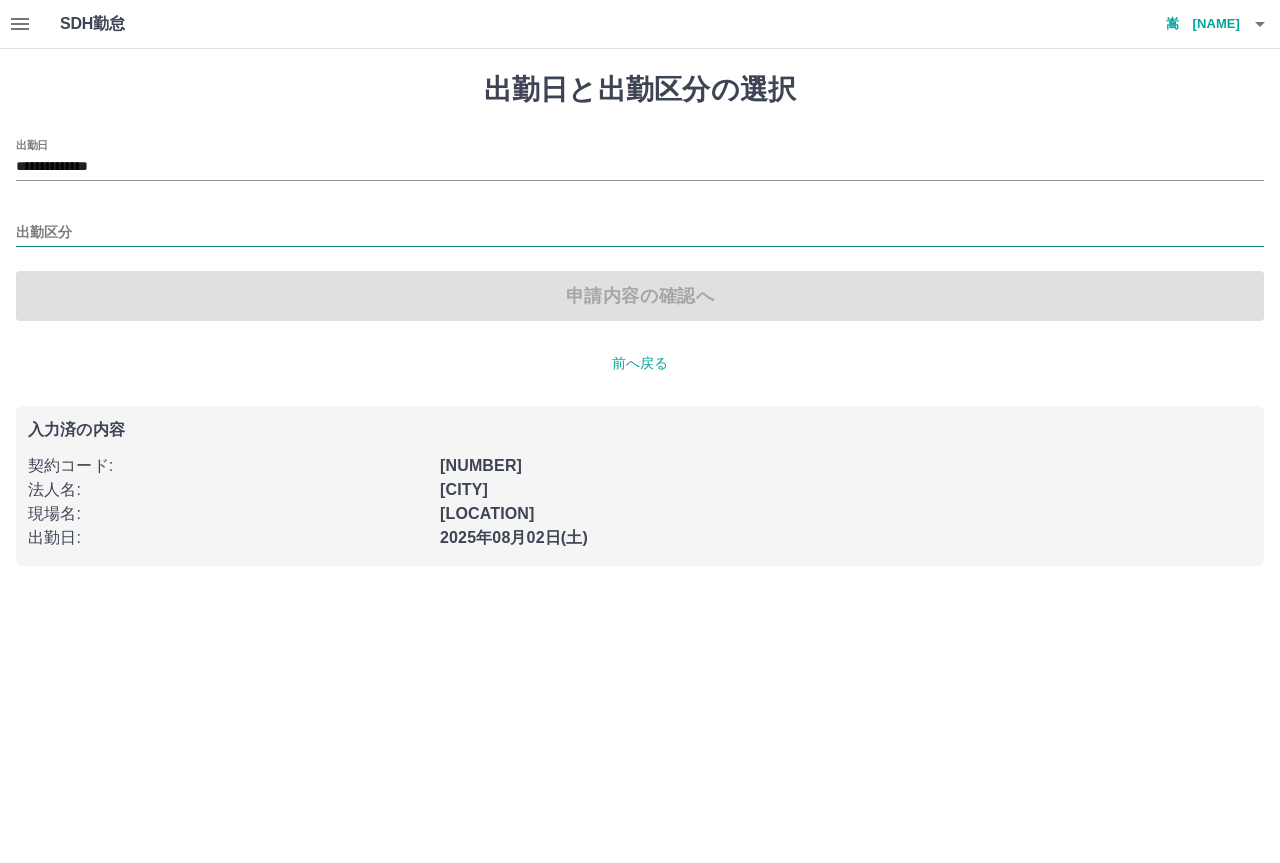 click on "出勤区分" at bounding box center (640, 233) 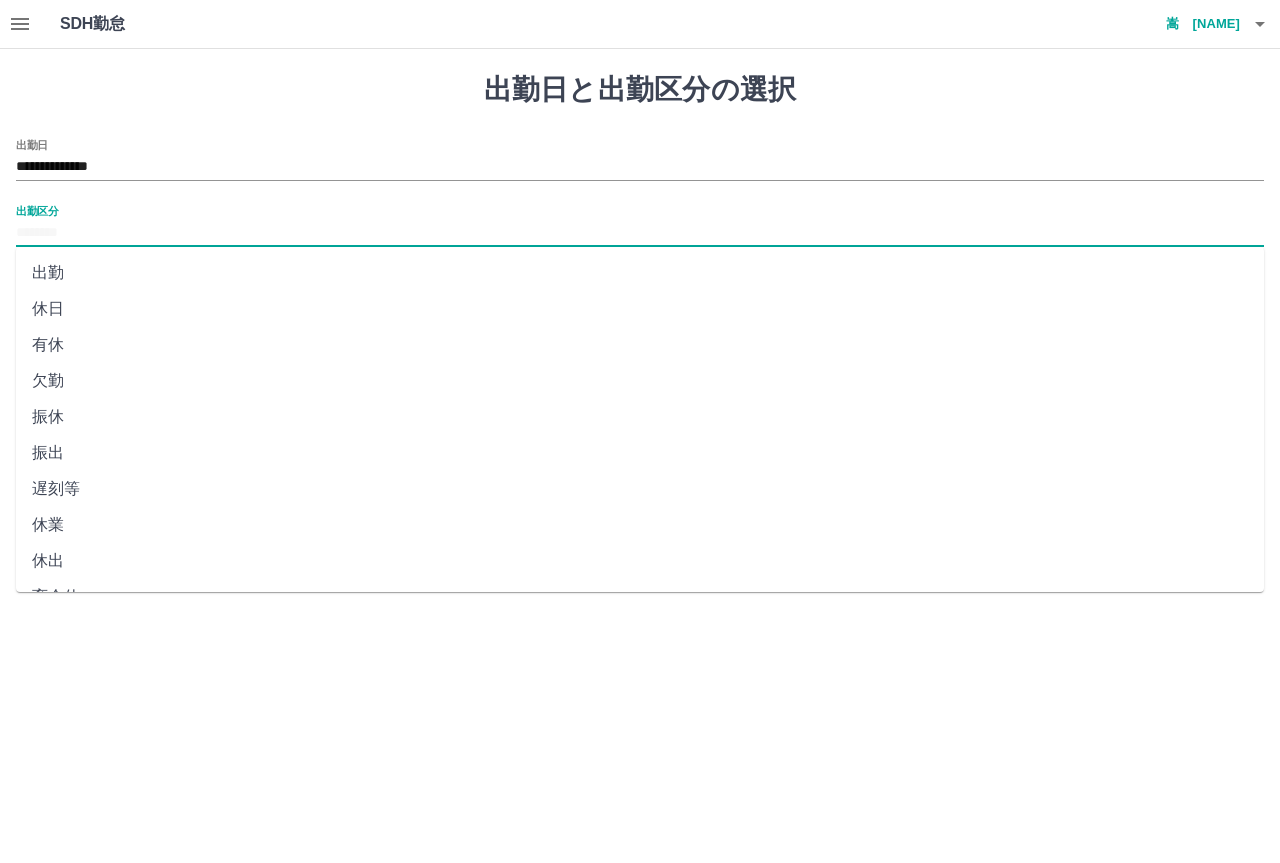 click on "出勤" at bounding box center [640, 273] 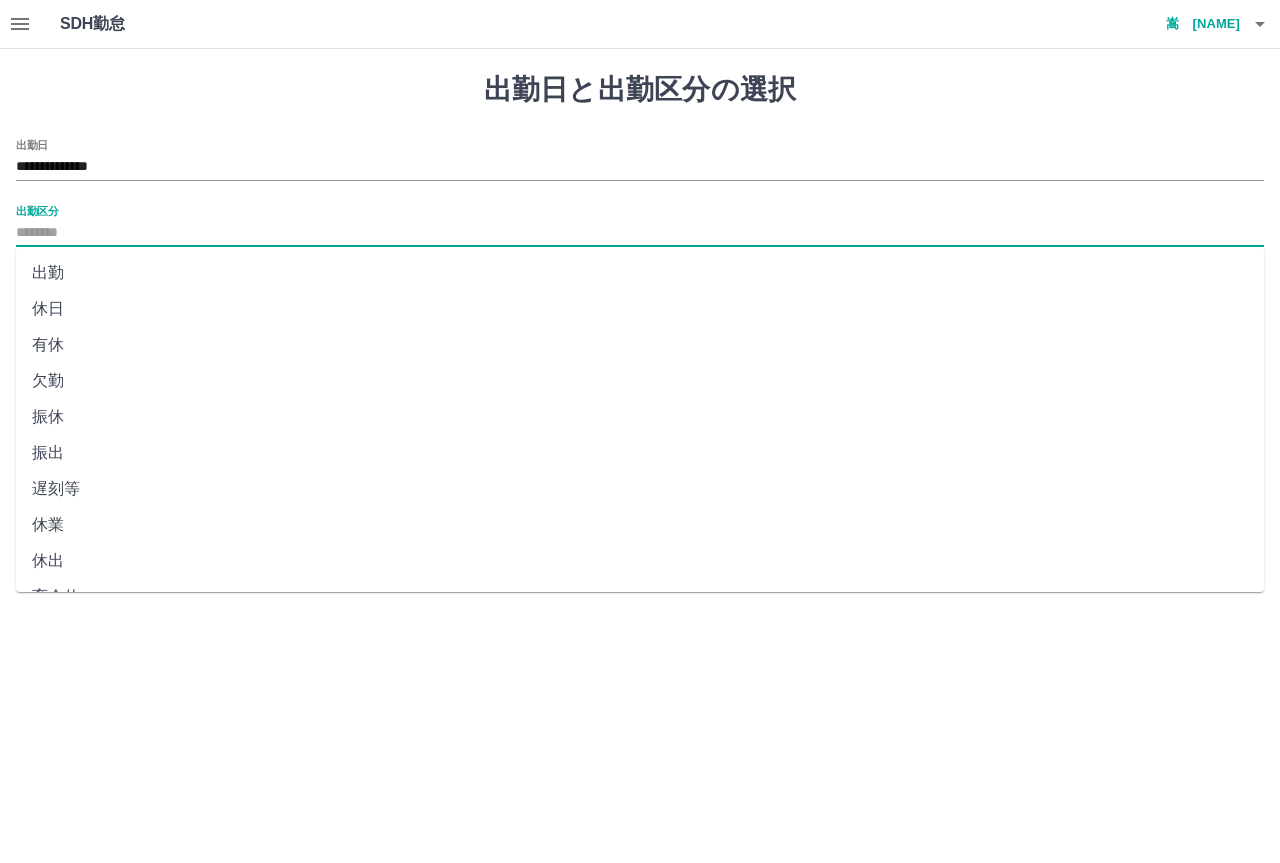 type on "**" 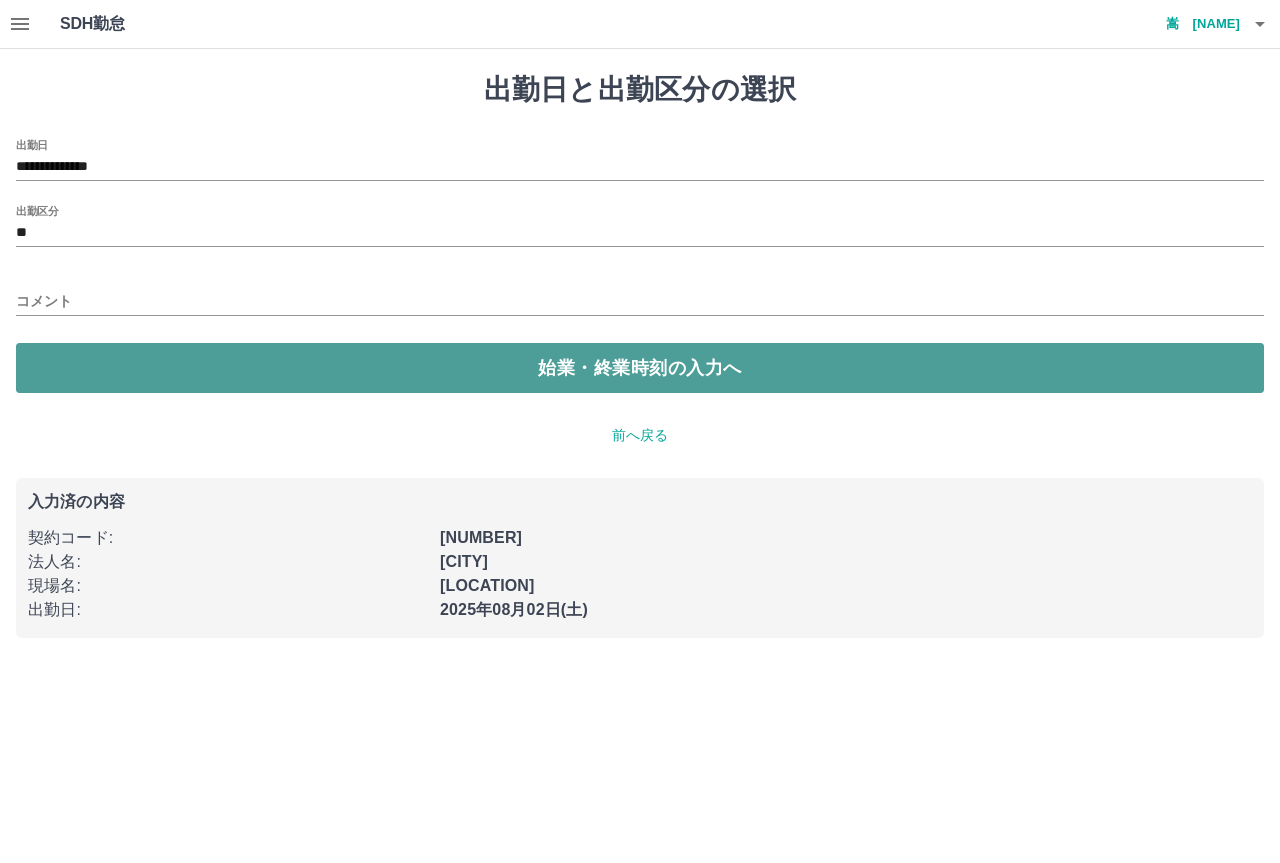click on "始業・終業時刻の入力へ" at bounding box center [640, 368] 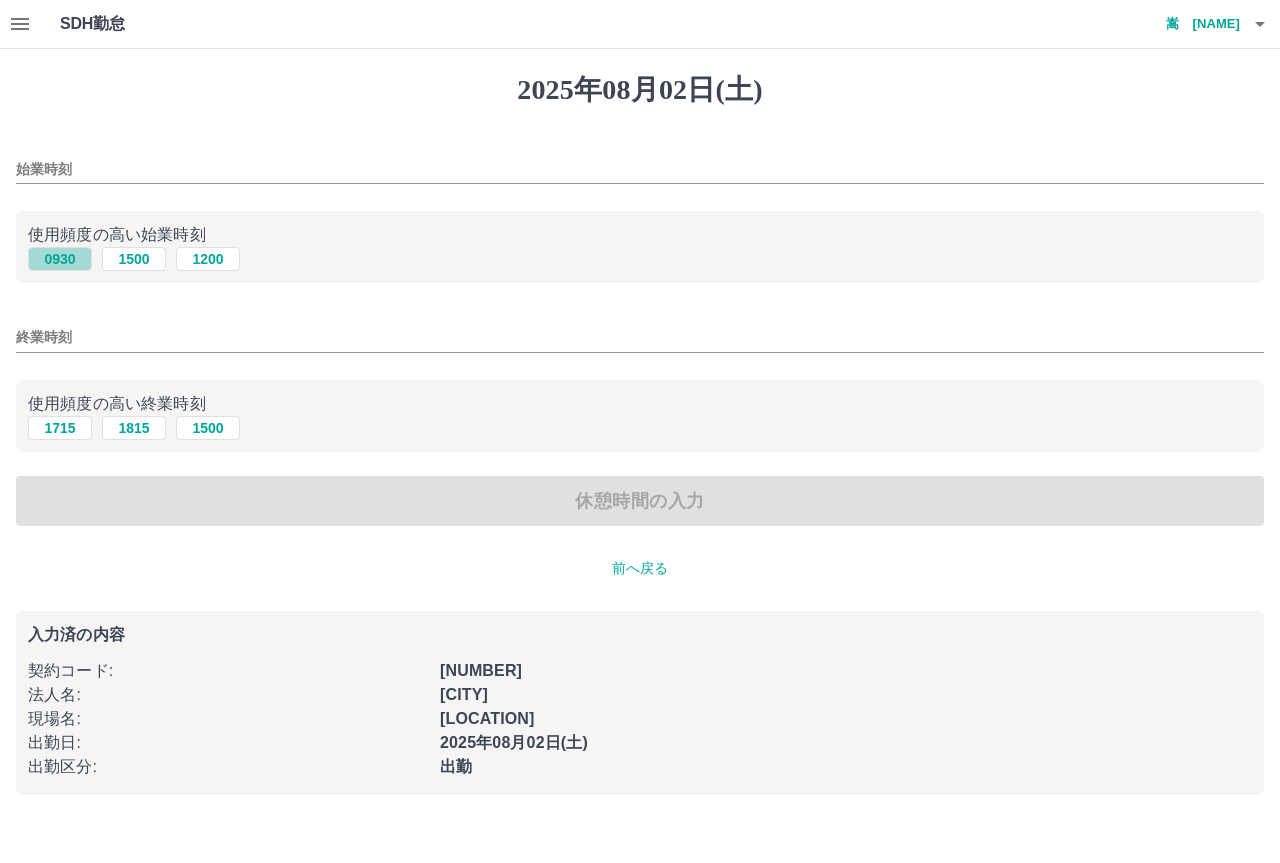 click on "0930" at bounding box center (60, 259) 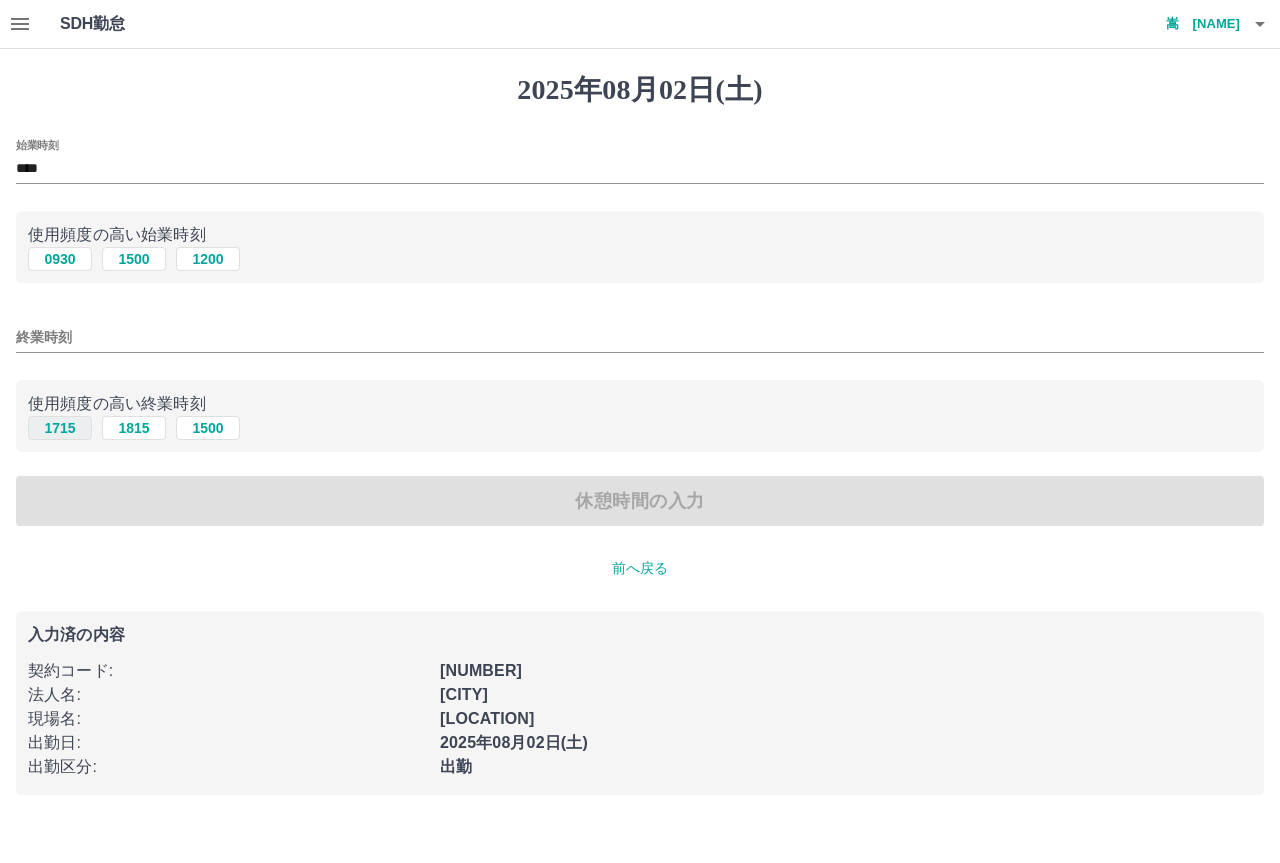 click on "1715" at bounding box center (60, 428) 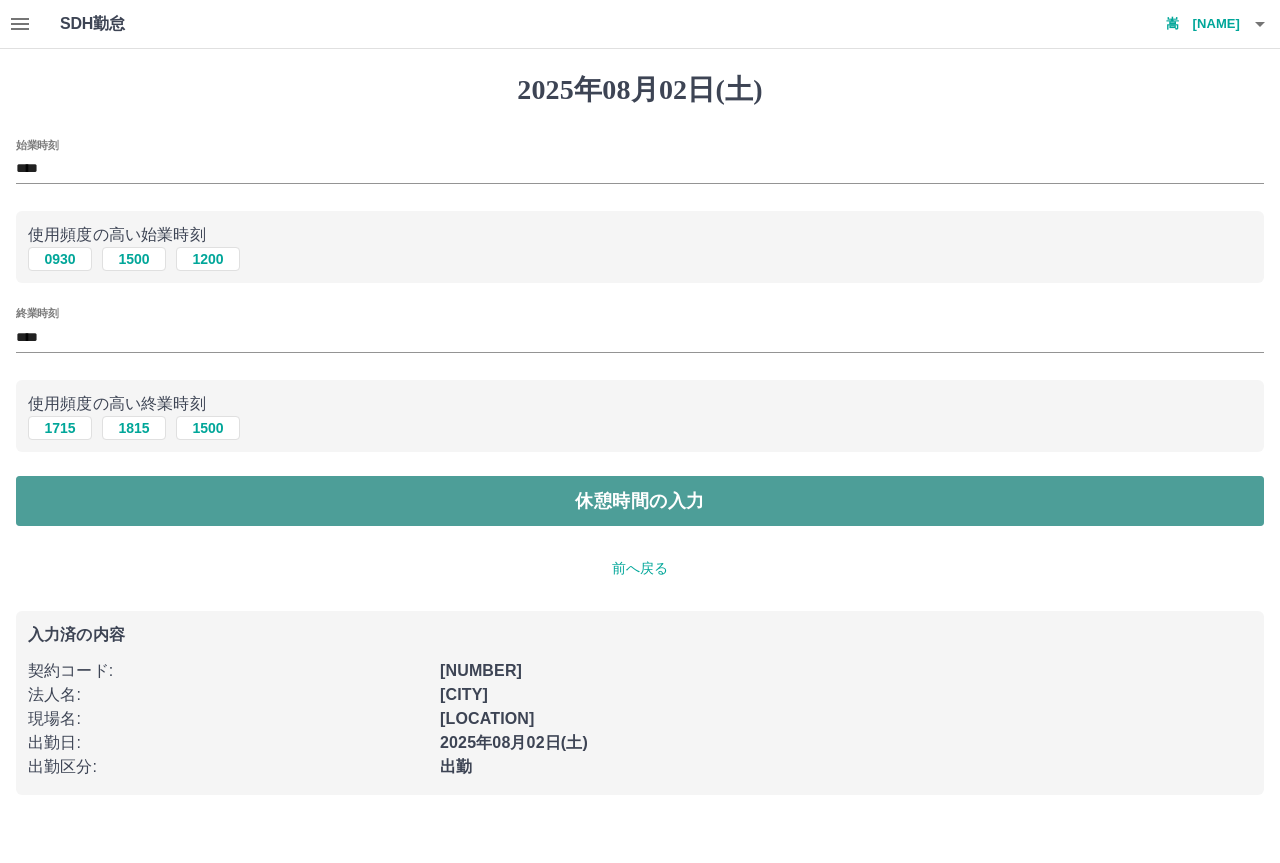 click on "休憩時間の入力" at bounding box center (640, 501) 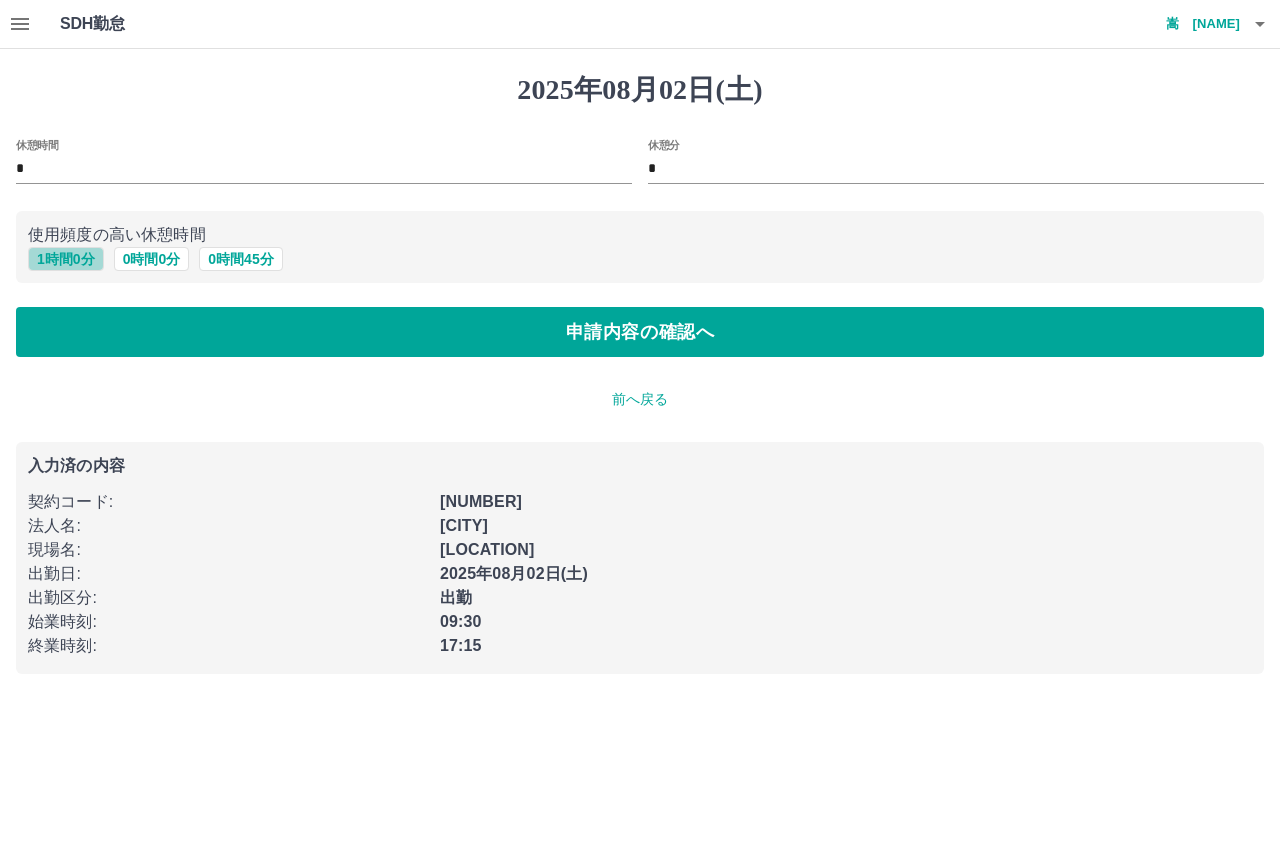 click on "1 時間 0 分" at bounding box center [66, 259] 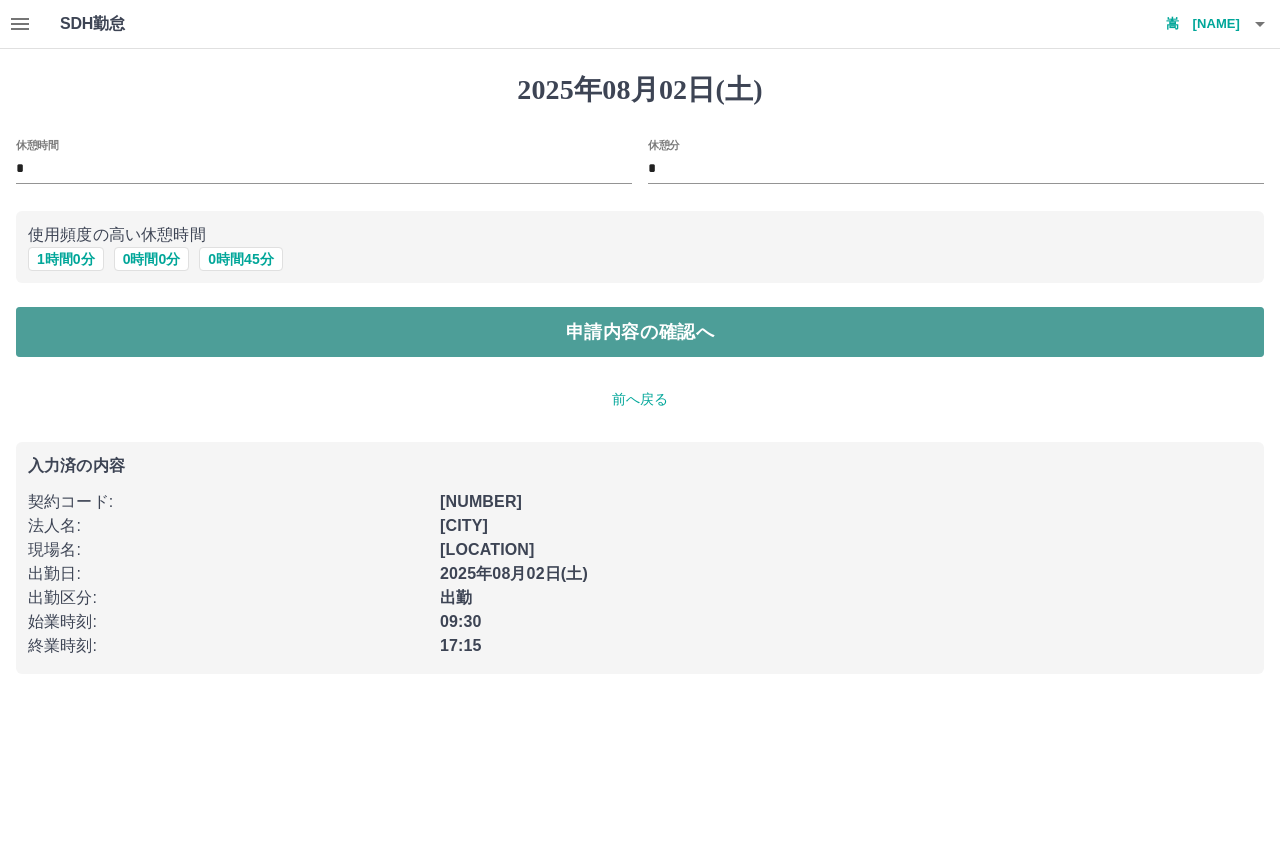 click on "申請内容の確認へ" at bounding box center (640, 332) 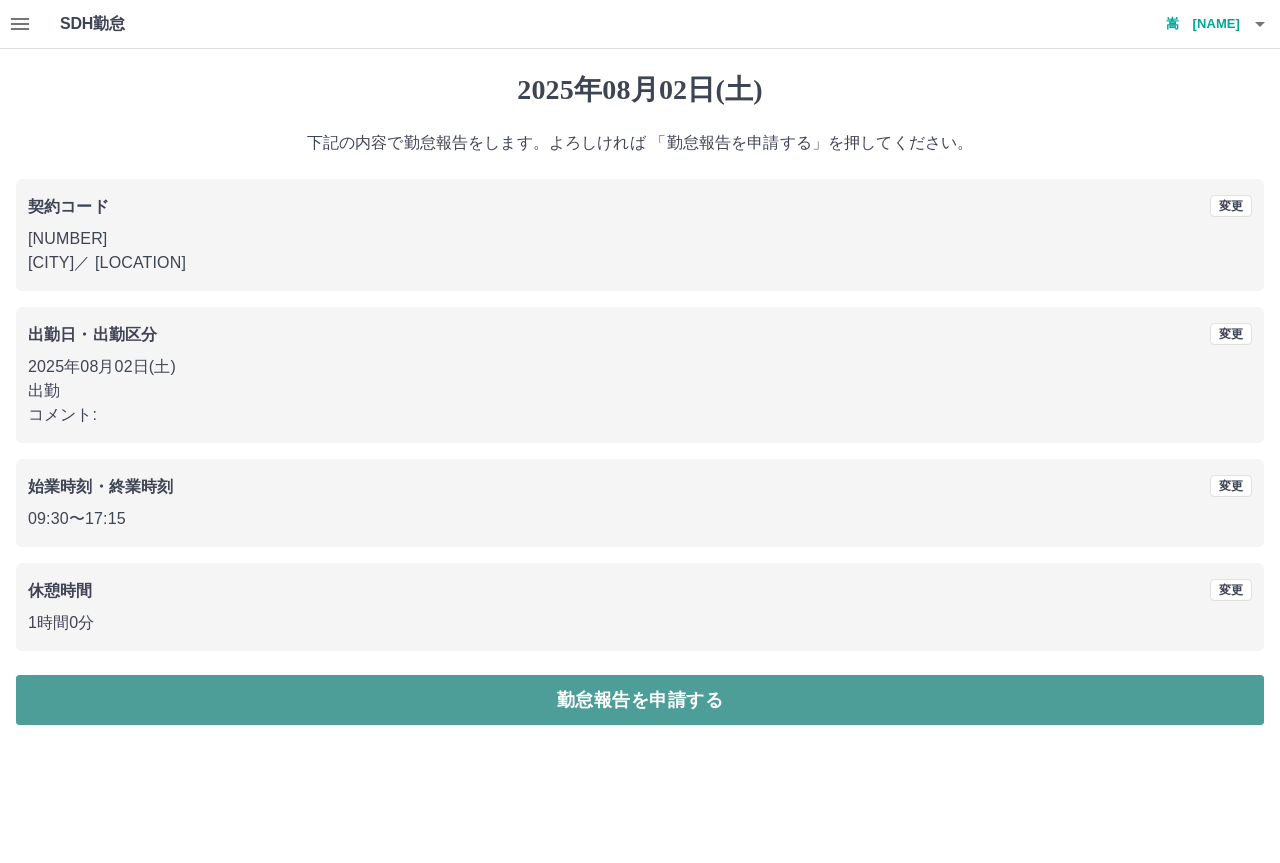 click on "勤怠報告を申請する" at bounding box center (640, 700) 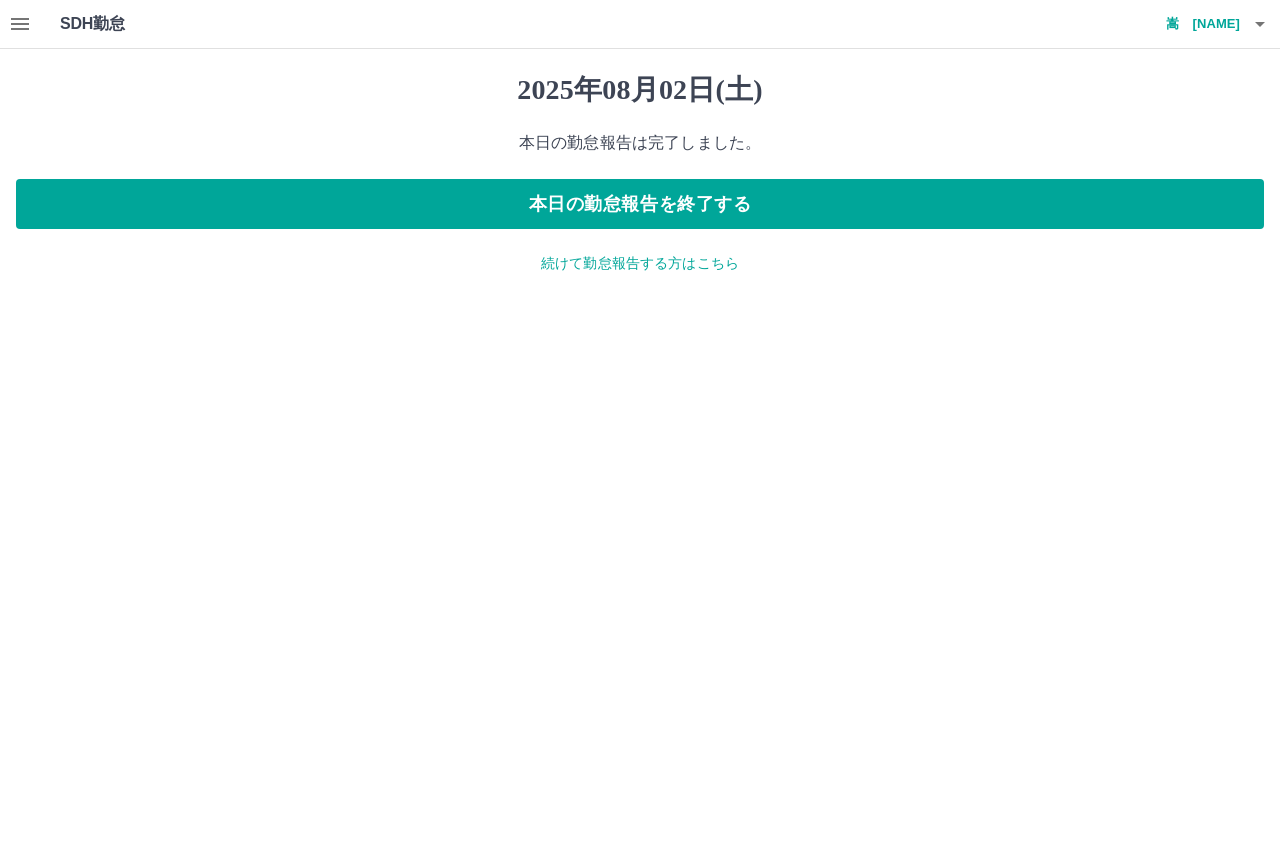 click 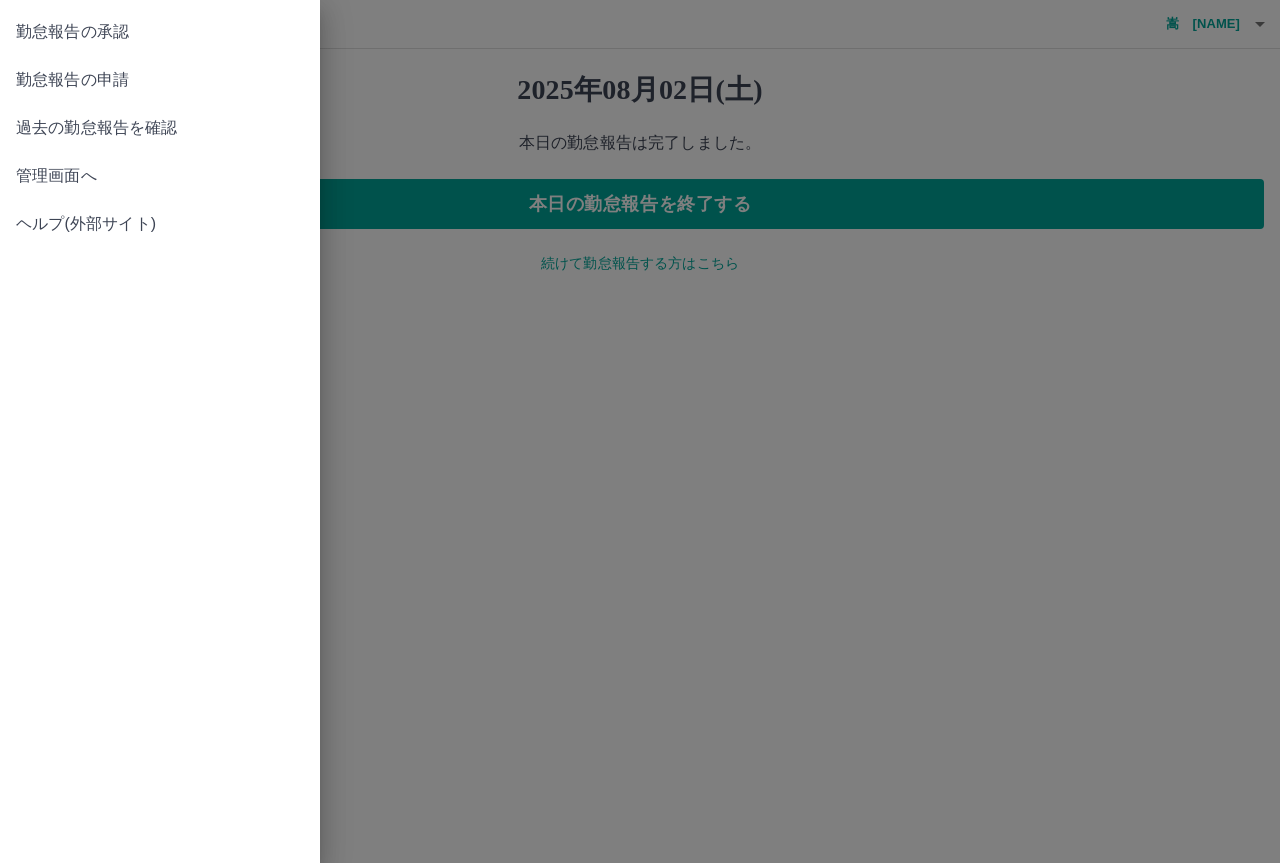 click on "勤怠報告の申請" at bounding box center [160, 80] 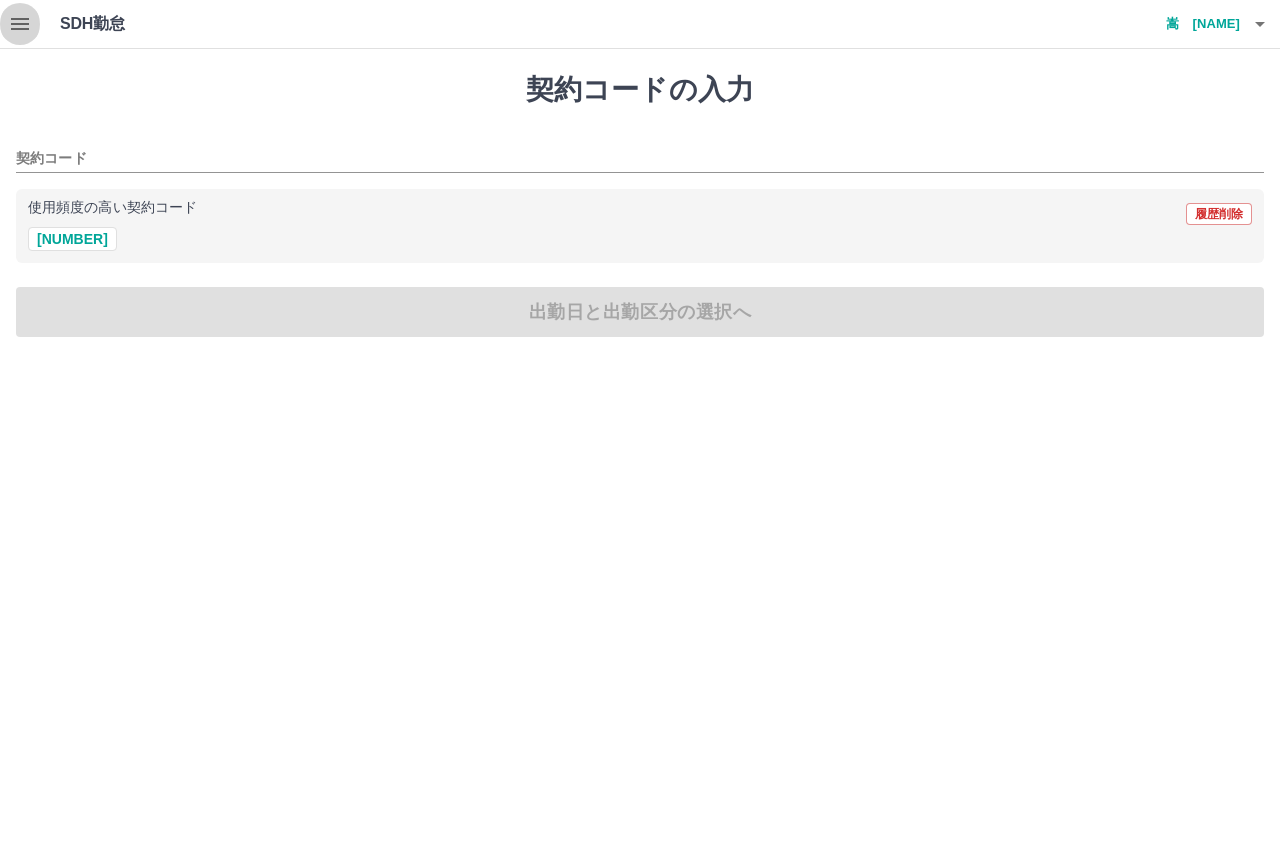 click 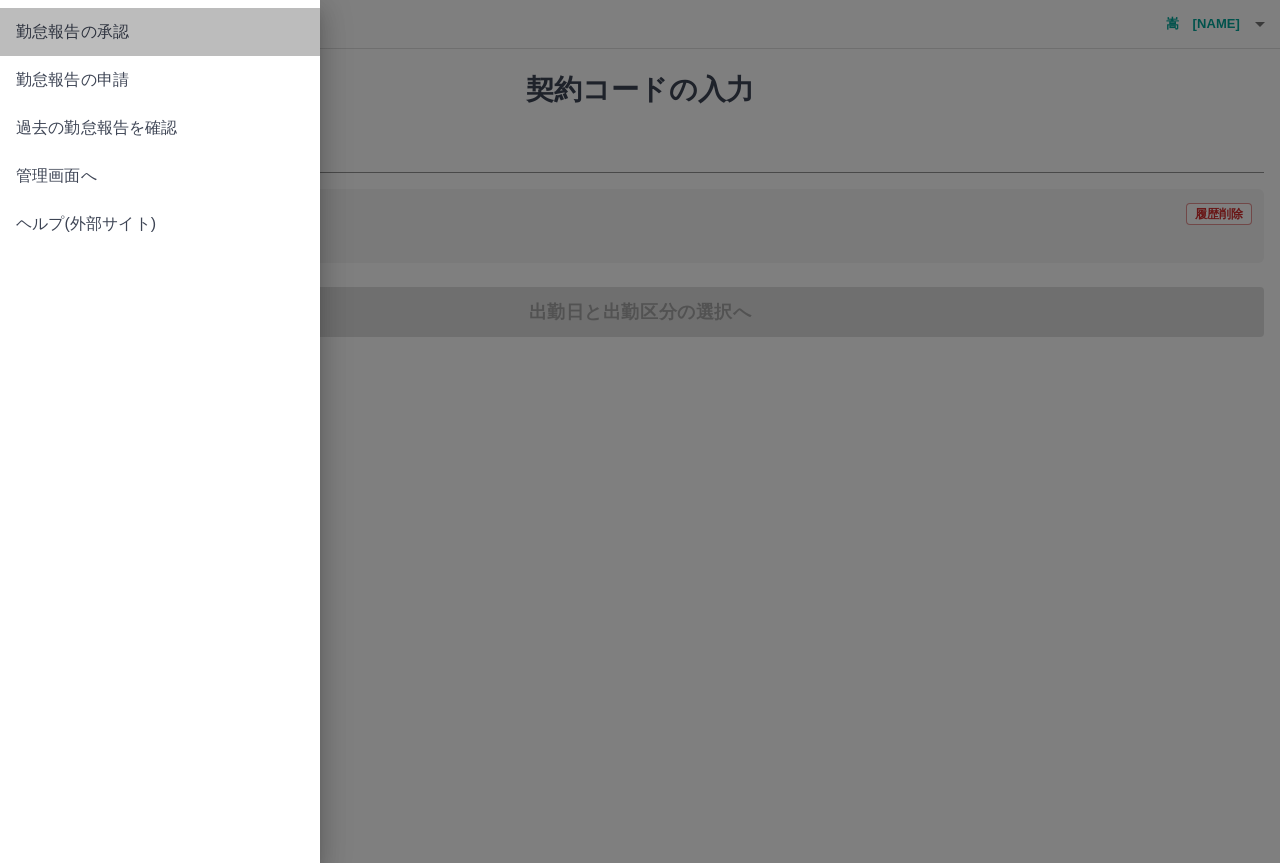 click on "勤怠報告の承認" at bounding box center [160, 32] 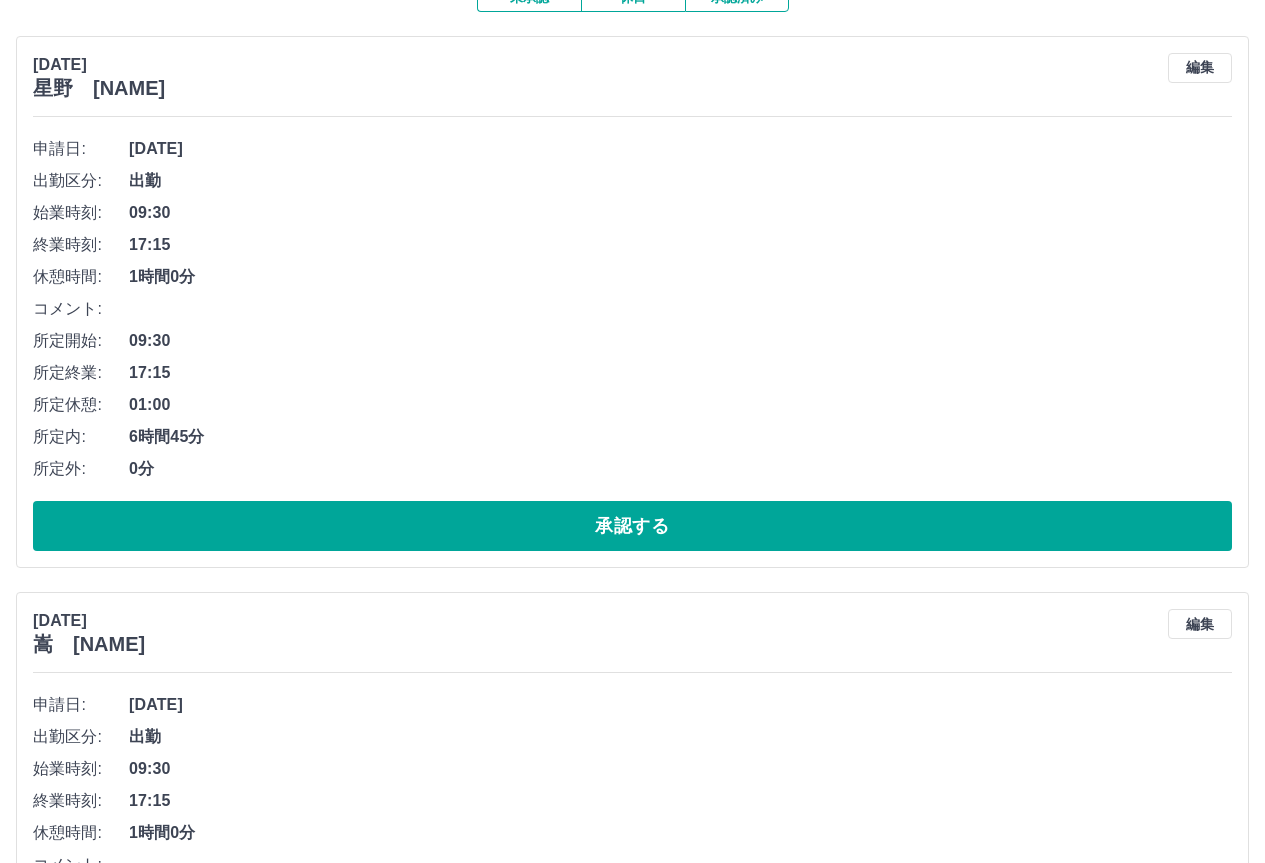 scroll, scrollTop: 0, scrollLeft: 0, axis: both 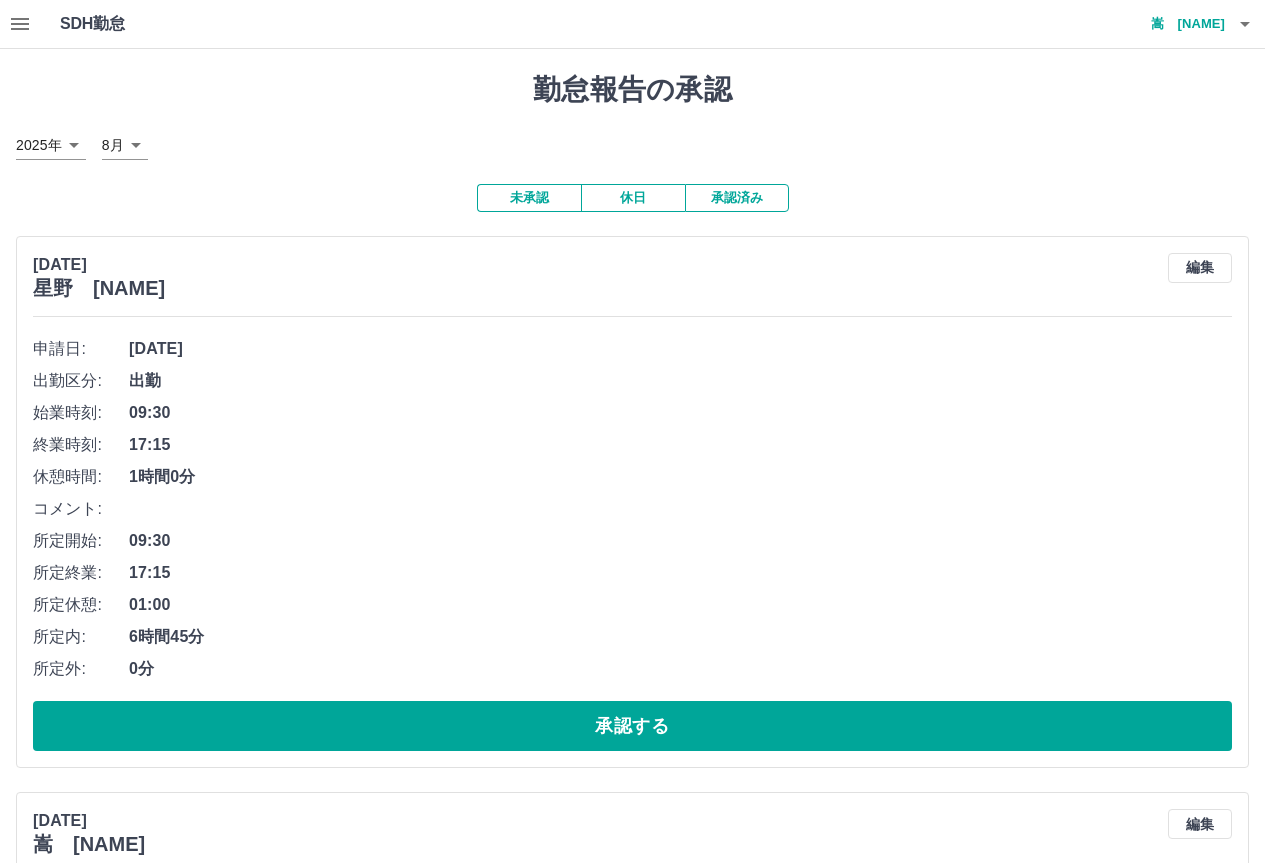 click on "SDH勤怠 嵩　[NAME] 勤怠報告の承認 2025年 **** 8月 * 未承認 休日 承認済み [DATE] 星野　加代子 編集 申請日: [DATE] 出勤区分: 出勤 始業時刻: 09:30 終業時刻: 17:15 休憩時間: 1時間0分 コメント: 所定開始: 09:30 所定終業: 17:15 所定休憩: 01:00 所定内: 6時間45分 所定外: 0分 承認する [DATE] 嵩　[NAME] 編集 申請日: [DATE] 出勤区分: 出勤 始業時刻: 09:30 終業時刻: 17:15 休憩時間: 1時間0分 コメント: 所定開始: 09:30 所定終業: 17:15 所定休憩: 01:00 所定内: 6時間45分 所定外: 0分 承認する [DATE] 嵩　[NAME] 編集 申請日: [DATE] 出勤区分: 出勤 始業時刻: 09:30 終業時刻: 18:15 休憩時間: 1時間0分 コメント: 所定開始: 09:30 所定終業: 18:15 所定休憩: 01:00 所定内: 7時間45分 所定外: 0分 承認する [DATE] 加藤　[NAME] 編集 出勤" at bounding box center [632, 1230] 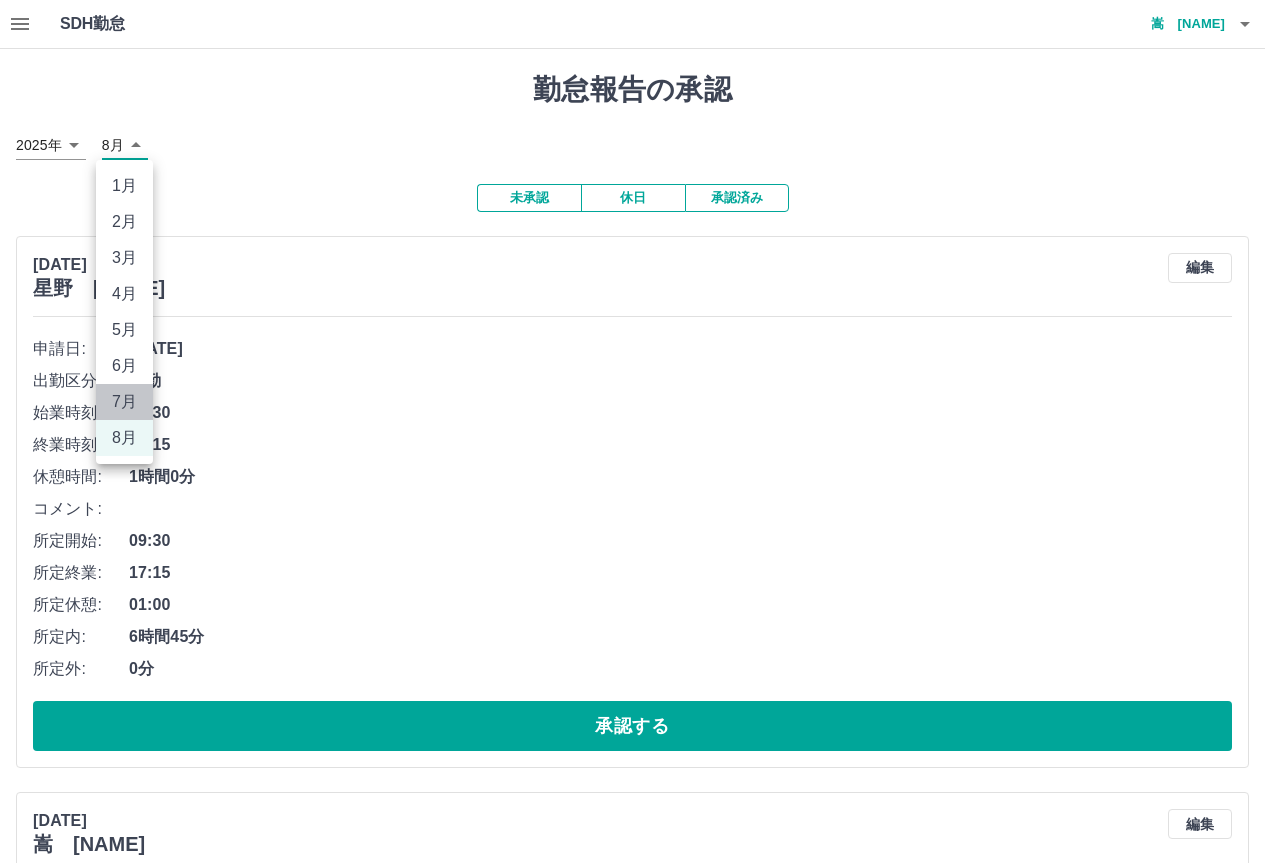 click on "7月" at bounding box center (124, 402) 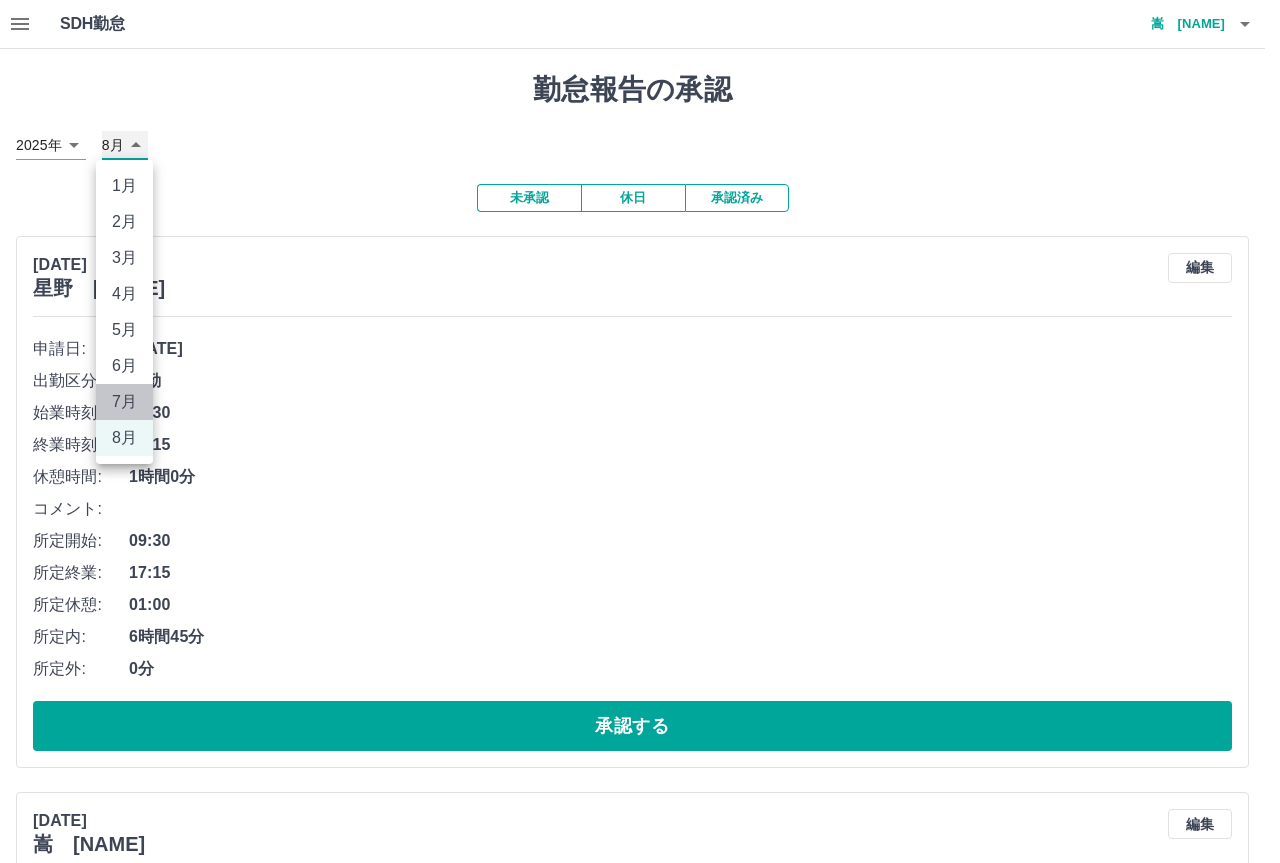 type on "*" 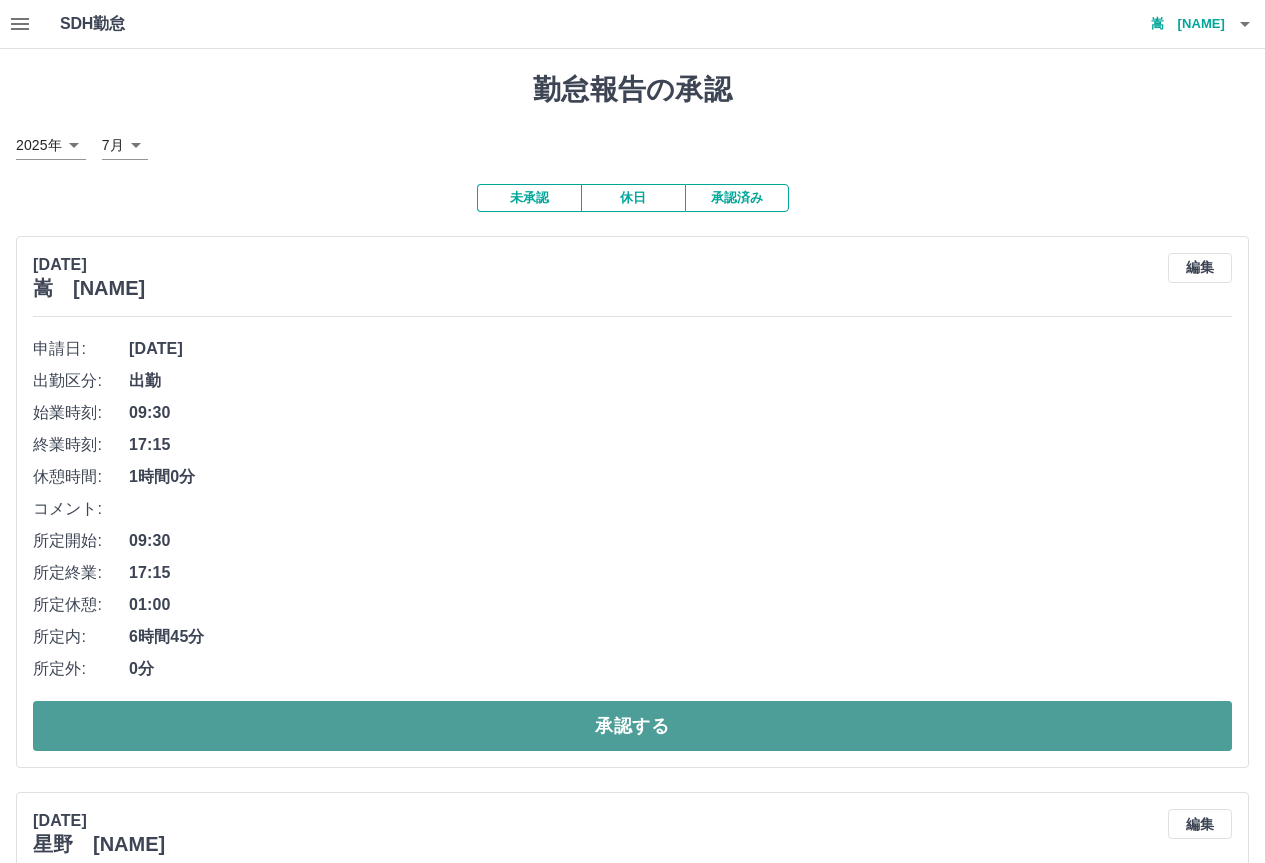 click on "承認する" at bounding box center [632, 726] 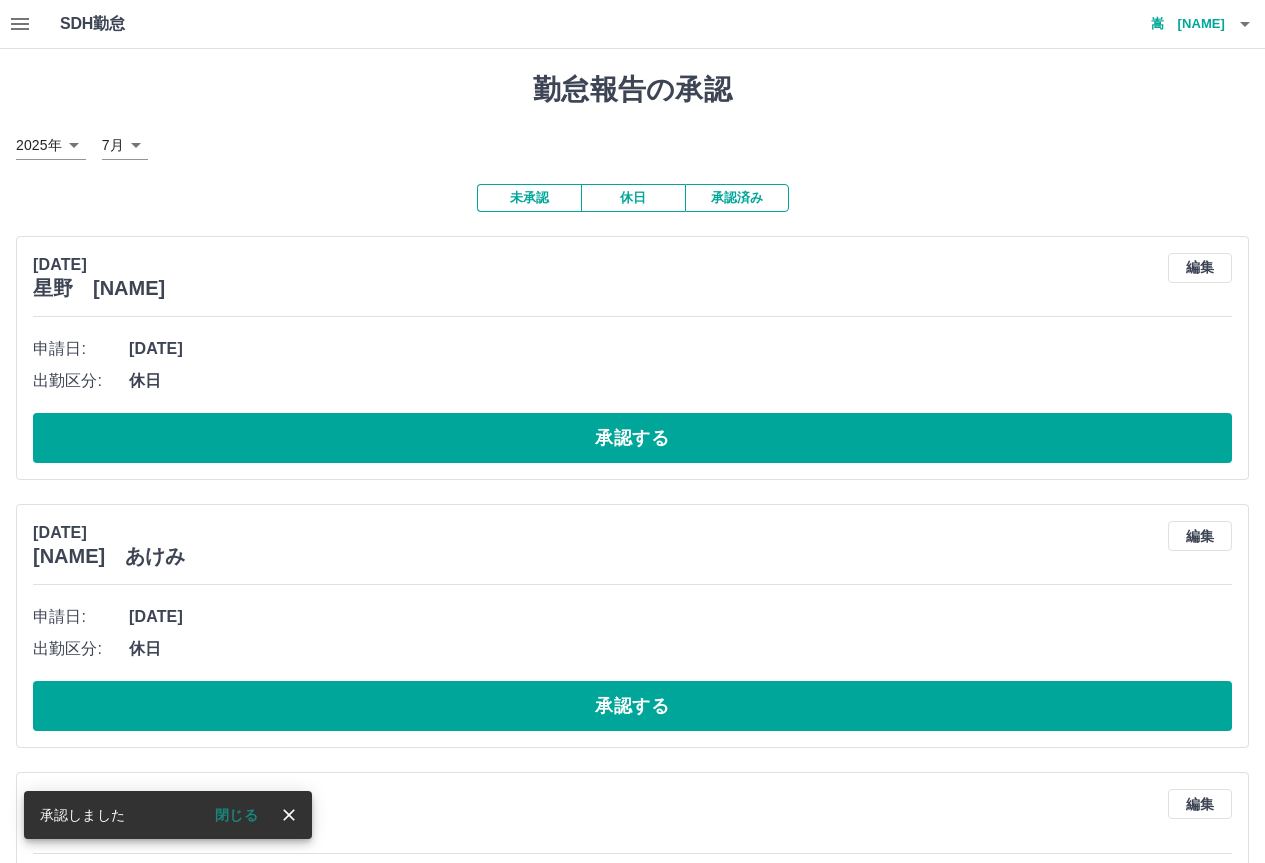 click on "承認済み" at bounding box center (737, 198) 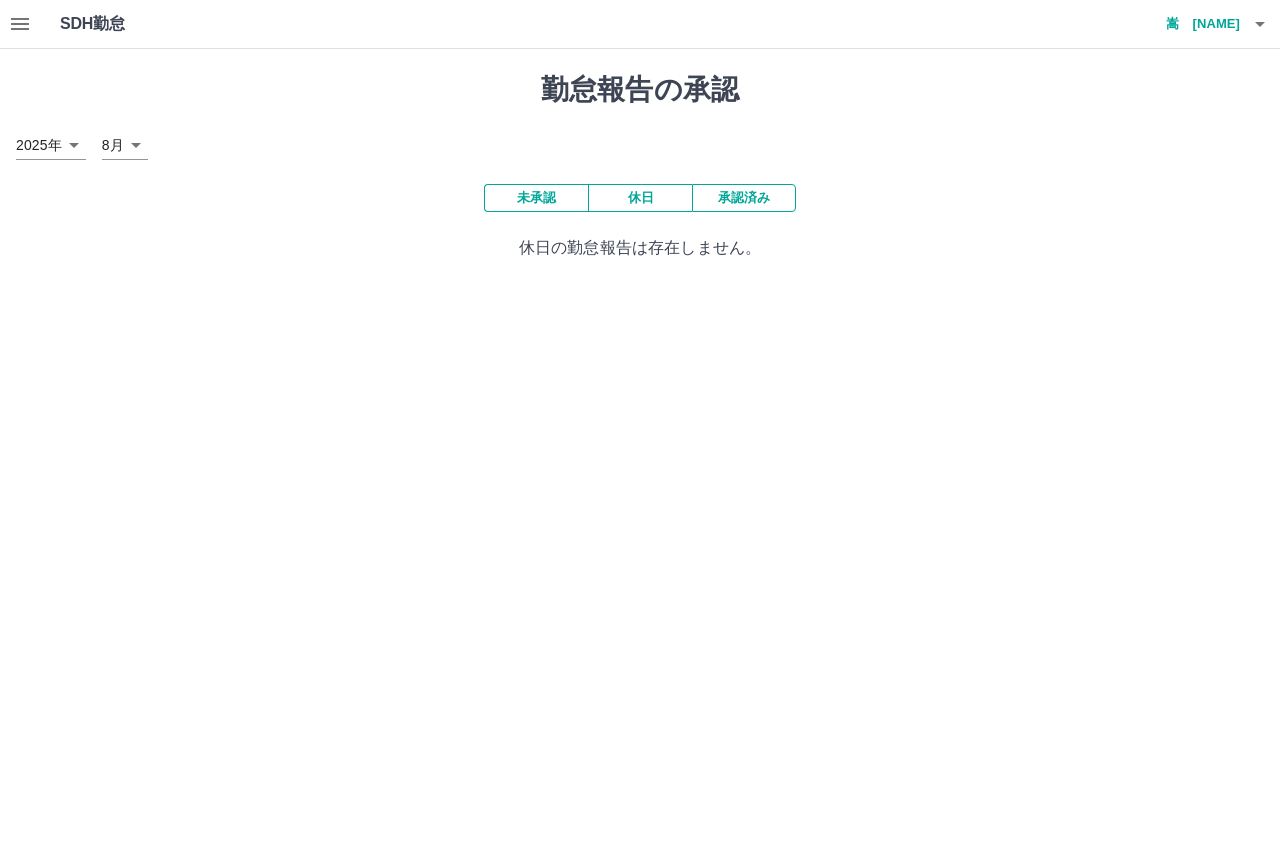 click on "SDH勤怠 嵩　[NAME] 勤怠報告の承認 2025年 **** 8月 * 未承認 休日 承認済み 休日の勤怠報告は存在しません。 SDH勤怠" at bounding box center [640, 142] 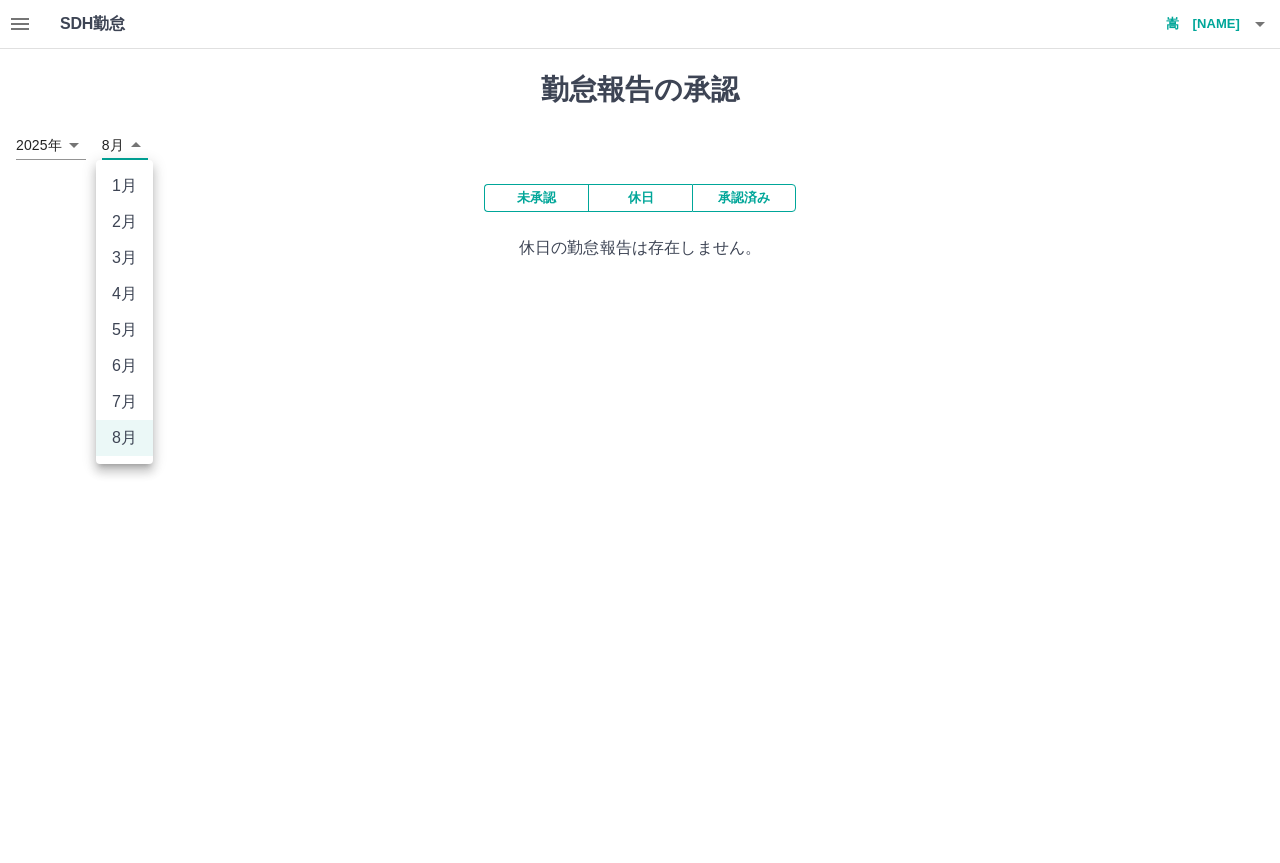 click on "7月" at bounding box center (124, 402) 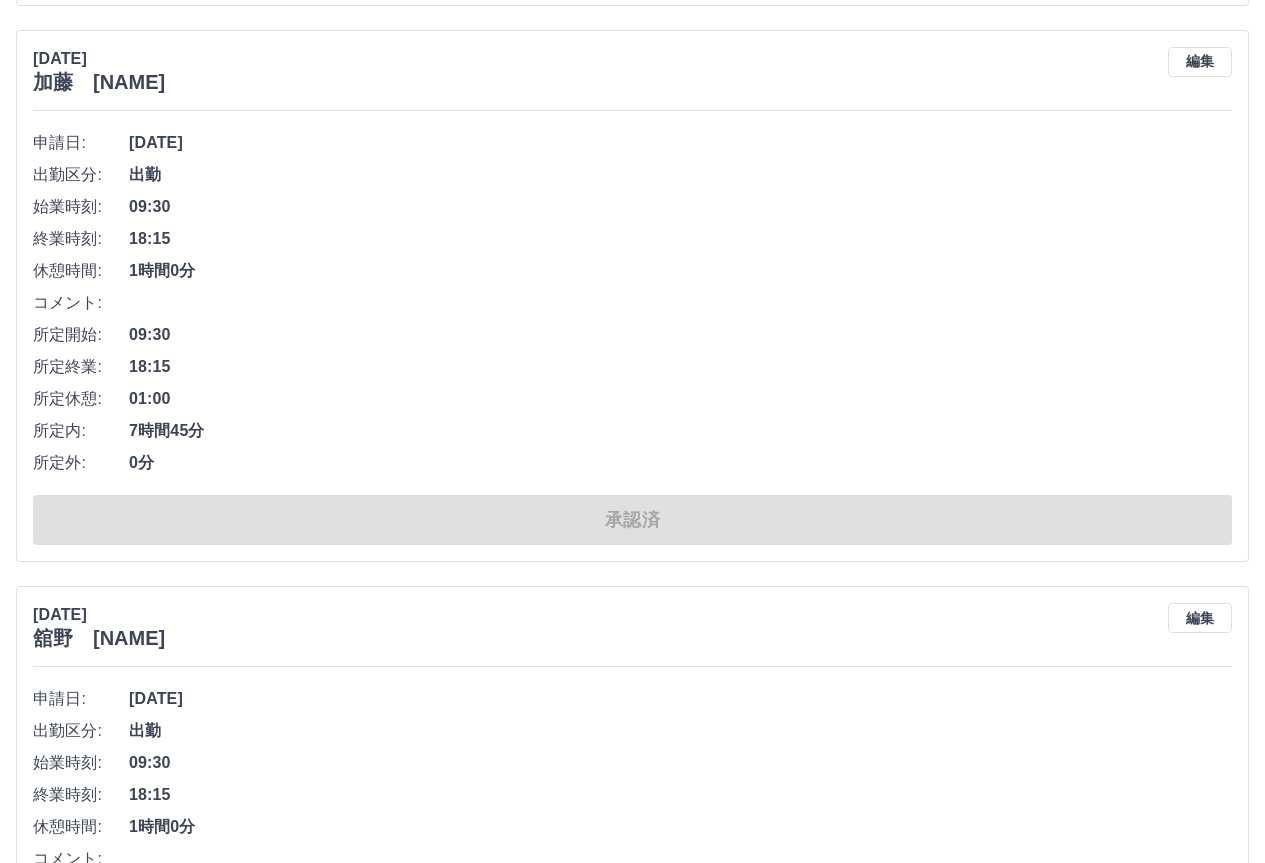 scroll, scrollTop: 4800, scrollLeft: 0, axis: vertical 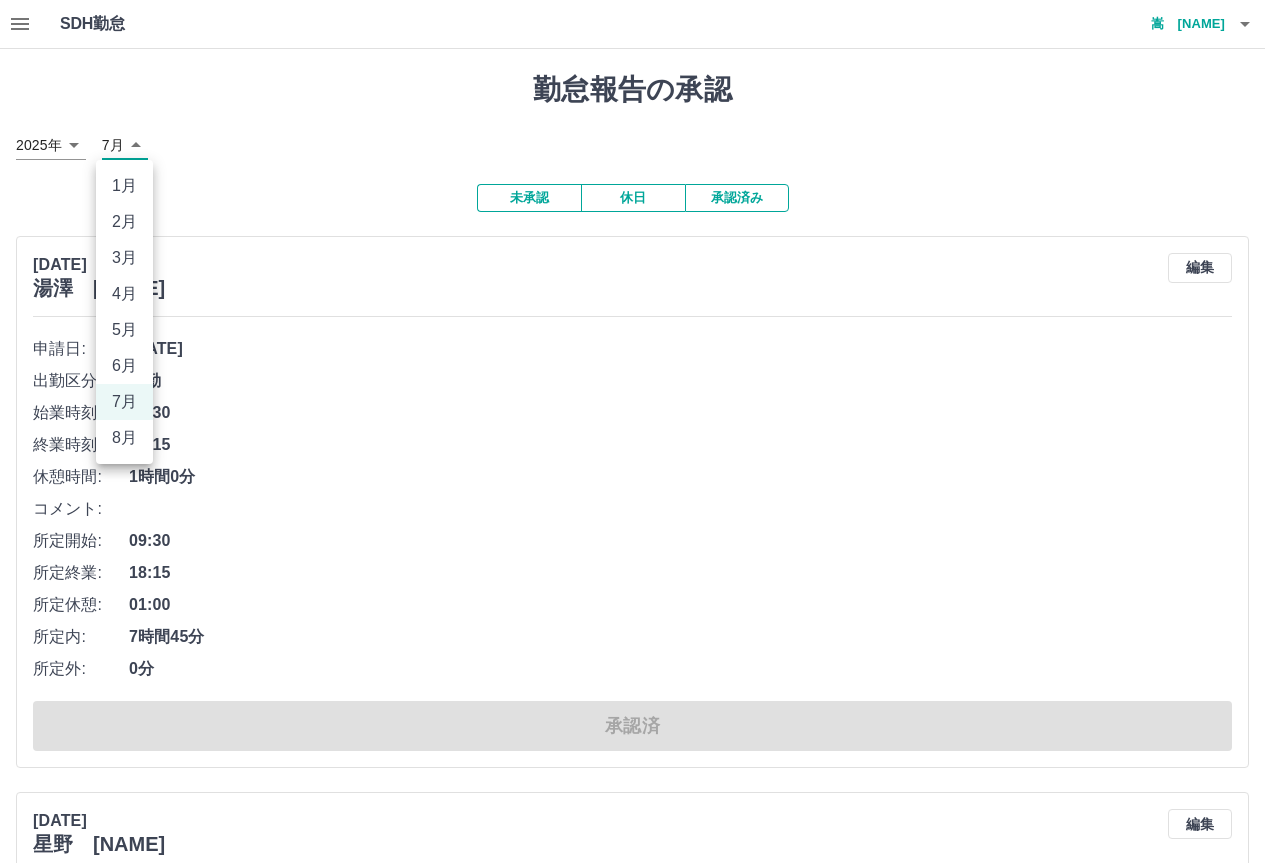 click on "SDH勤怠 嵩　[NAME] 勤怠報告の承認 2025年 **** 7月 * 未承認 休日 承認済み [DATE] 湯澤　明美 編集 申請日: [DATE] 出勤区分: 出勤 始業時刻: 09:30 終業時刻: 18:15 休憩時間: 1時間0分 コメント: 所定開始: 09:30 所定終業: 18:15 所定休憩: 01:00 所定内: 7時間45分 所定外: 0分 承認済 [DATE] 星野　加代子 編集 申請日: [DATE] 出勤区分: 出勤 始業時刻: 09:30 終業時刻: 18:15 休憩時間: 1時間0分 コメント: 所定開始: 09:30 所定終業: 18:15 所定休憩: 01:00 所定内: 7時間45分 所定外: 0分 承認済 [DATE] 小嶋　琢美 編集 申請日: [DATE] 出勤区分: 出勤 始業時刻: 09:30 終業時刻: 15:00 休憩時間: 45分 コメント: 所定開始: 09:30 所定終業: 15:00 所定休憩: 00:45 所定内: 4時間45分 所定外: 0分 承認済 [DATE] 湯澤　明美 編集 申請日: 出勤" at bounding box center (640, 7109) 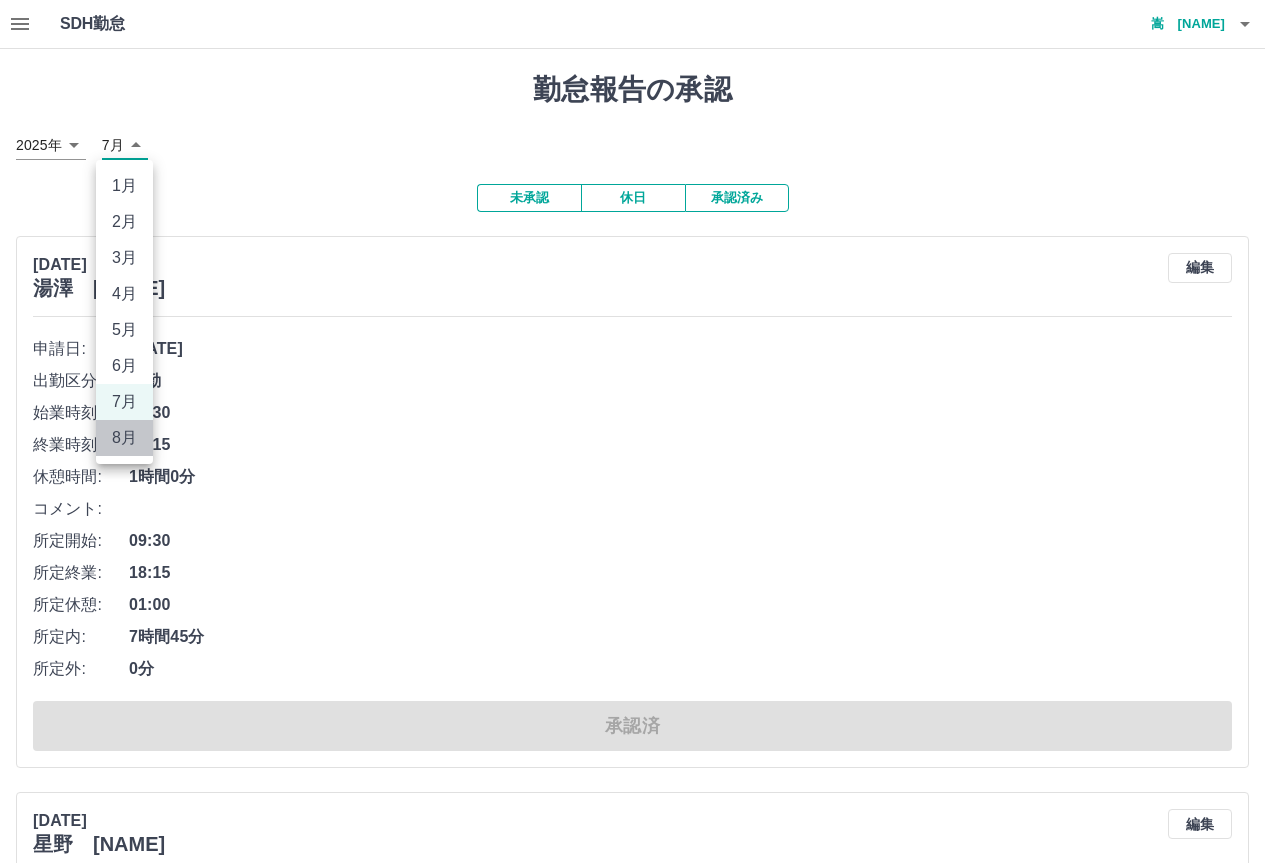 click on "8月" at bounding box center (124, 438) 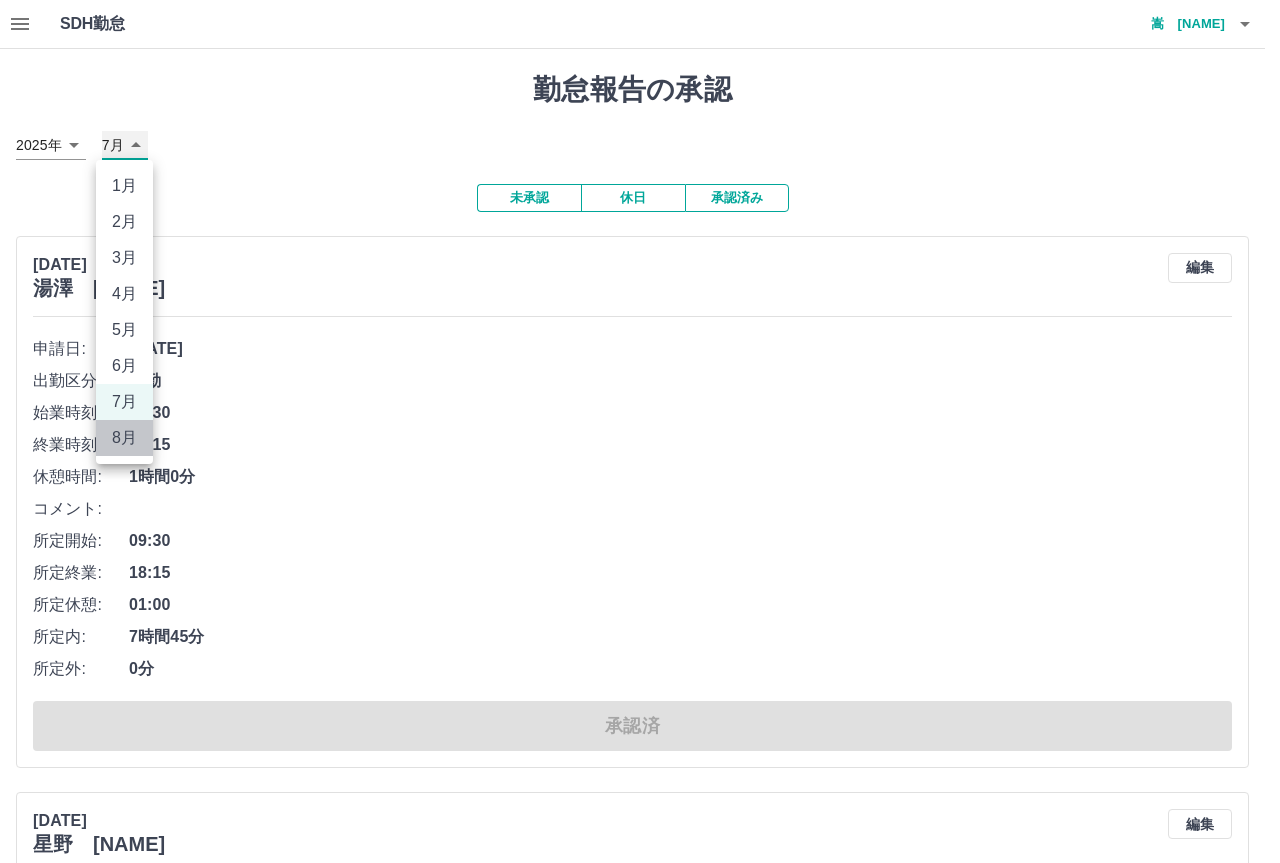 type on "*" 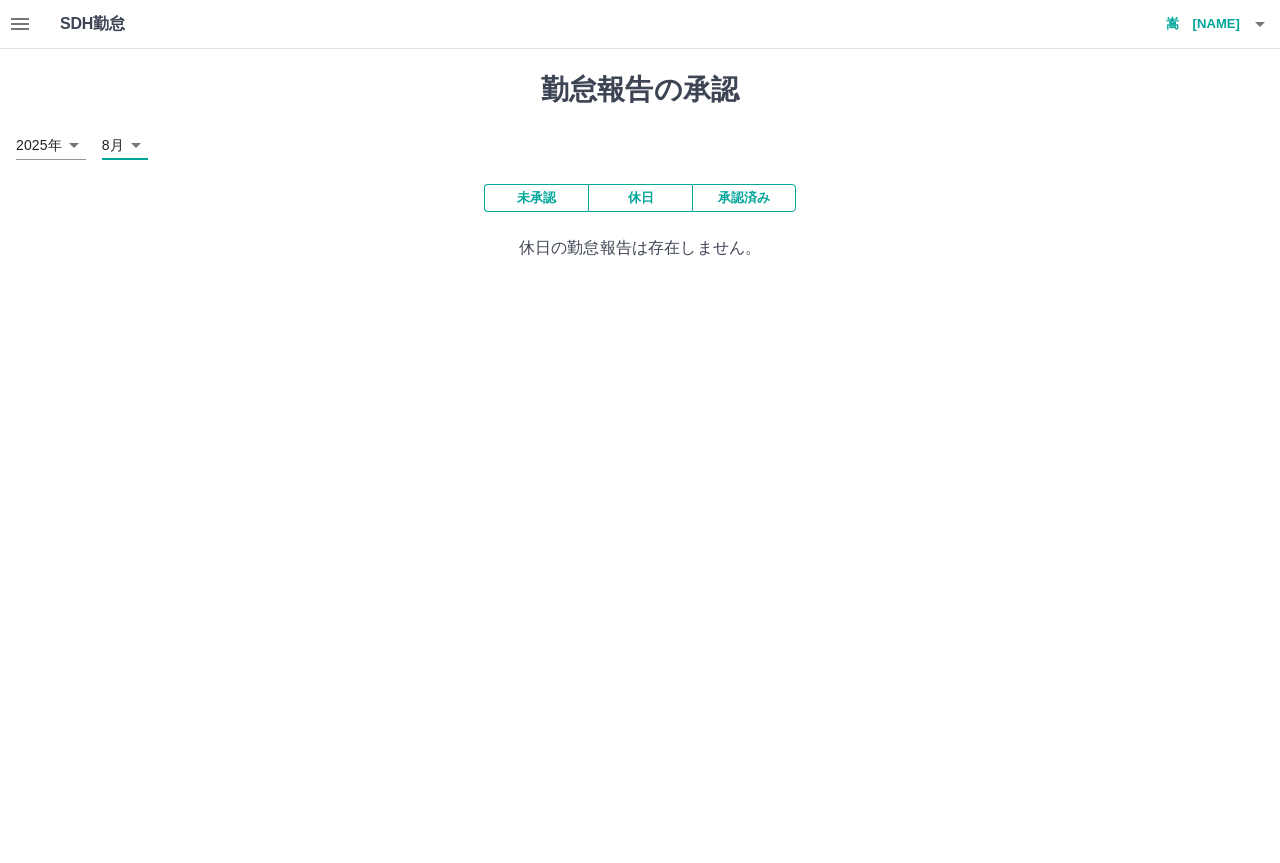 click on "未承認" at bounding box center (536, 198) 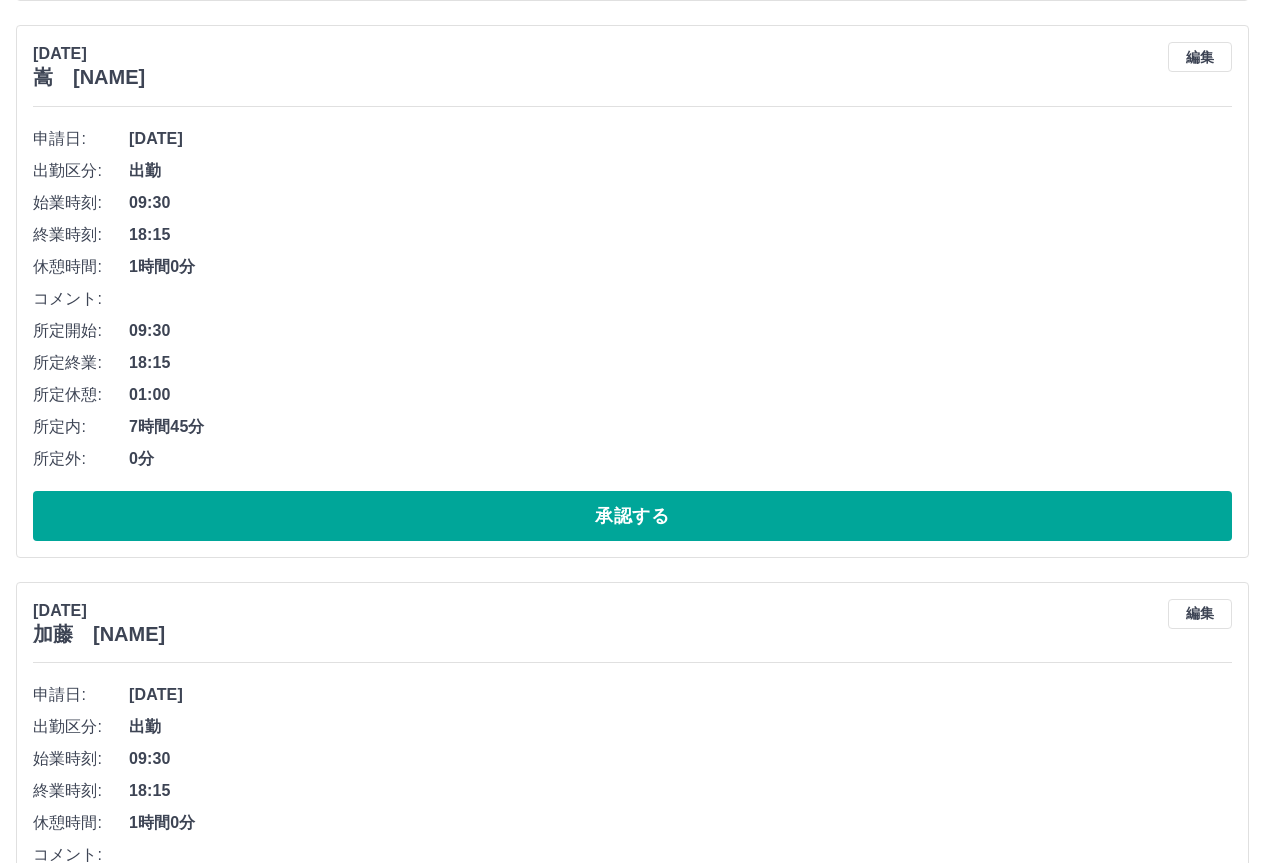 scroll, scrollTop: 1600, scrollLeft: 0, axis: vertical 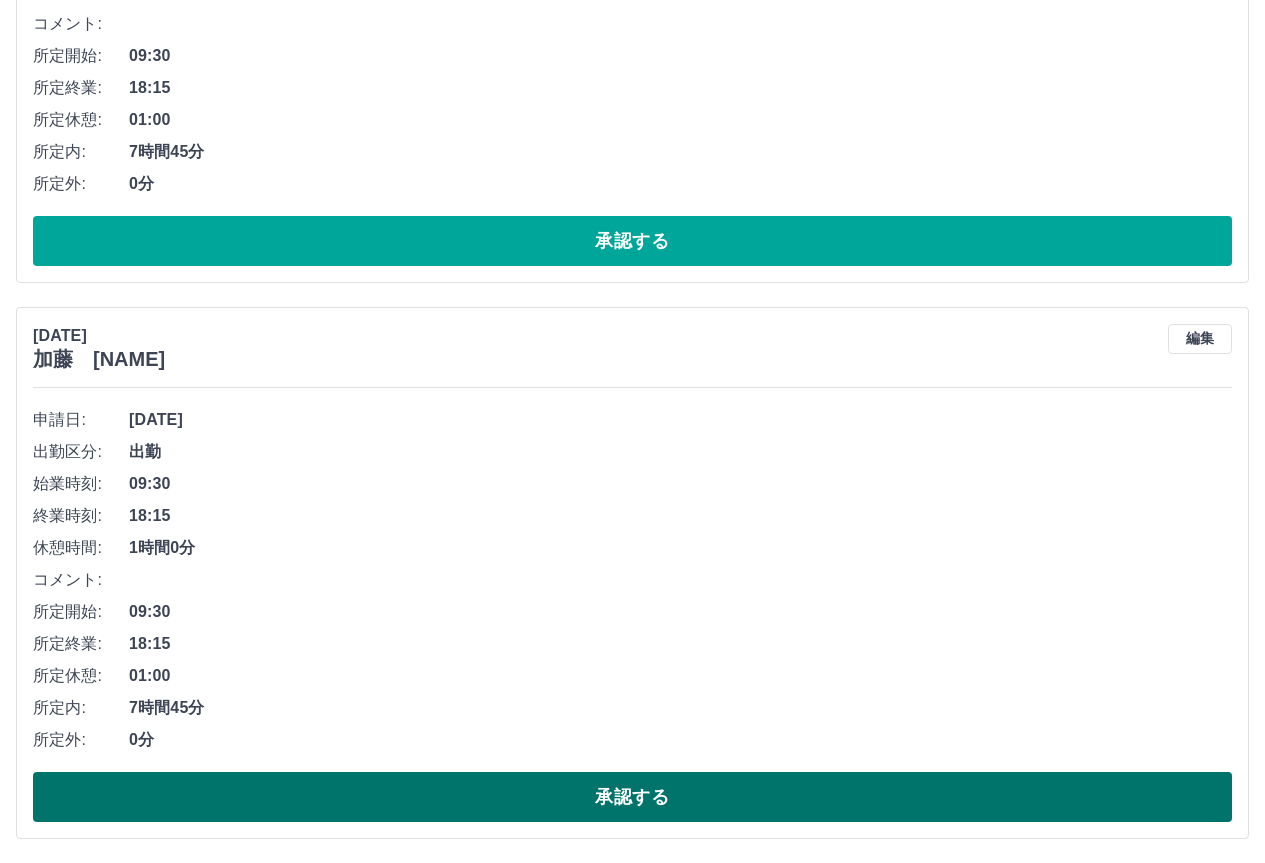 click on "承認する" at bounding box center (632, 797) 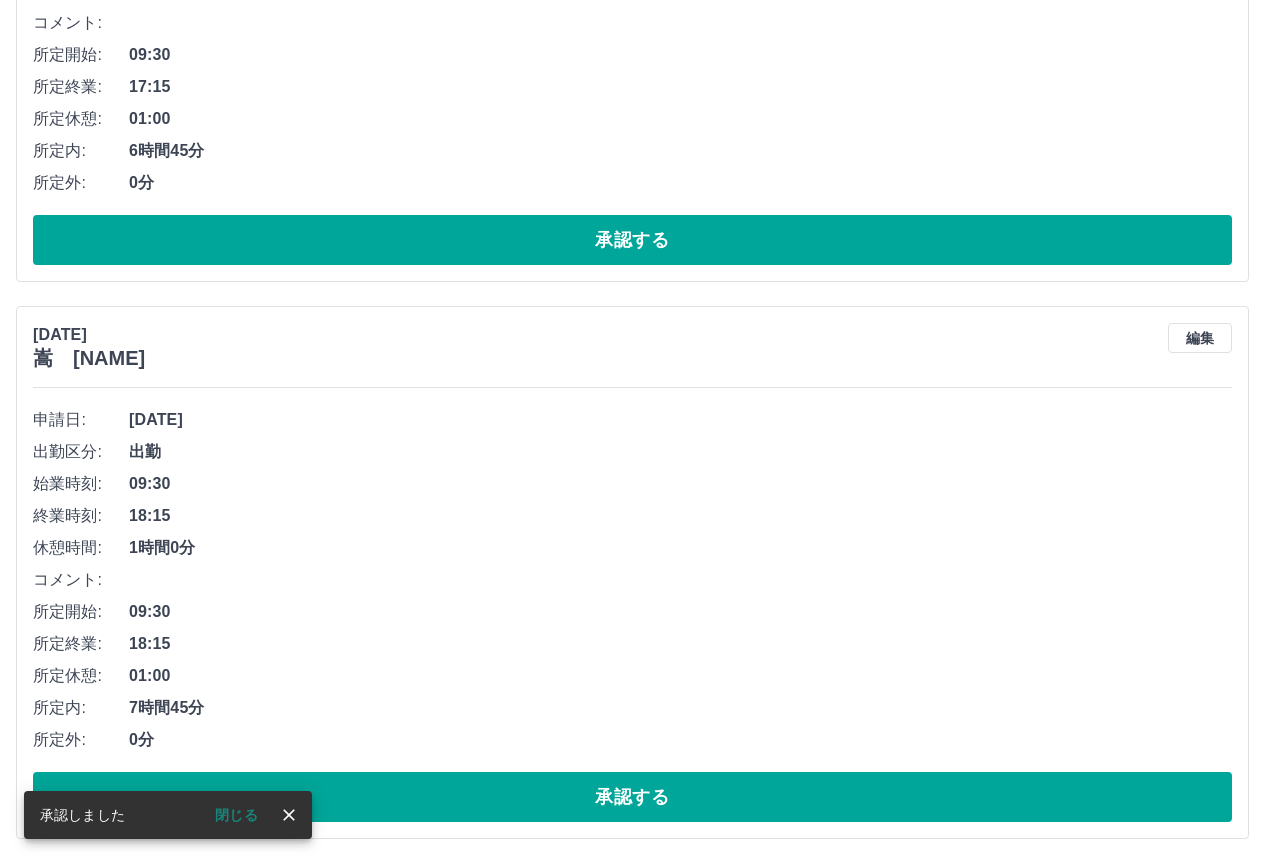 scroll, scrollTop: 1044, scrollLeft: 0, axis: vertical 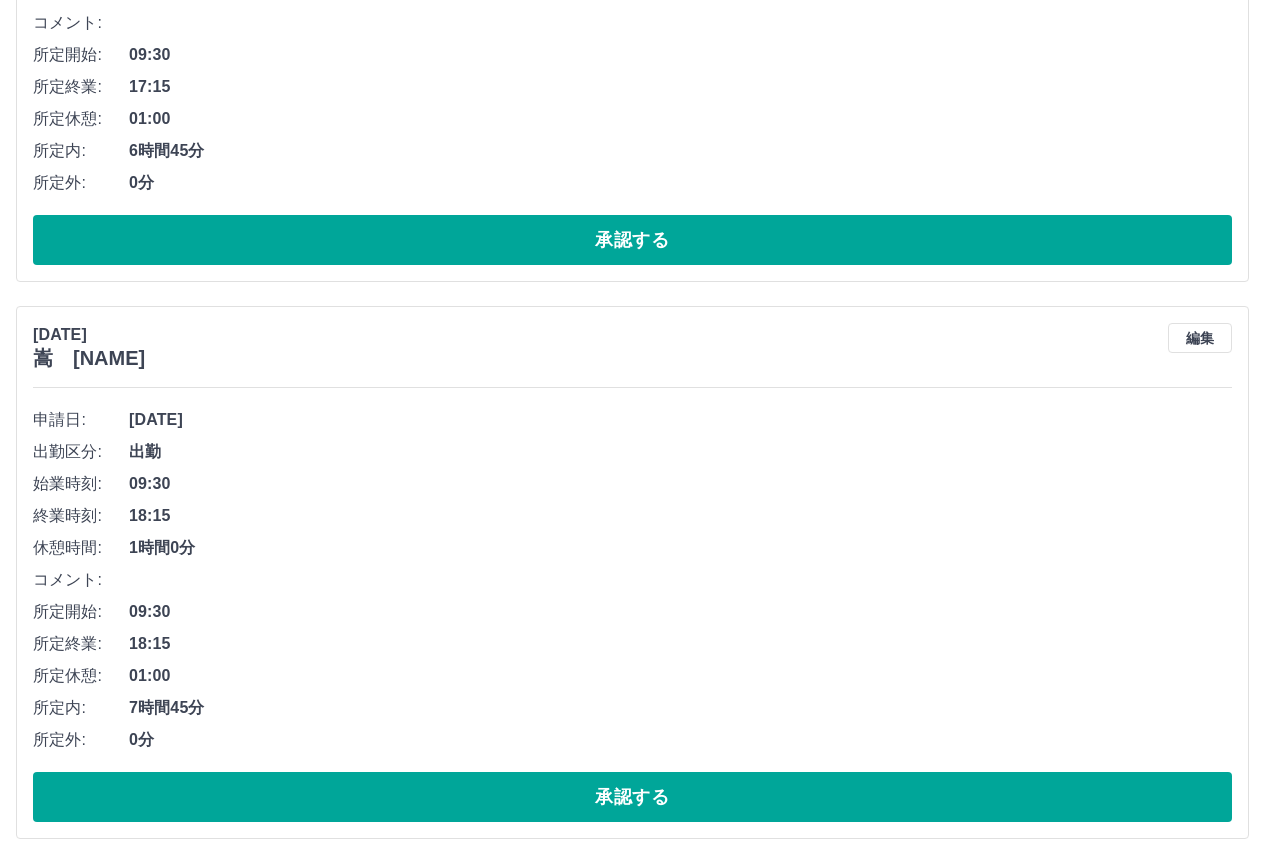 click on "承認する" at bounding box center [632, 797] 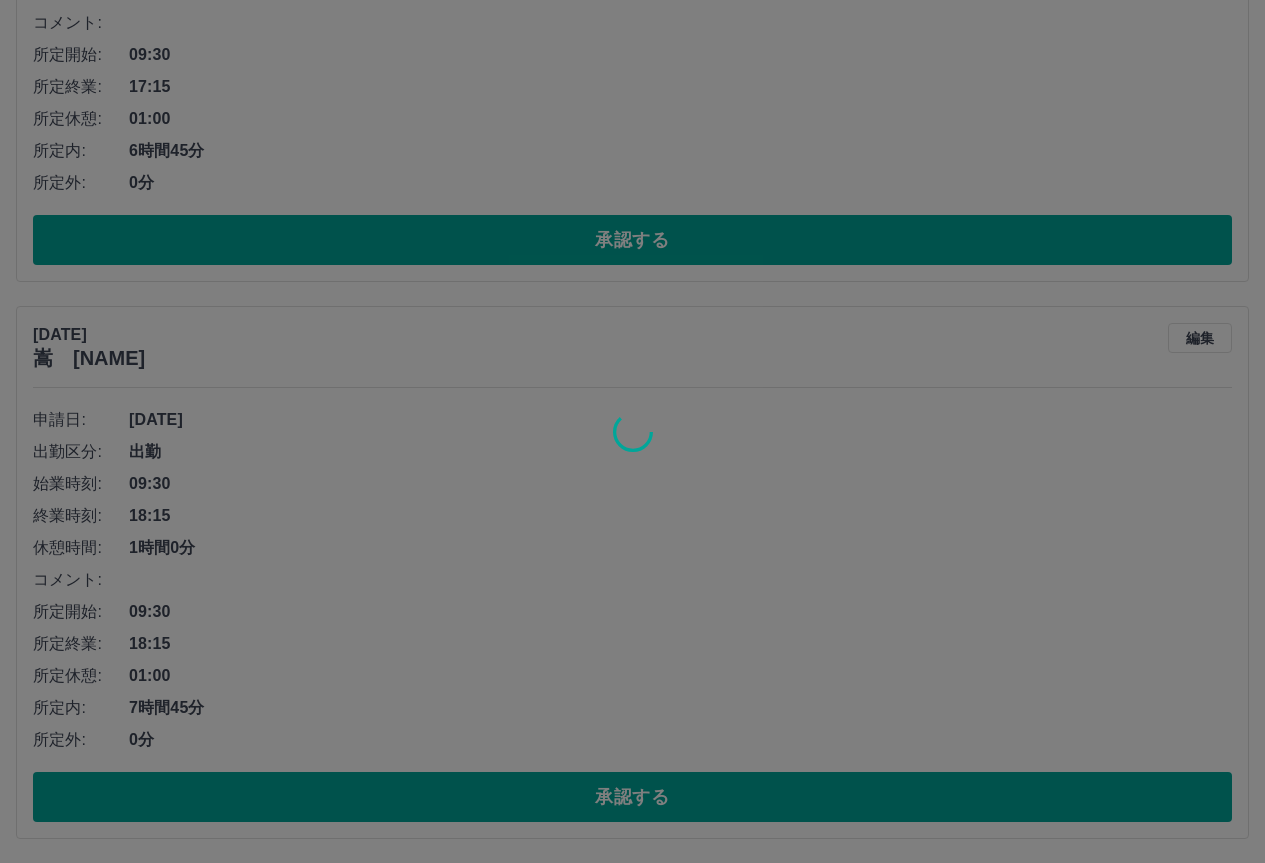 scroll, scrollTop: 487, scrollLeft: 0, axis: vertical 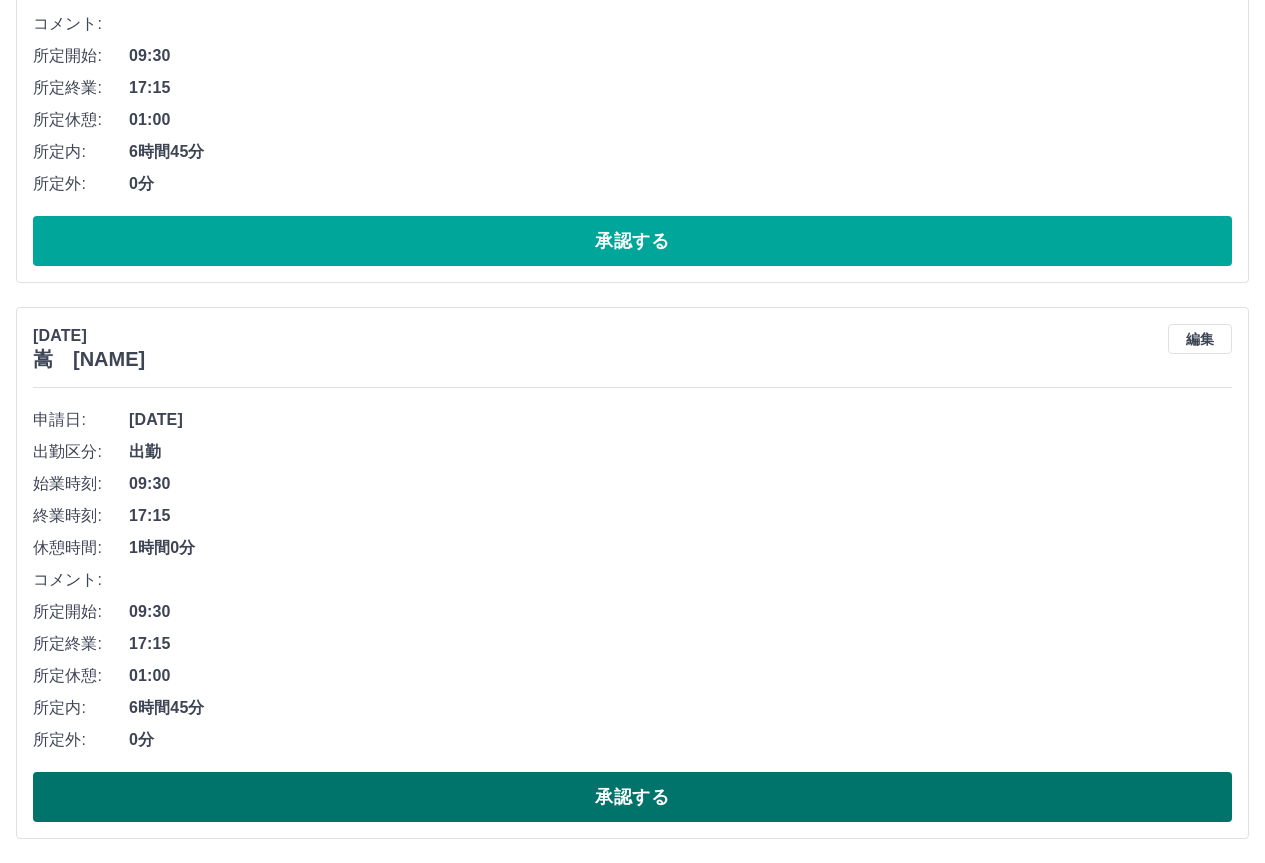 click on "承認する" at bounding box center (632, 797) 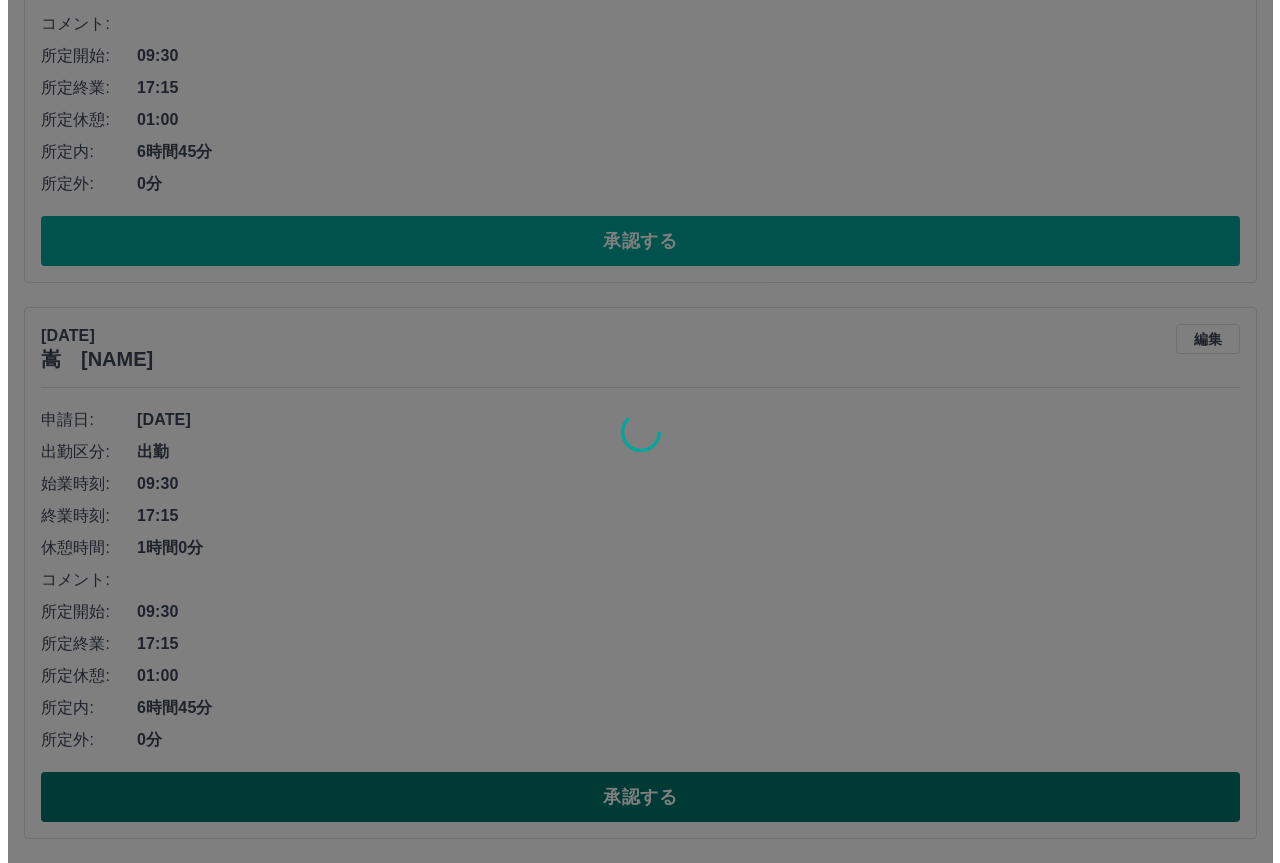 scroll, scrollTop: 0, scrollLeft: 0, axis: both 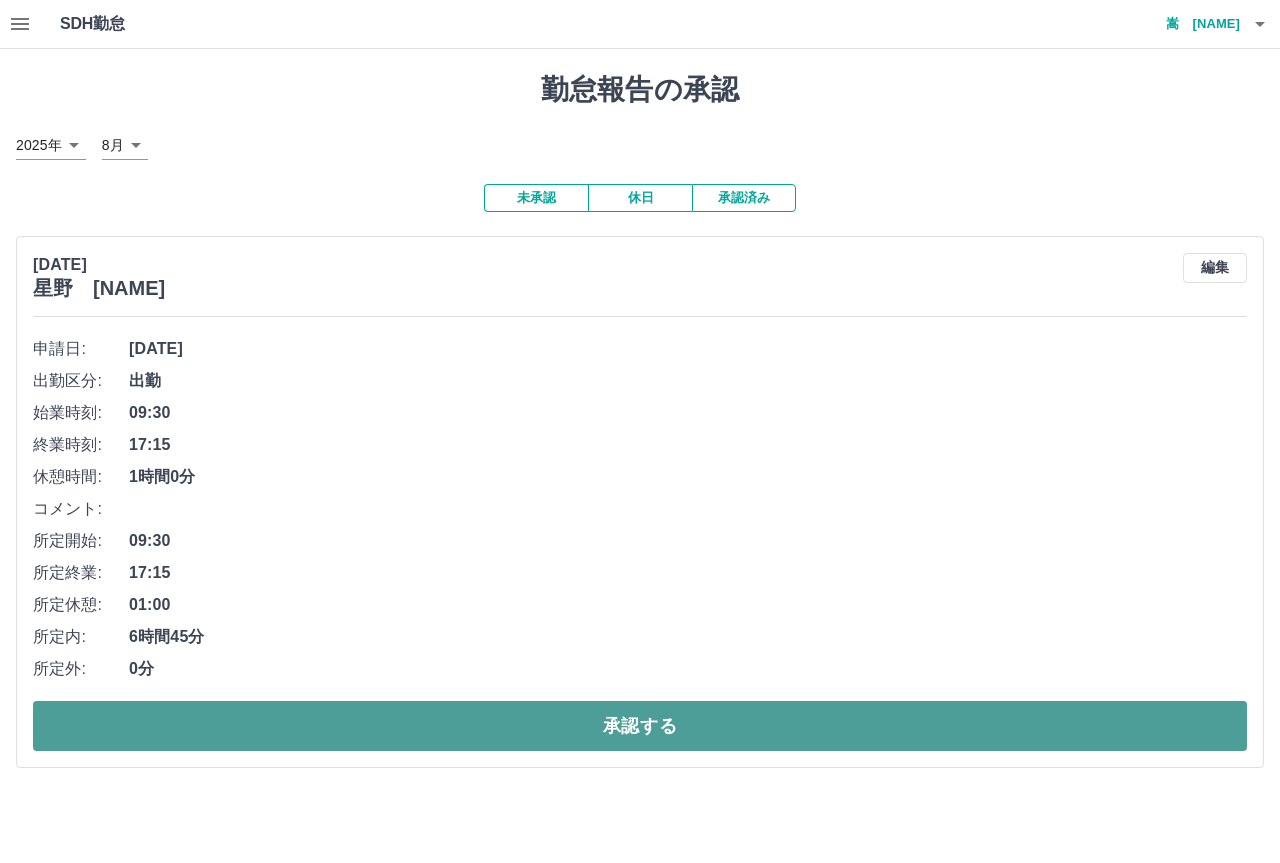 click on "承認する" at bounding box center [640, 726] 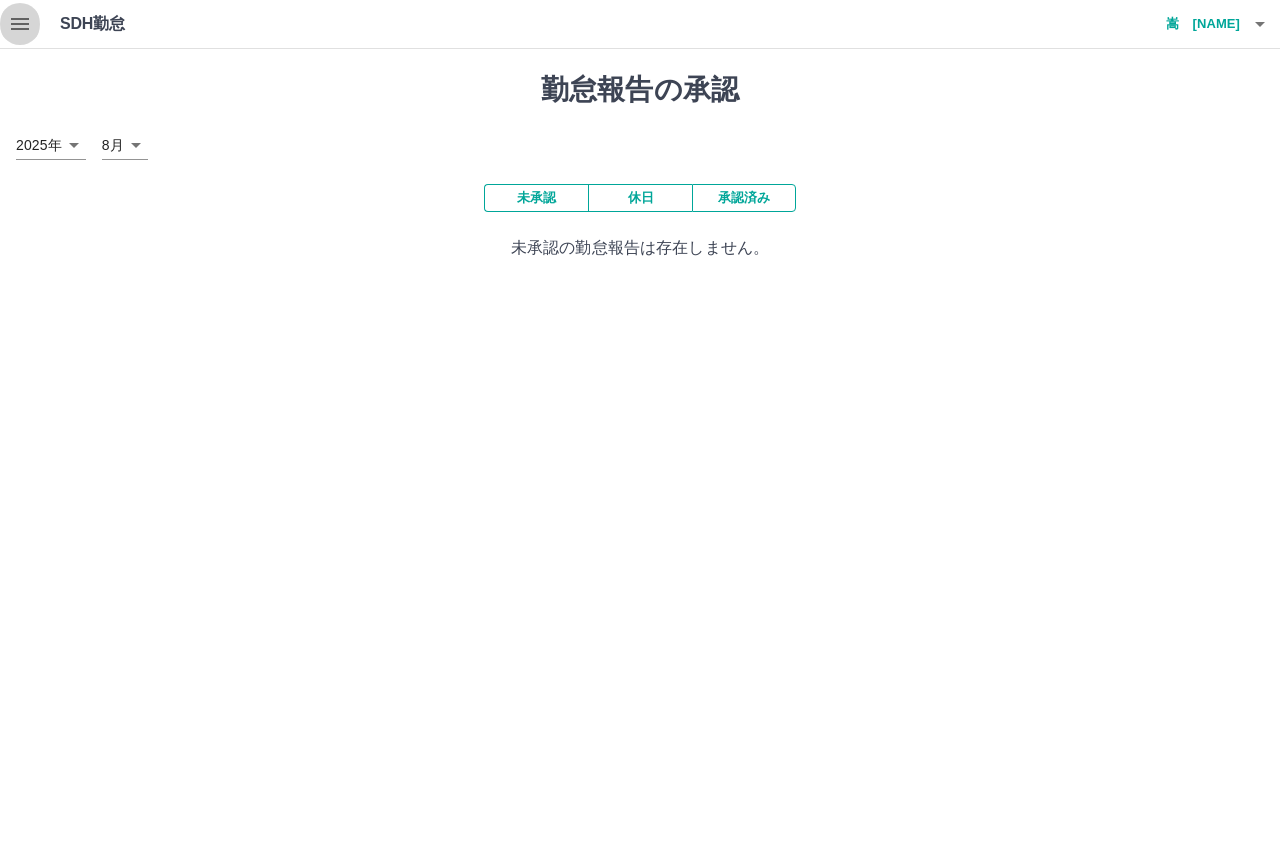 click 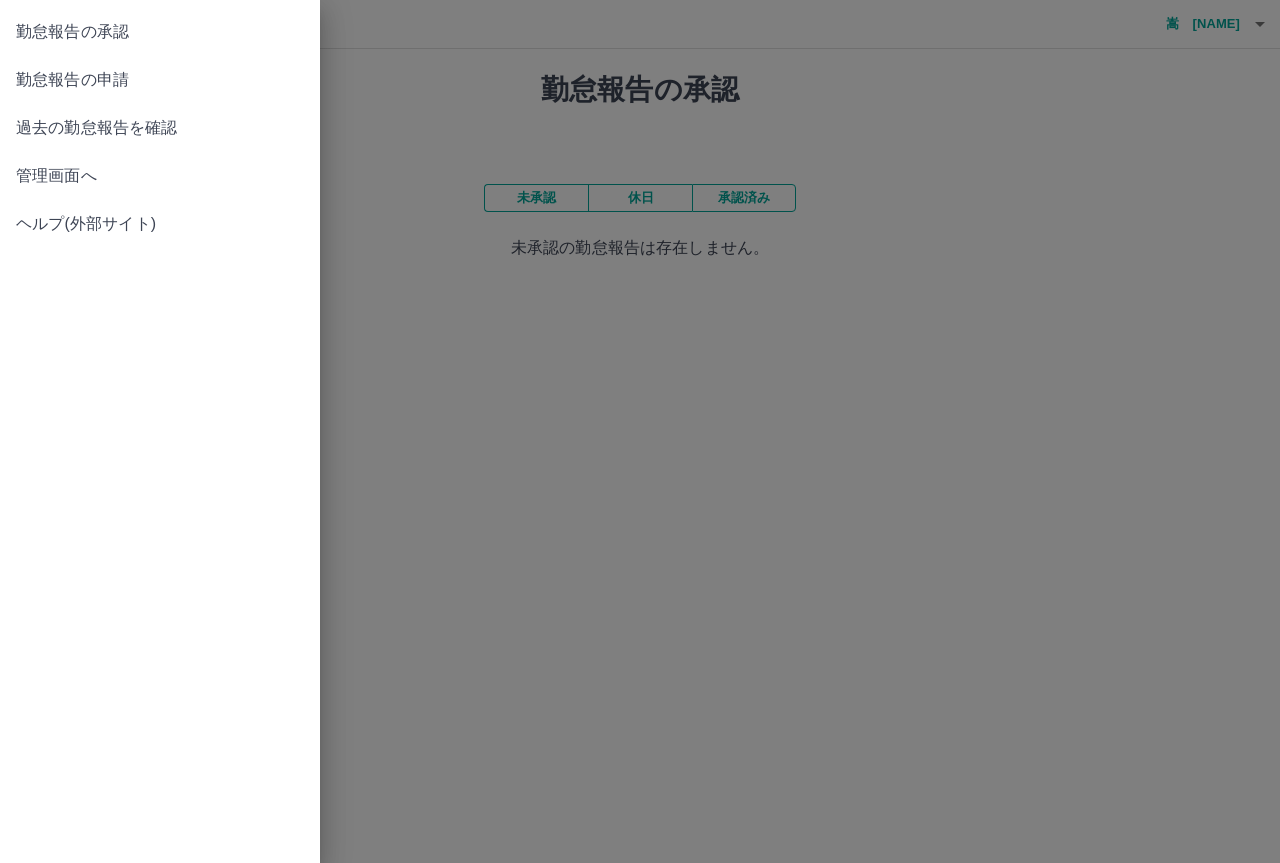click at bounding box center (640, 431) 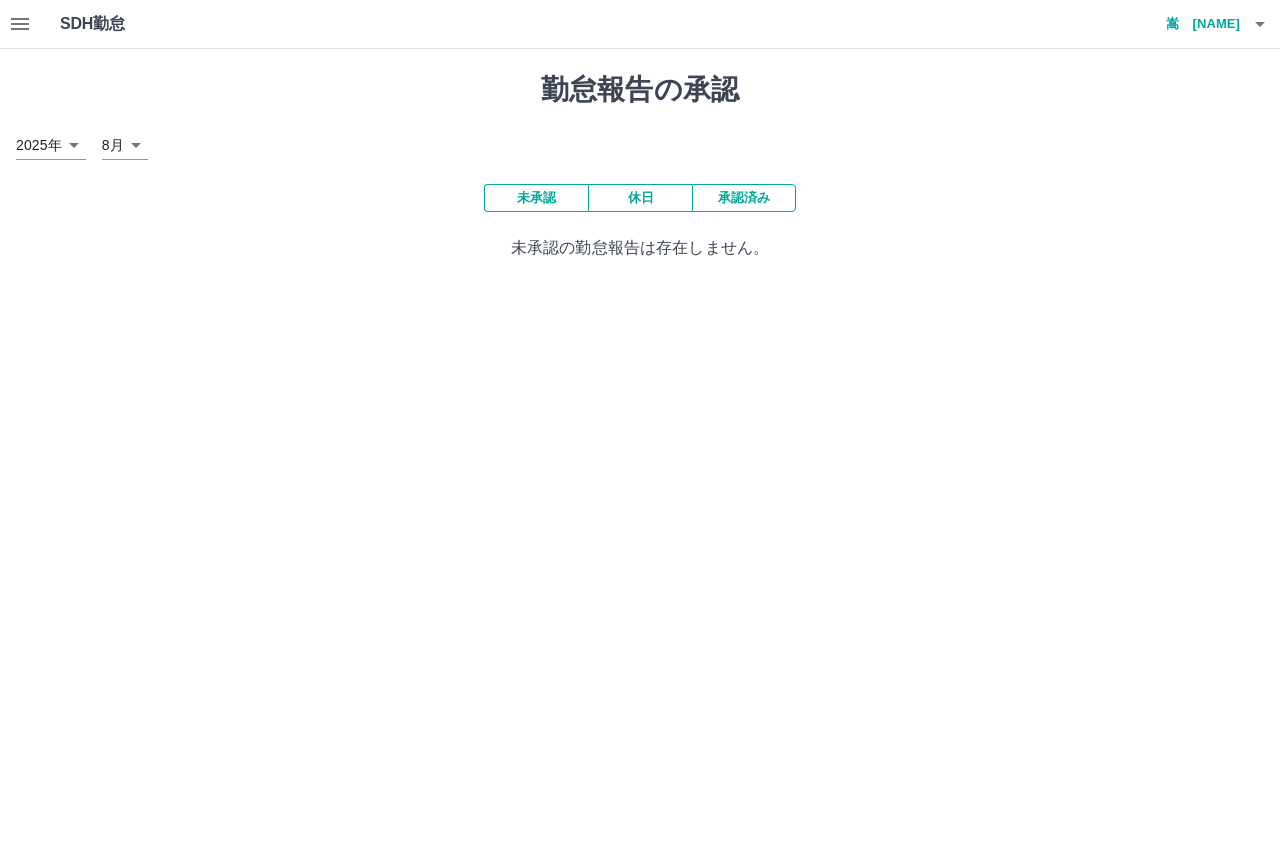 click 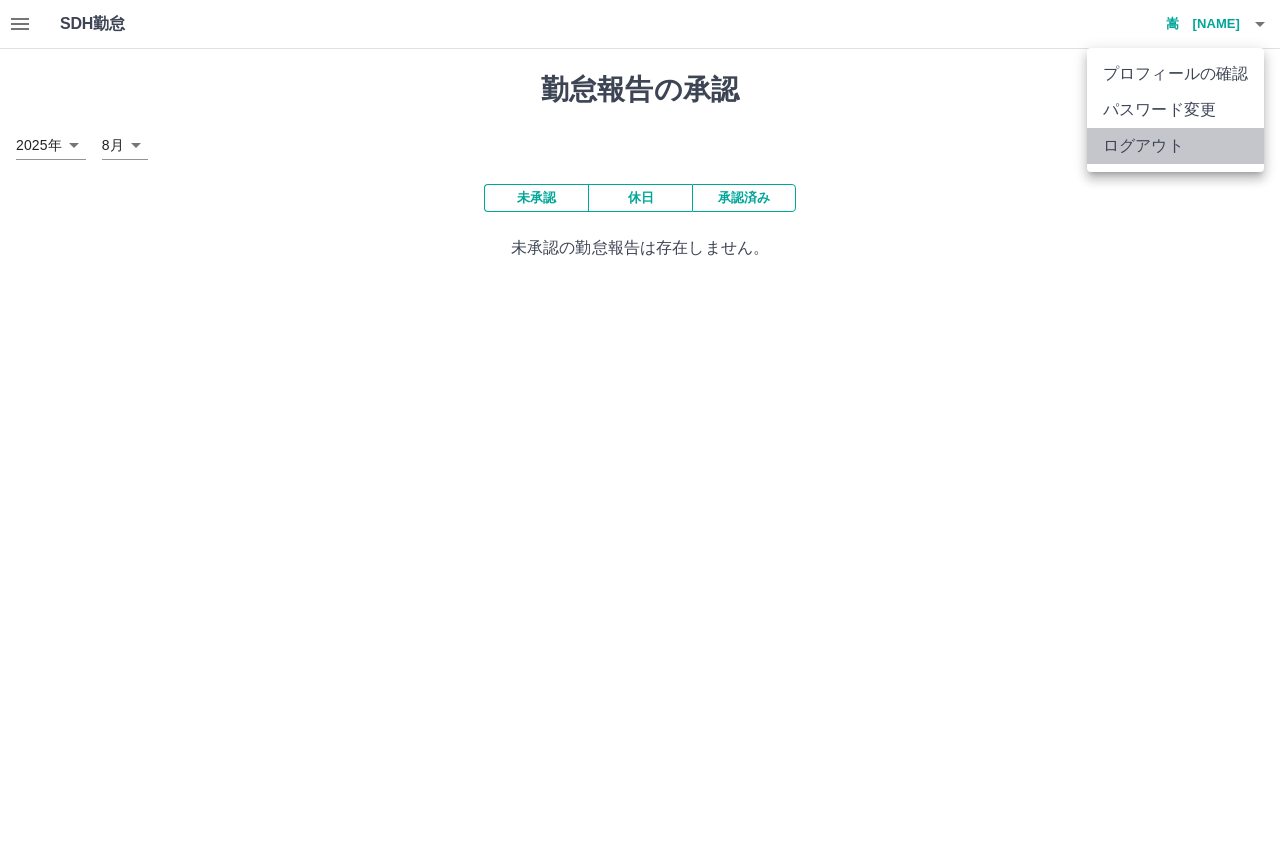 click on "ログアウト" at bounding box center (1175, 146) 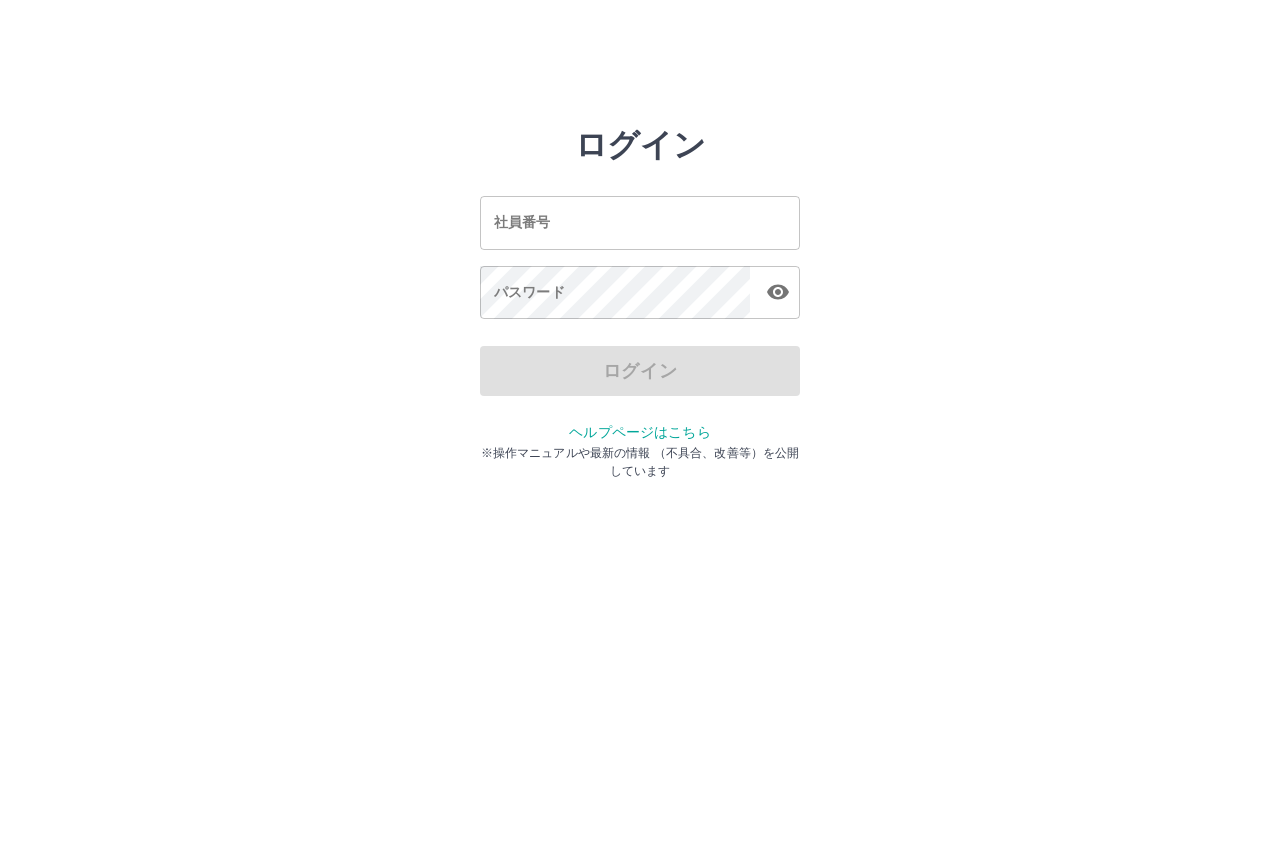 scroll, scrollTop: 0, scrollLeft: 0, axis: both 